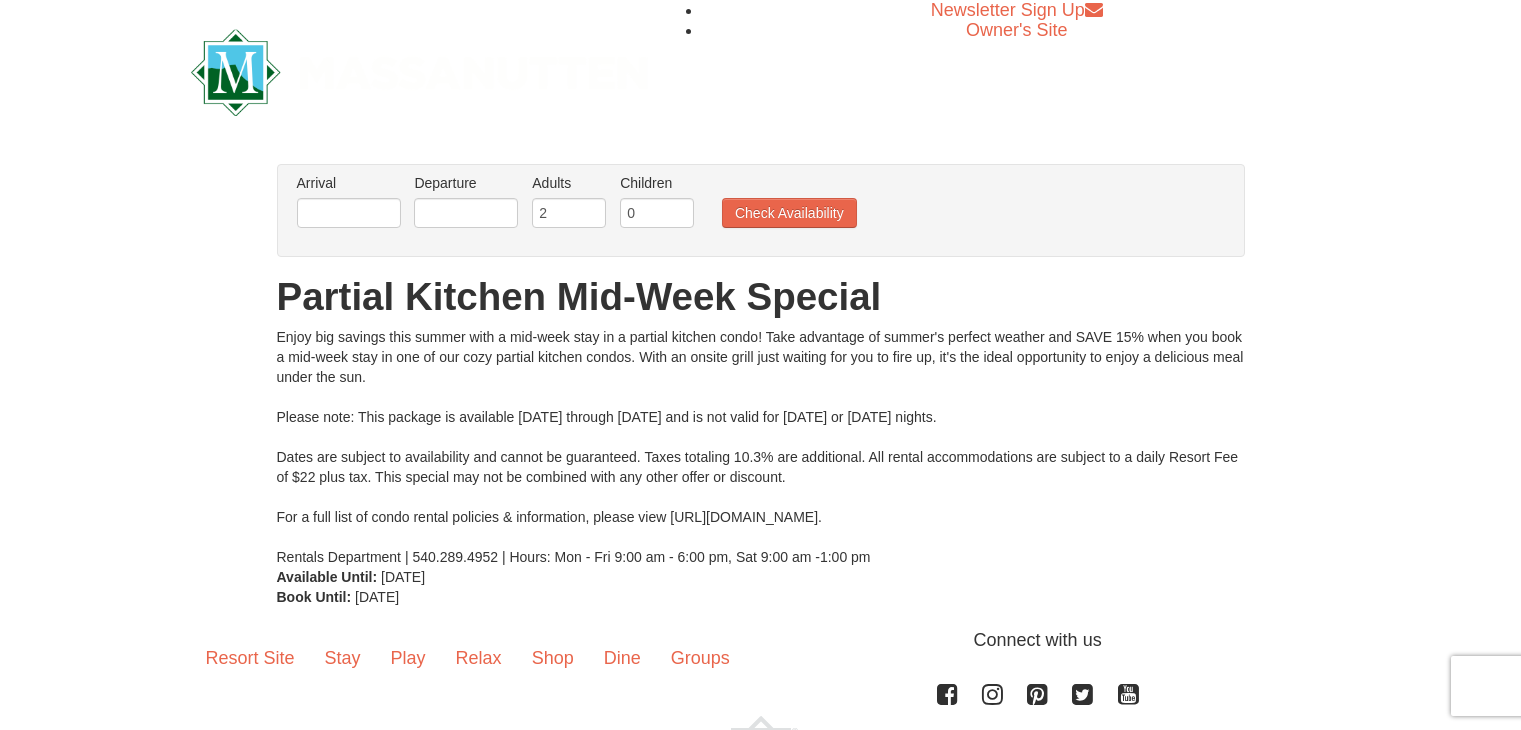 scroll, scrollTop: 0, scrollLeft: 0, axis: both 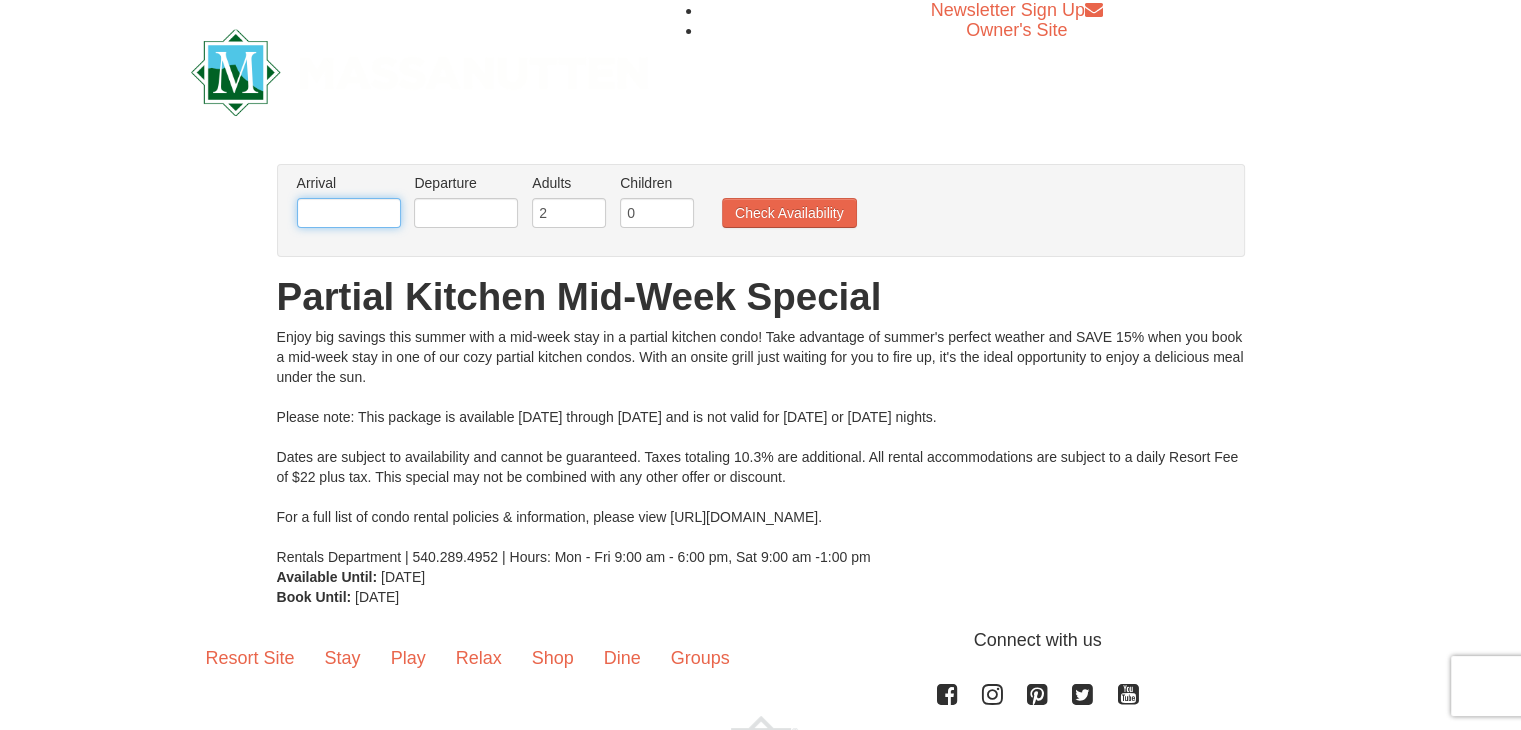 click at bounding box center (349, 213) 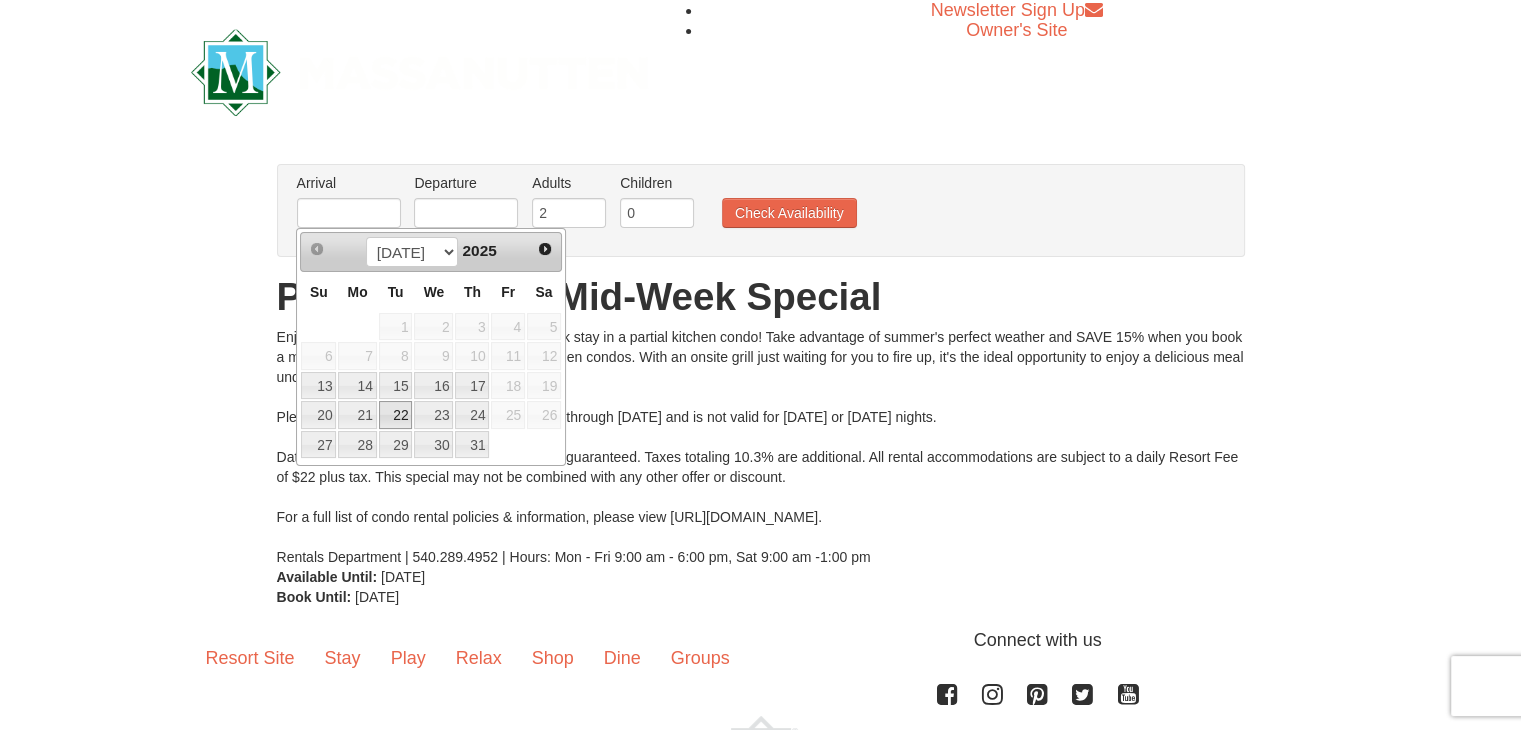 click on "22" at bounding box center [396, 415] 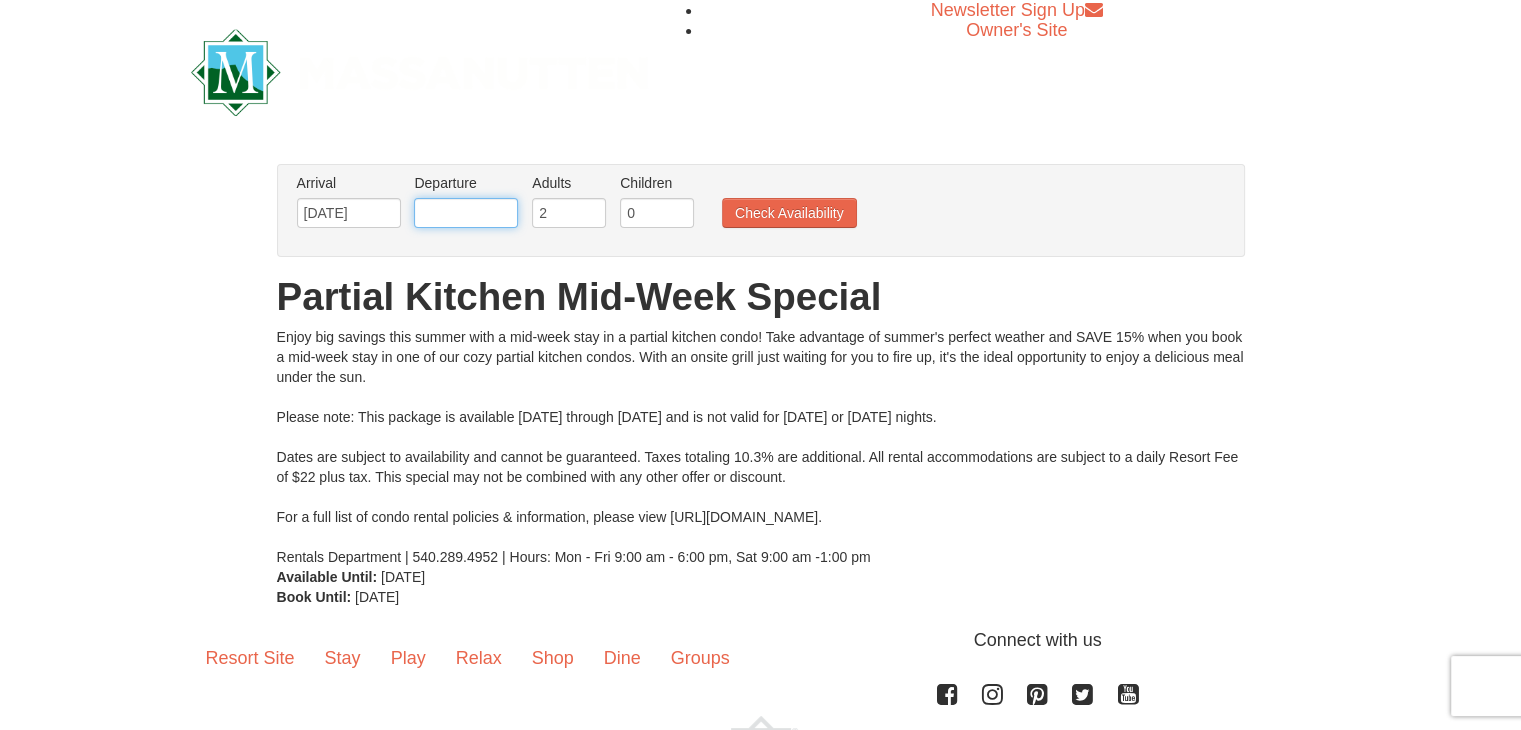 click at bounding box center [466, 213] 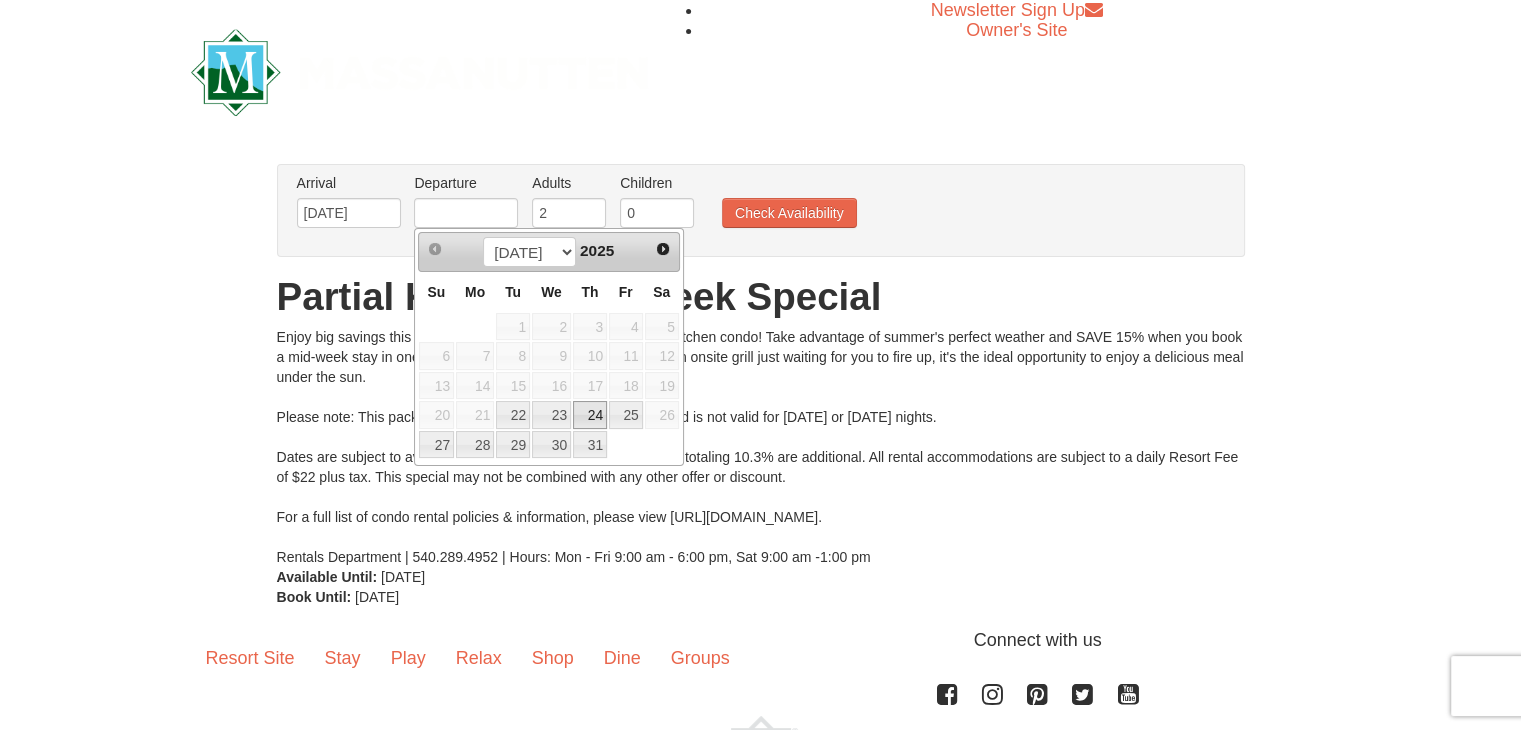 click on "24" at bounding box center (590, 415) 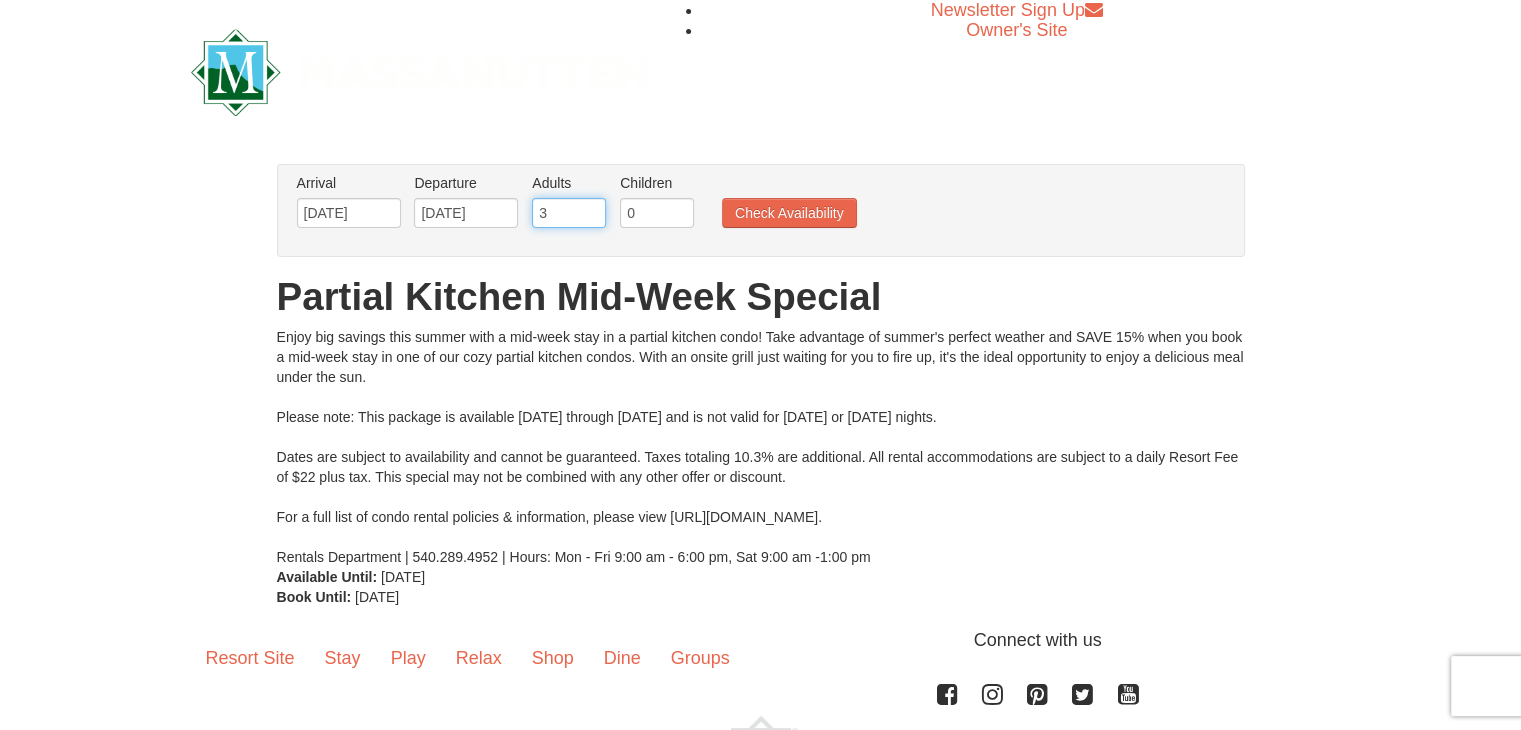 click on "3" at bounding box center [569, 213] 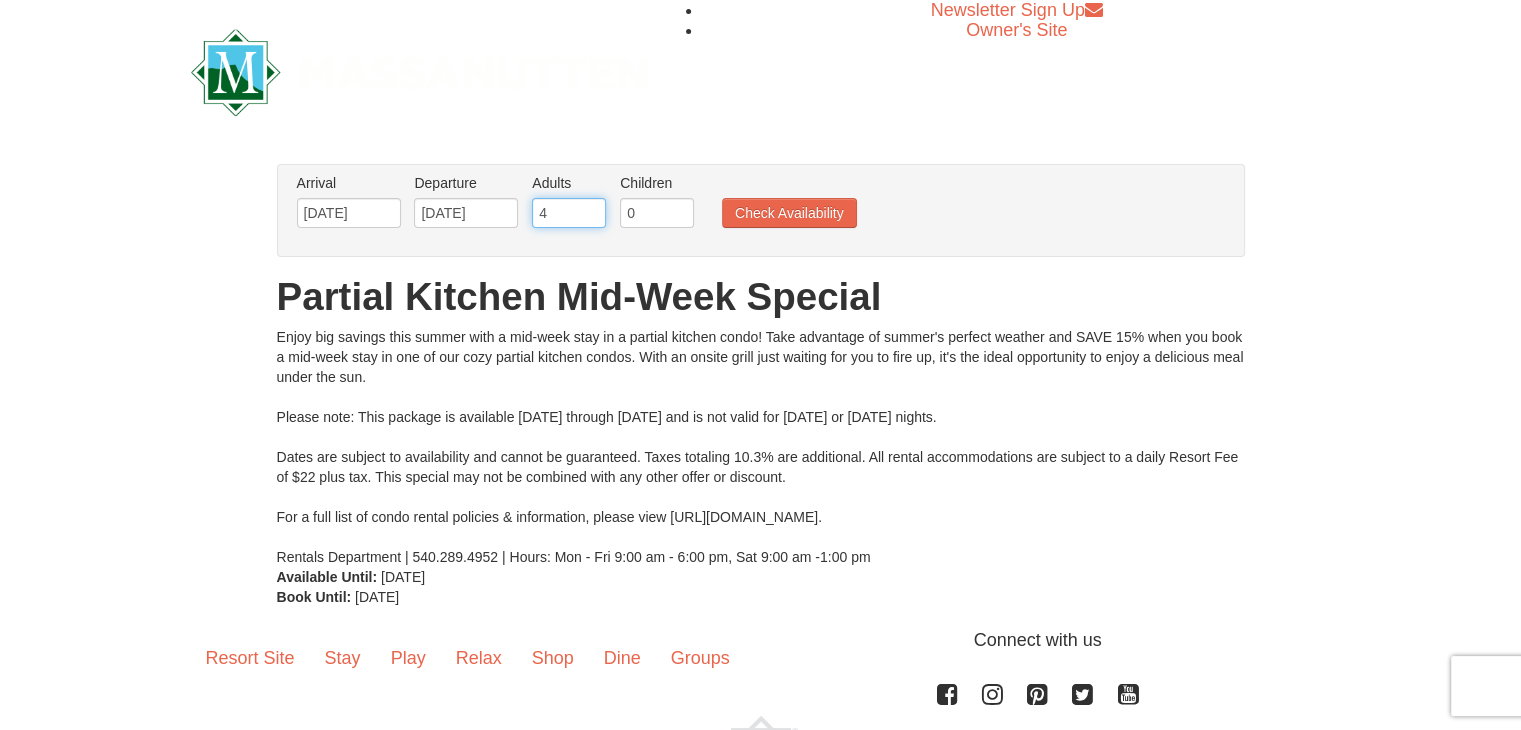 type on "4" 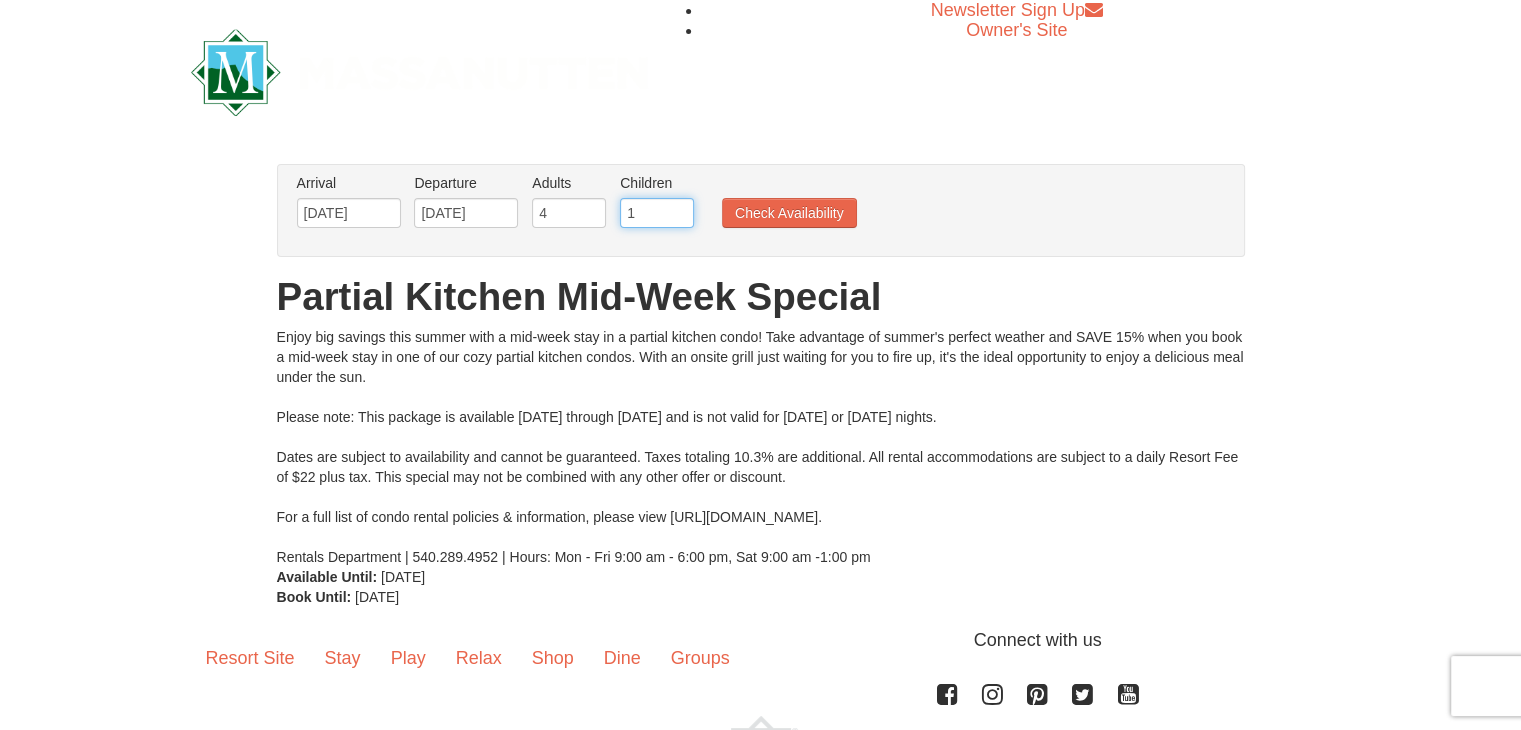 click on "1" at bounding box center [657, 213] 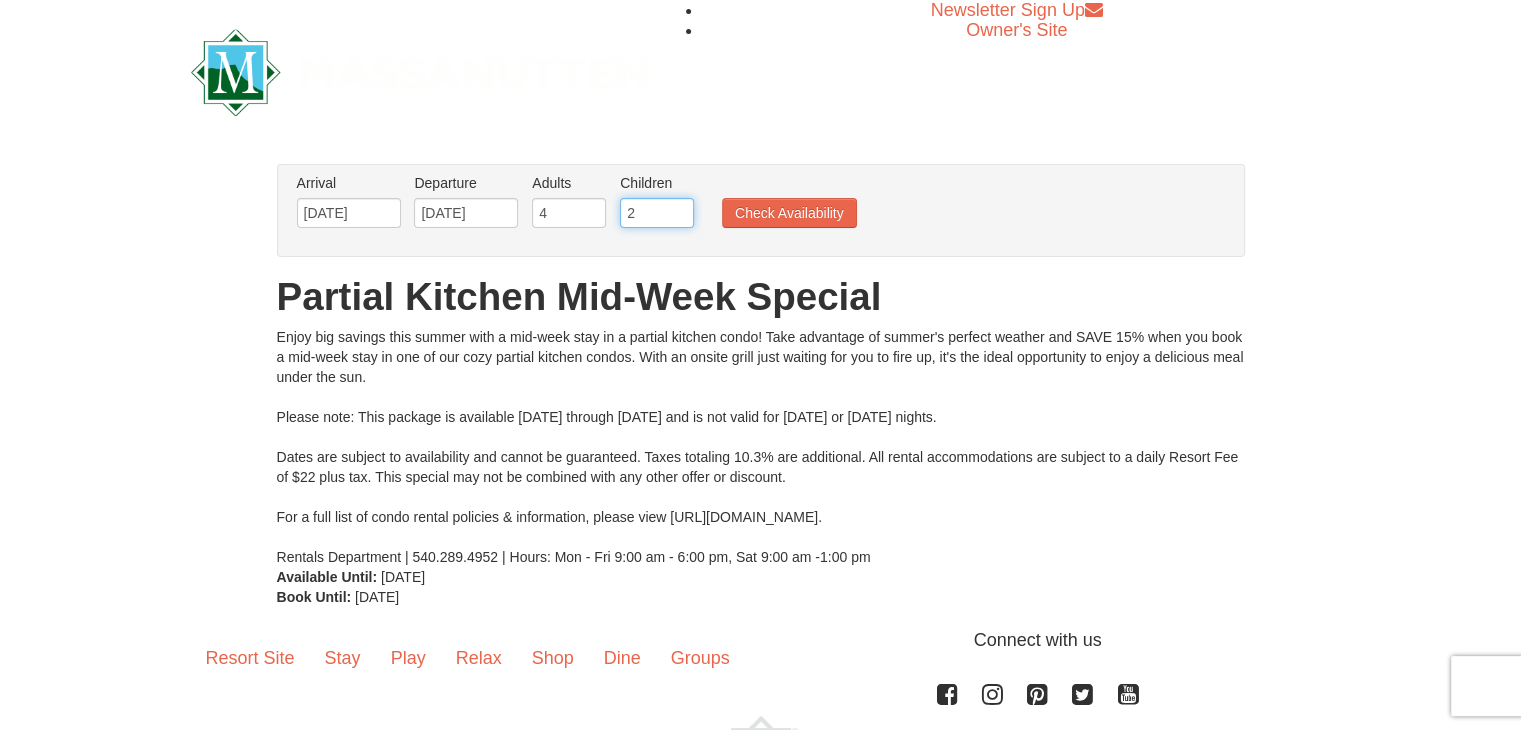 type on "2" 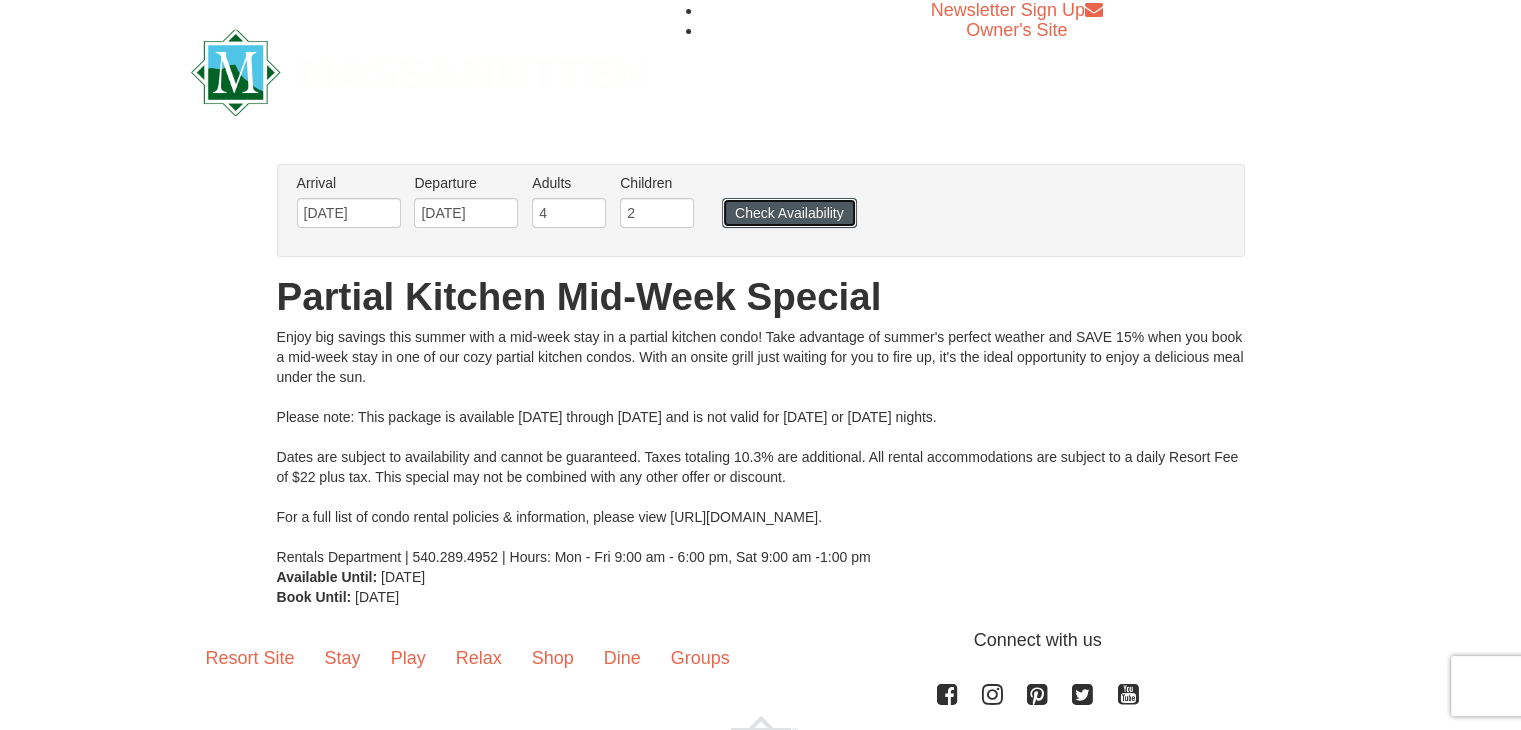 click on "Check Availability" at bounding box center [789, 213] 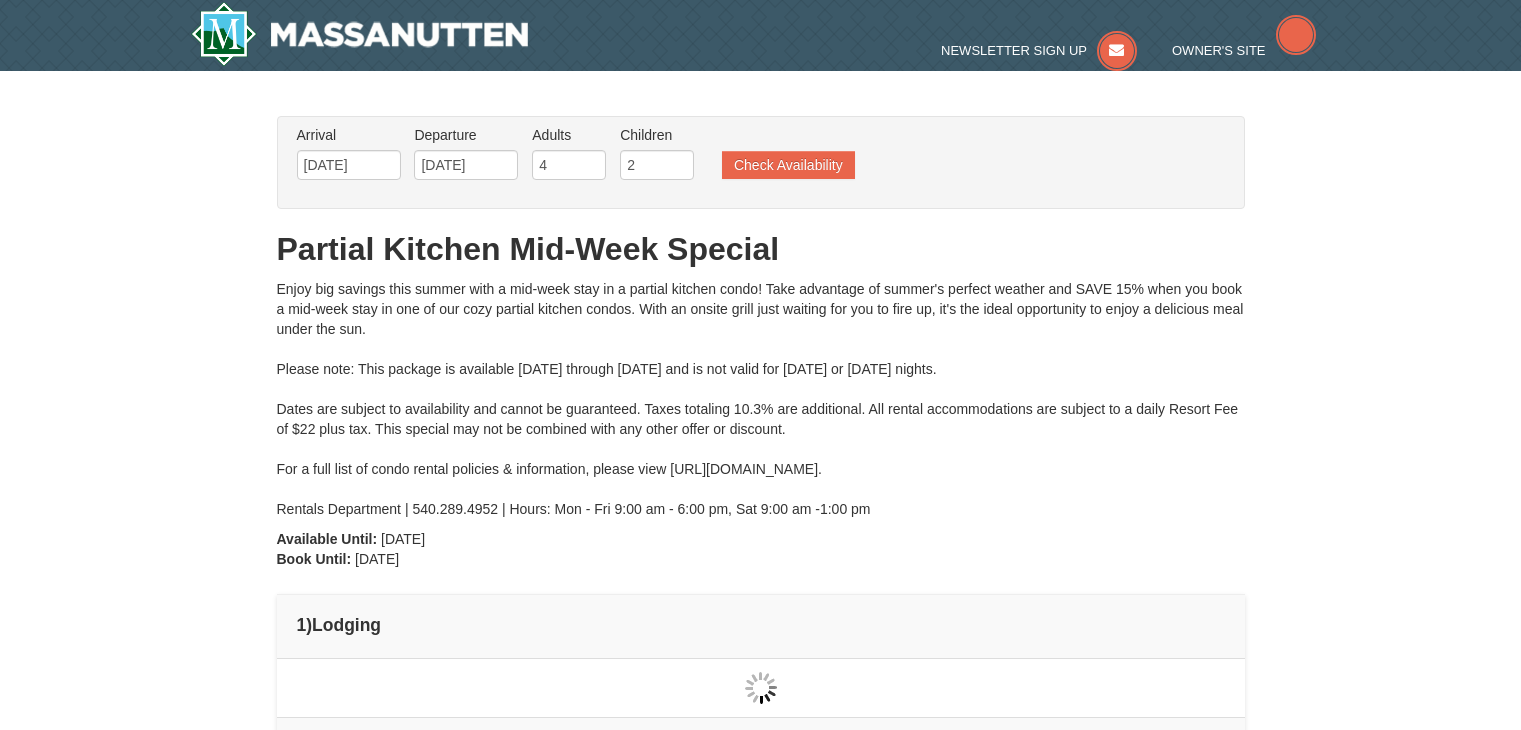 scroll, scrollTop: 32, scrollLeft: 0, axis: vertical 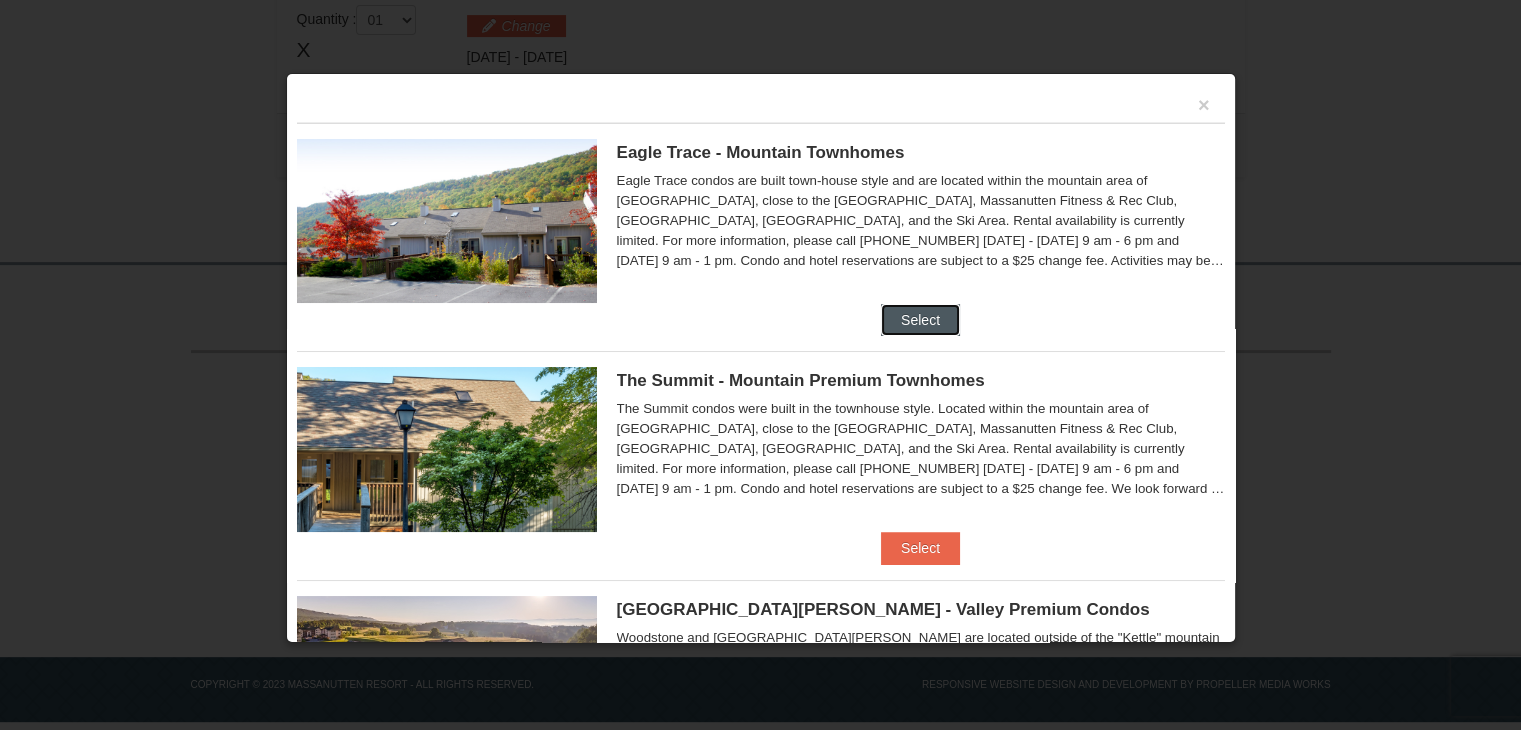 click on "Select" at bounding box center (920, 320) 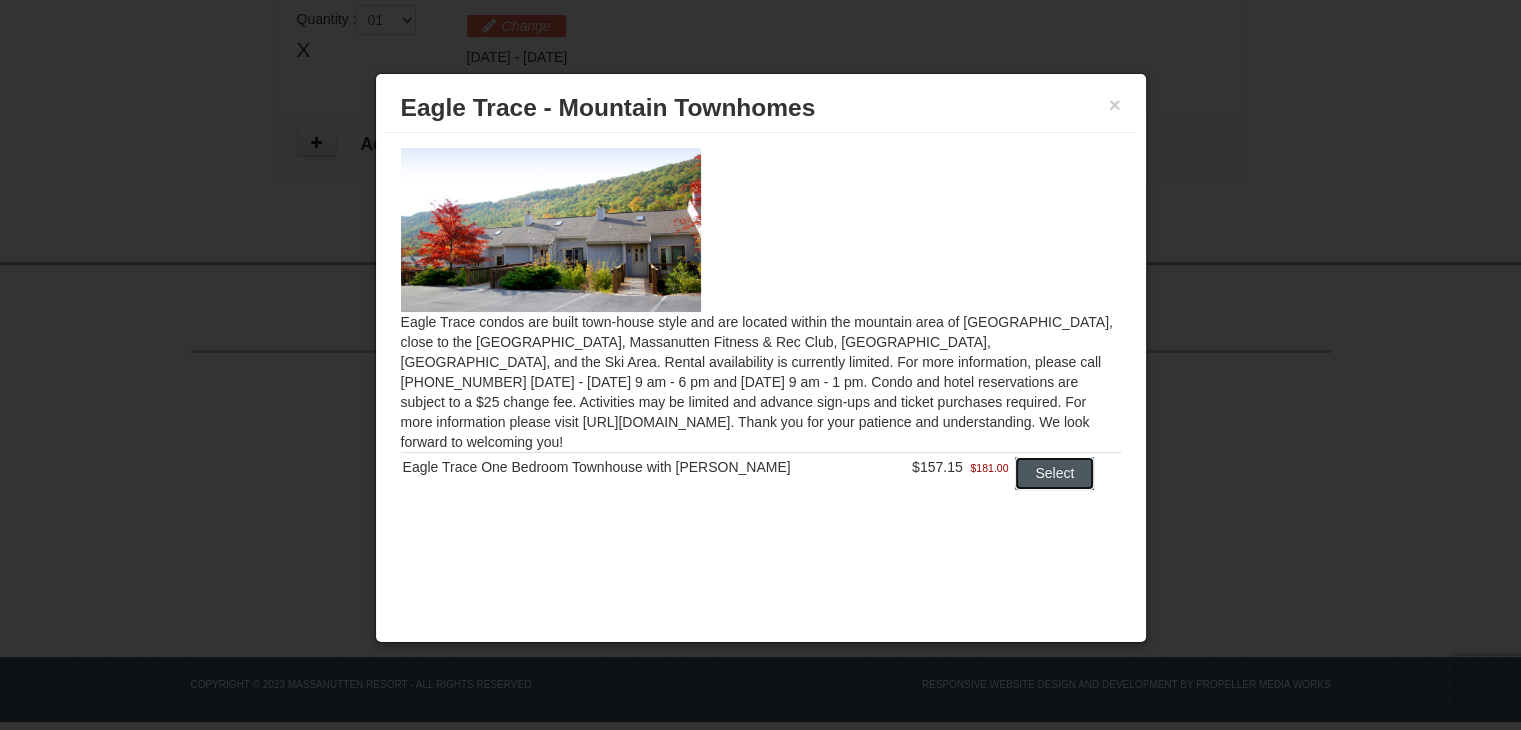 click on "Select" at bounding box center [1054, 473] 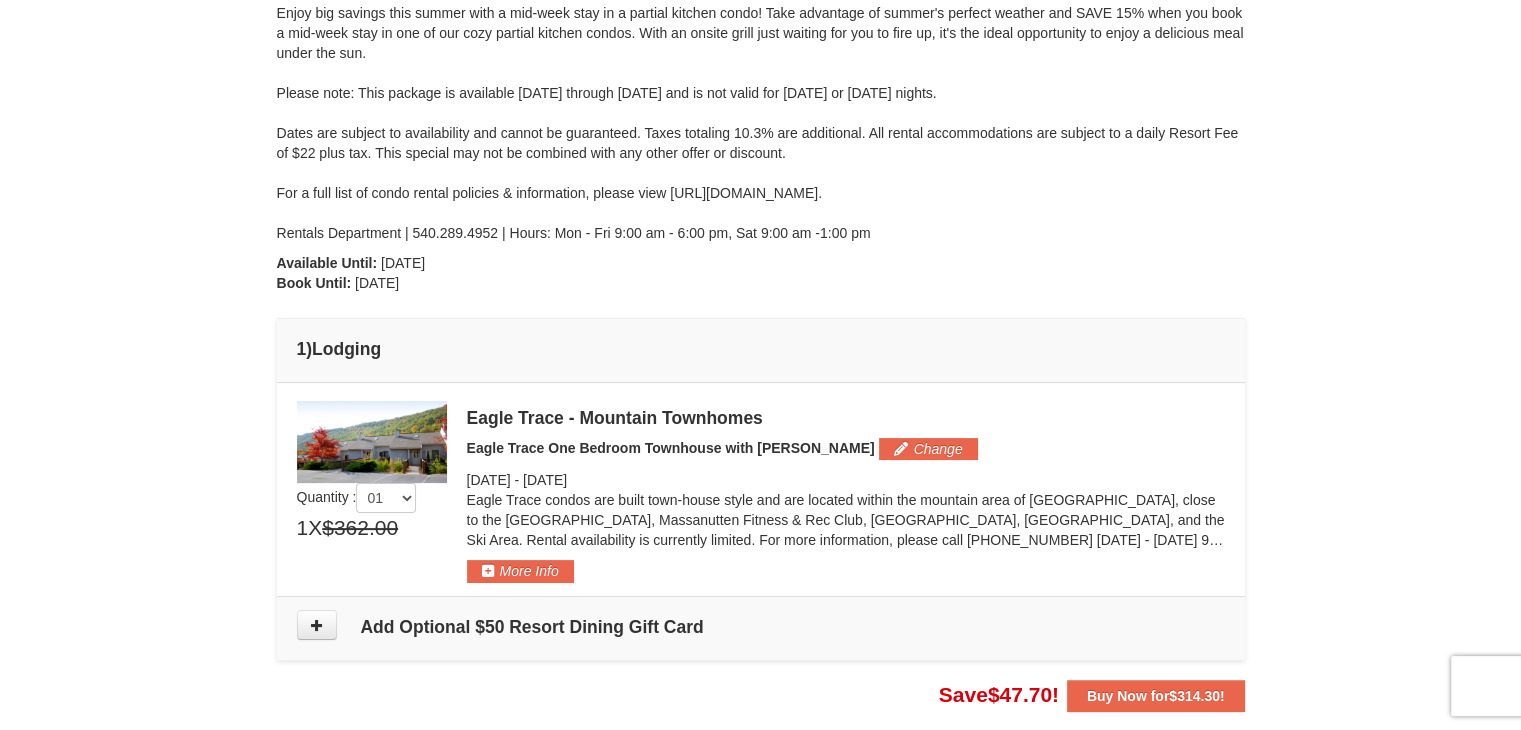 scroll, scrollTop: 271, scrollLeft: 0, axis: vertical 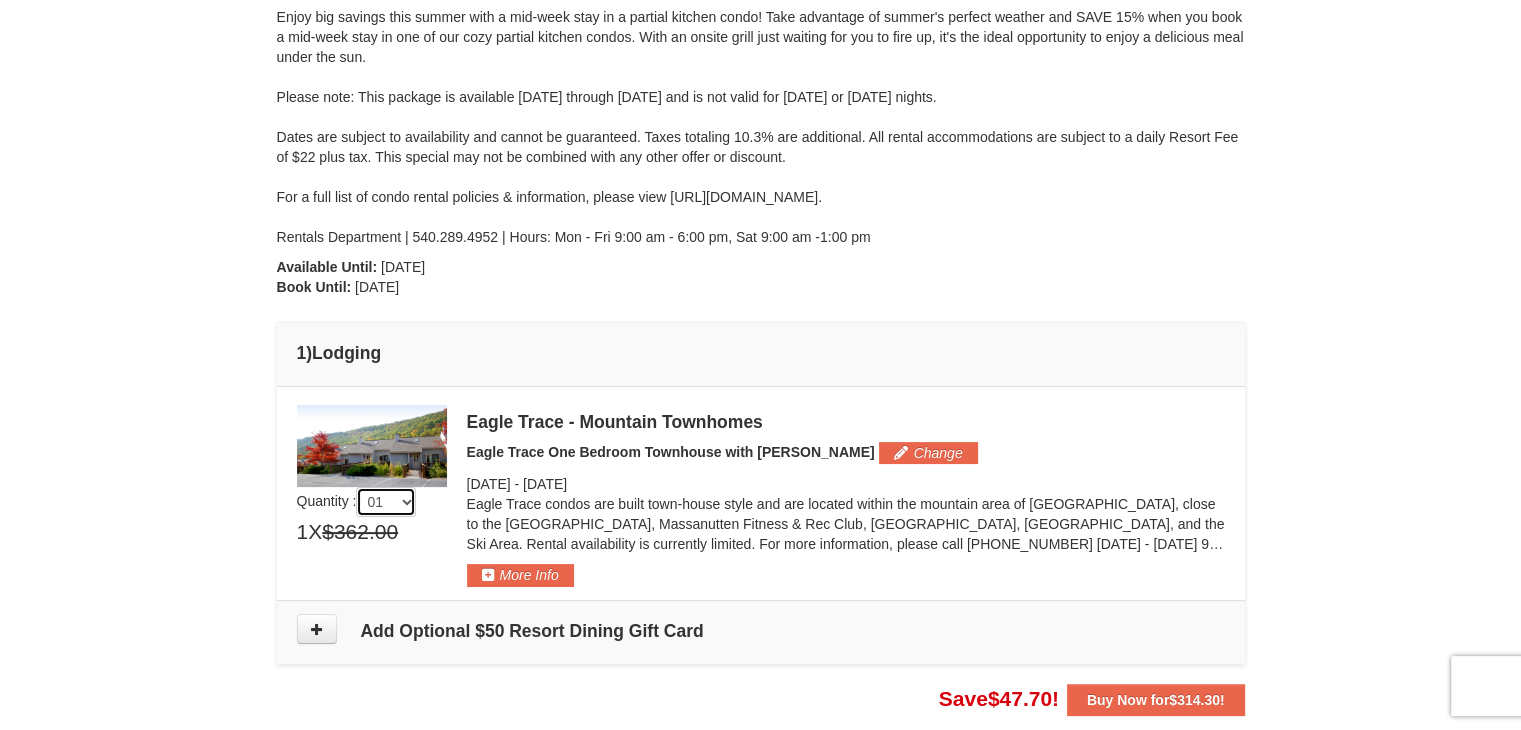 click on "01
02
03
04
05" at bounding box center (386, 502) 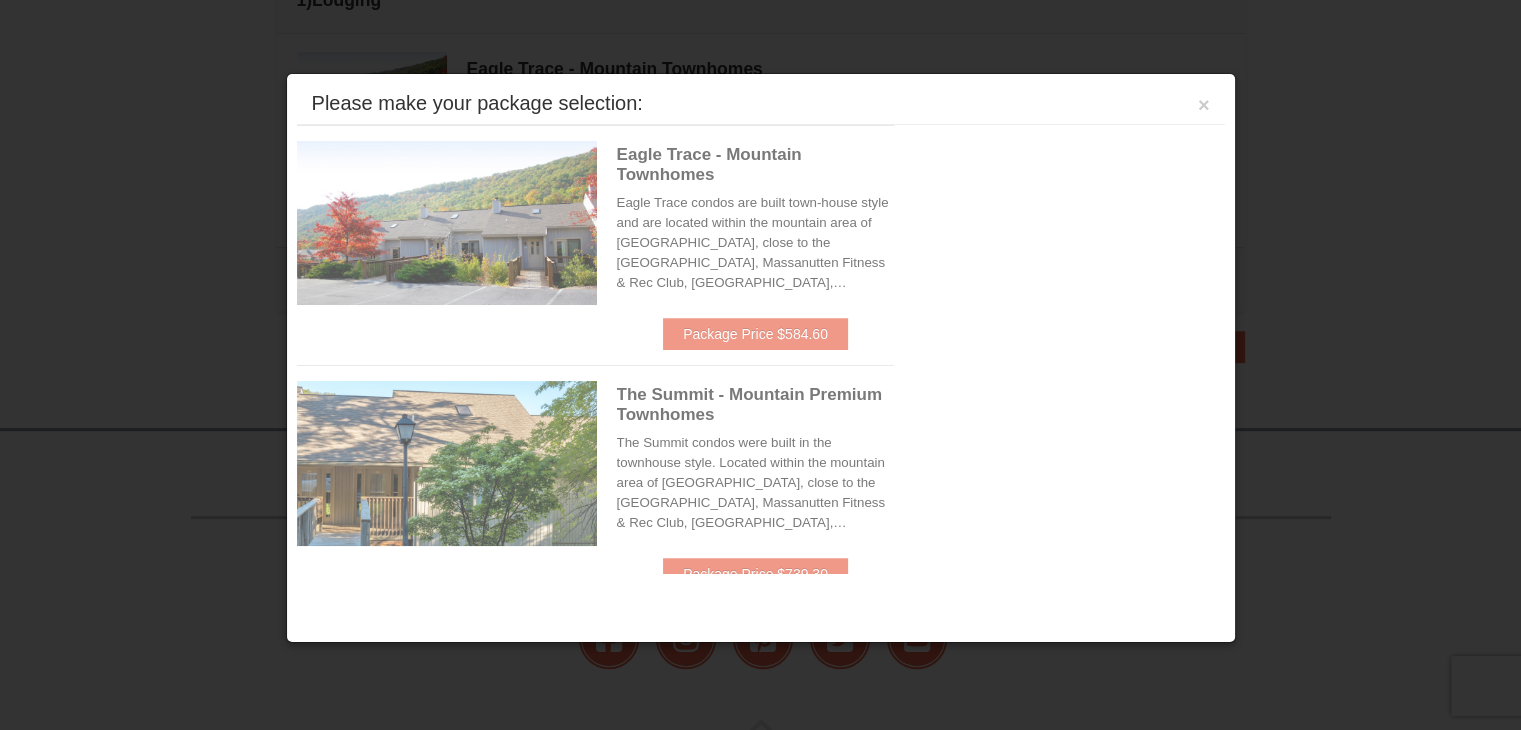 scroll, scrollTop: 669, scrollLeft: 0, axis: vertical 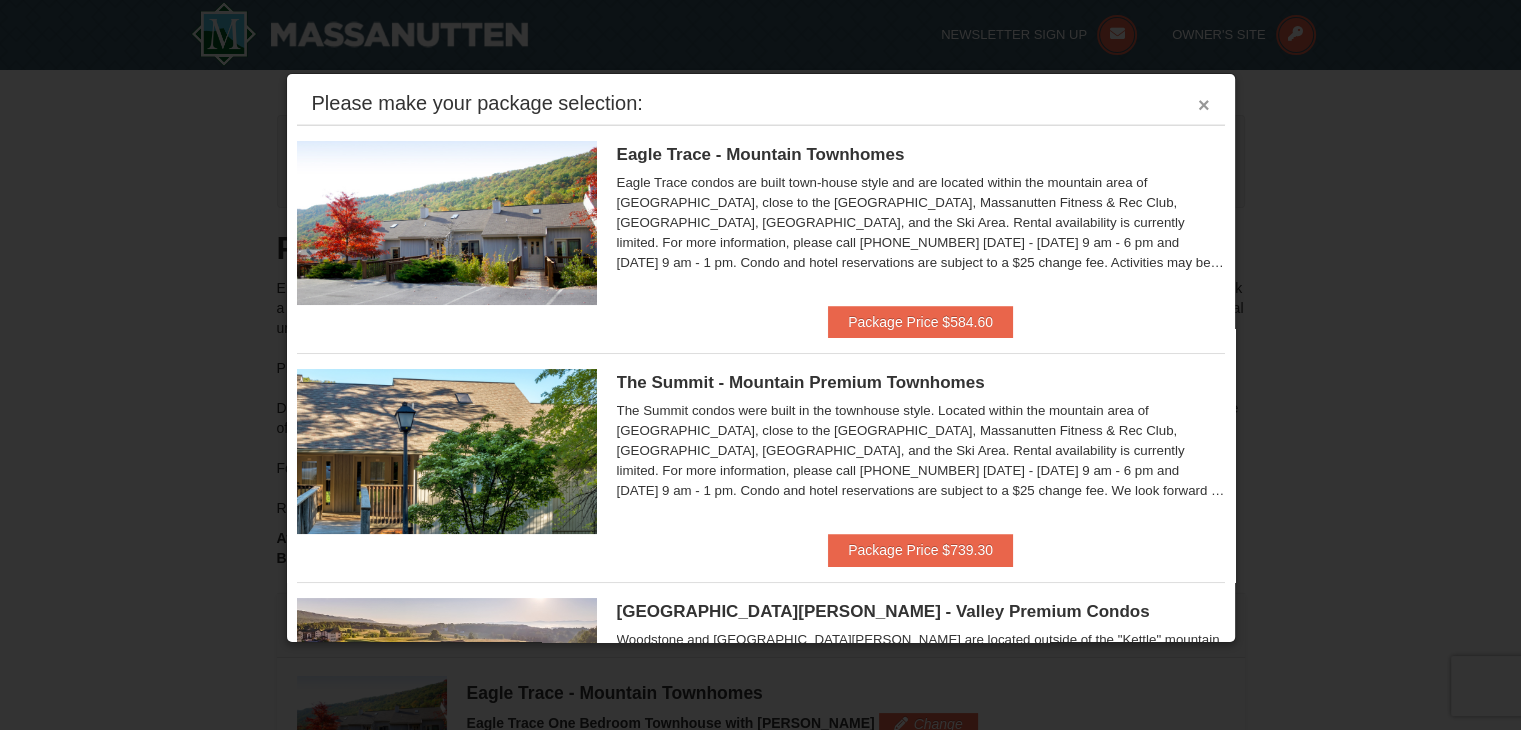 click on "×" at bounding box center (1204, 105) 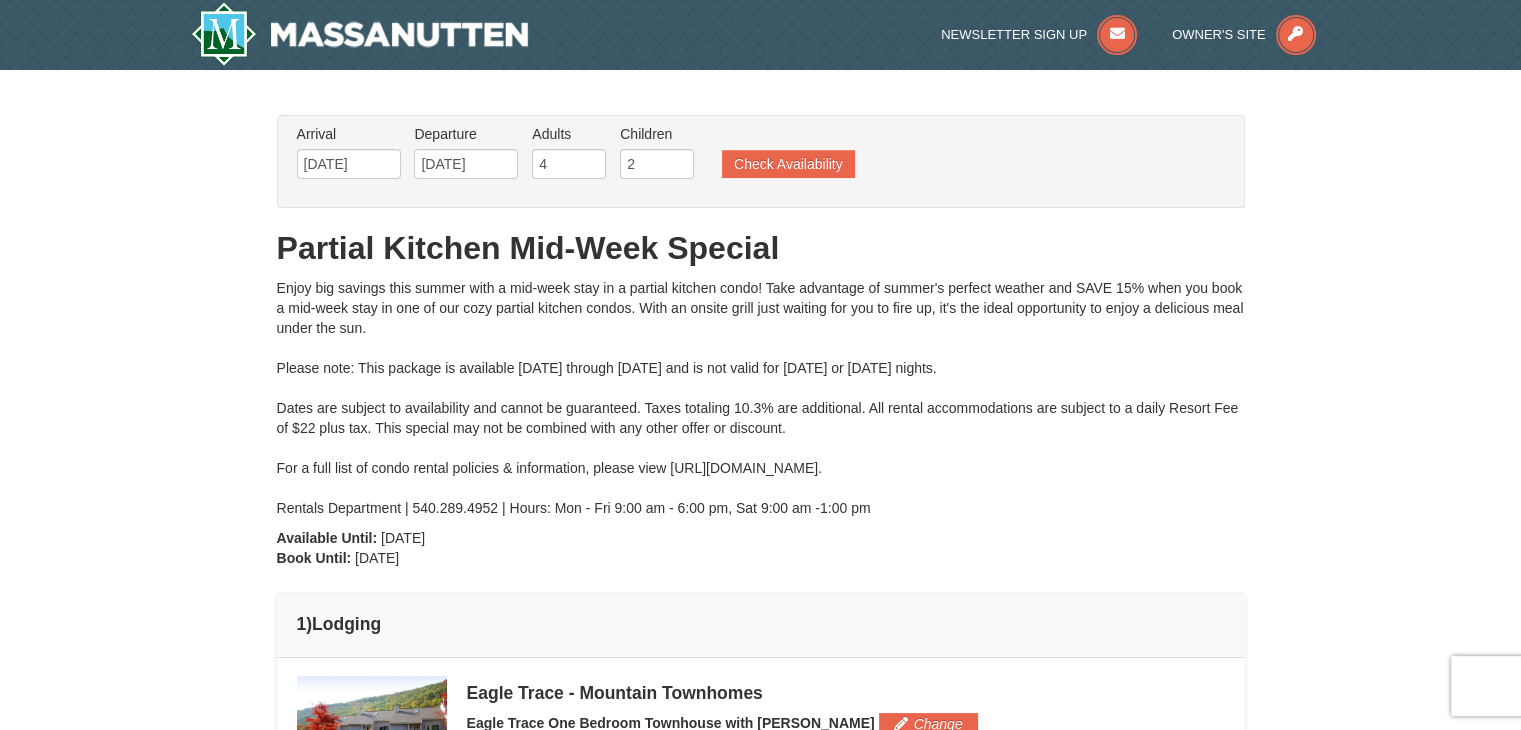 scroll, scrollTop: 100, scrollLeft: 0, axis: vertical 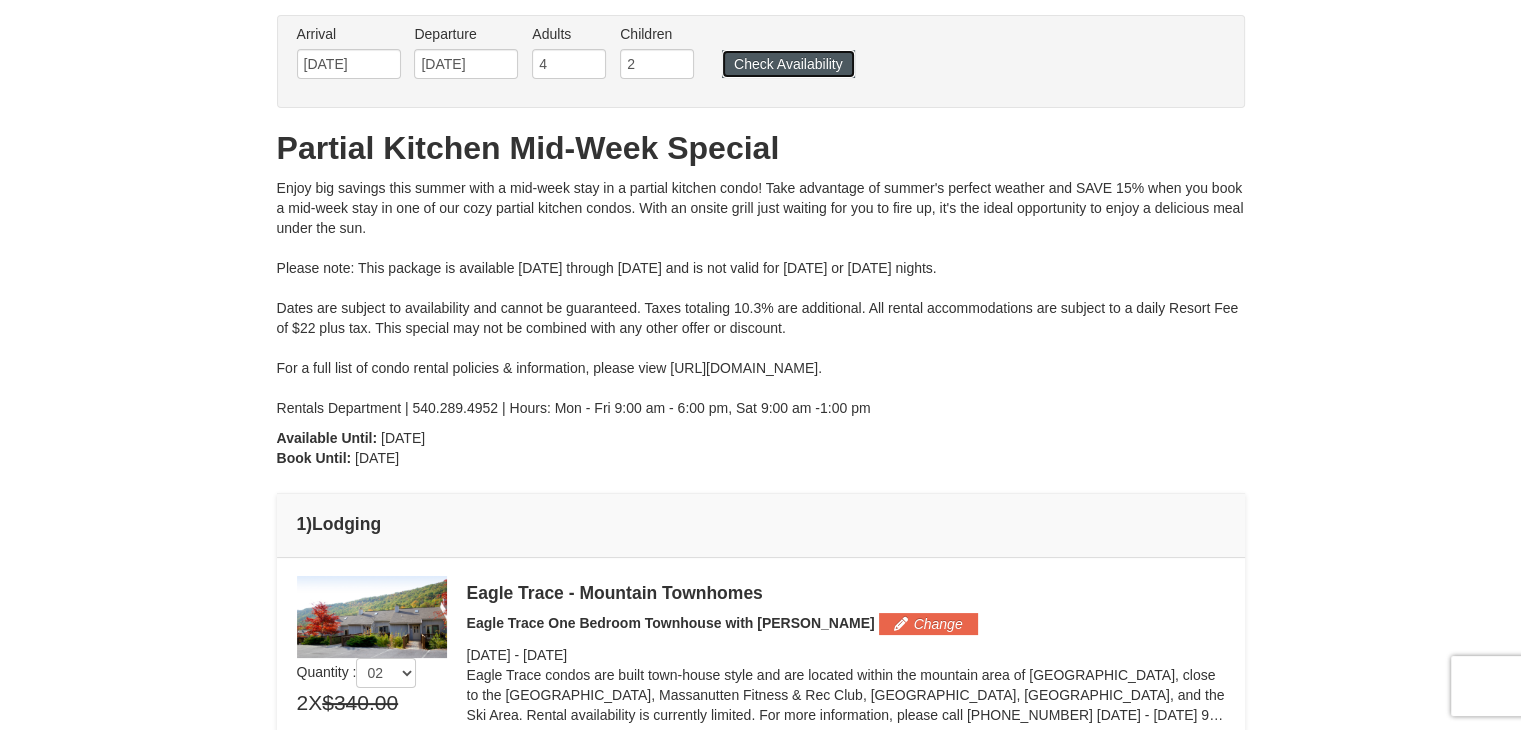 click on "Check Availability" at bounding box center (788, 64) 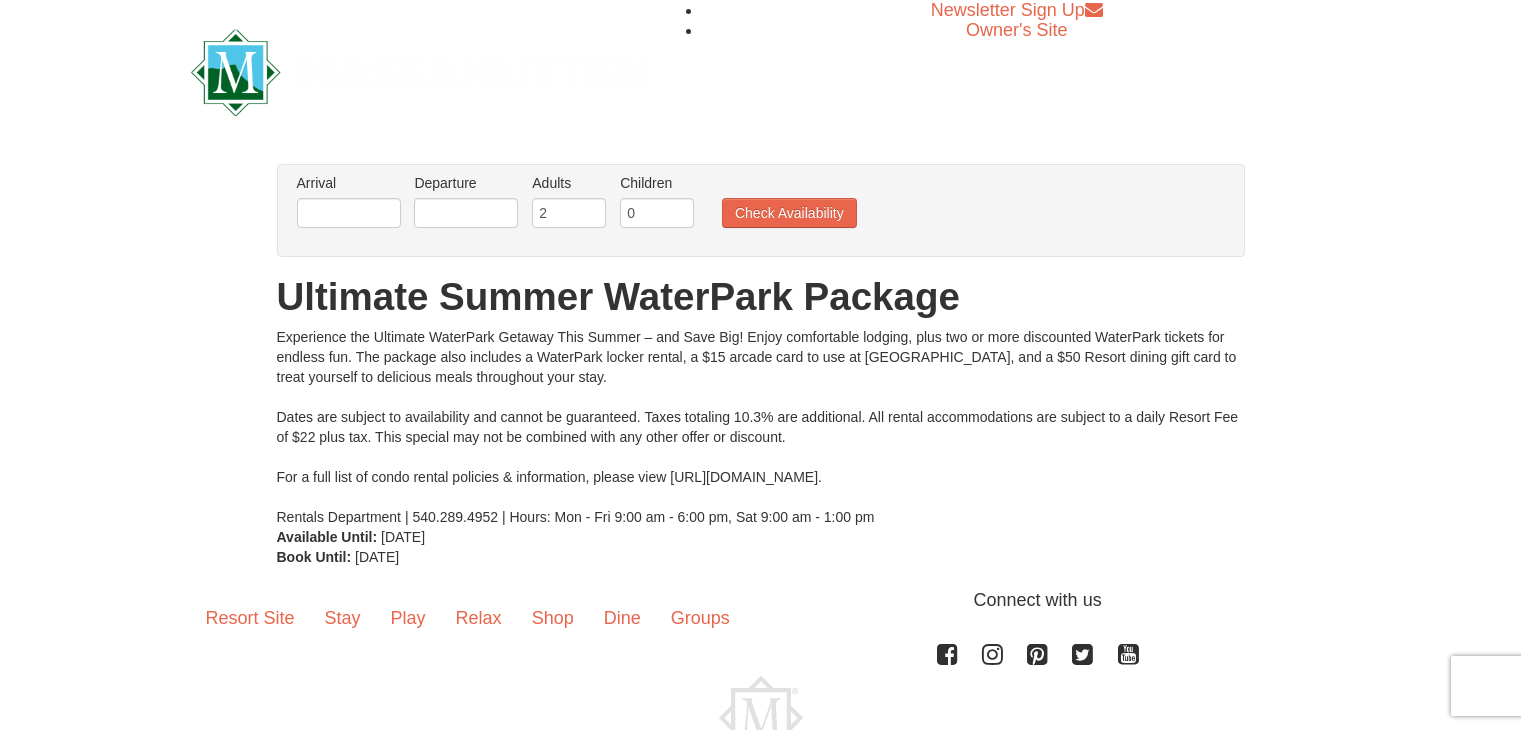 scroll, scrollTop: 0, scrollLeft: 0, axis: both 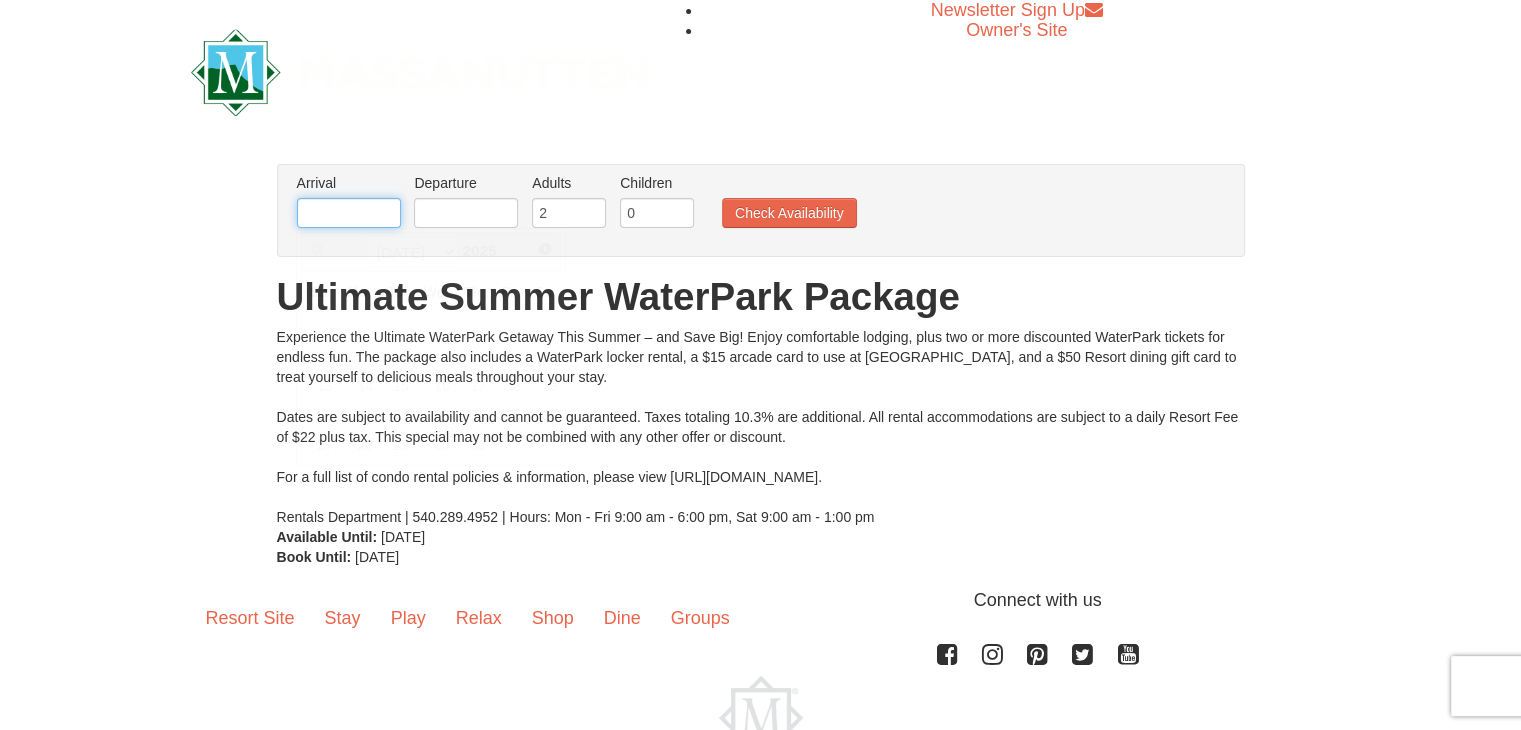 click at bounding box center [349, 213] 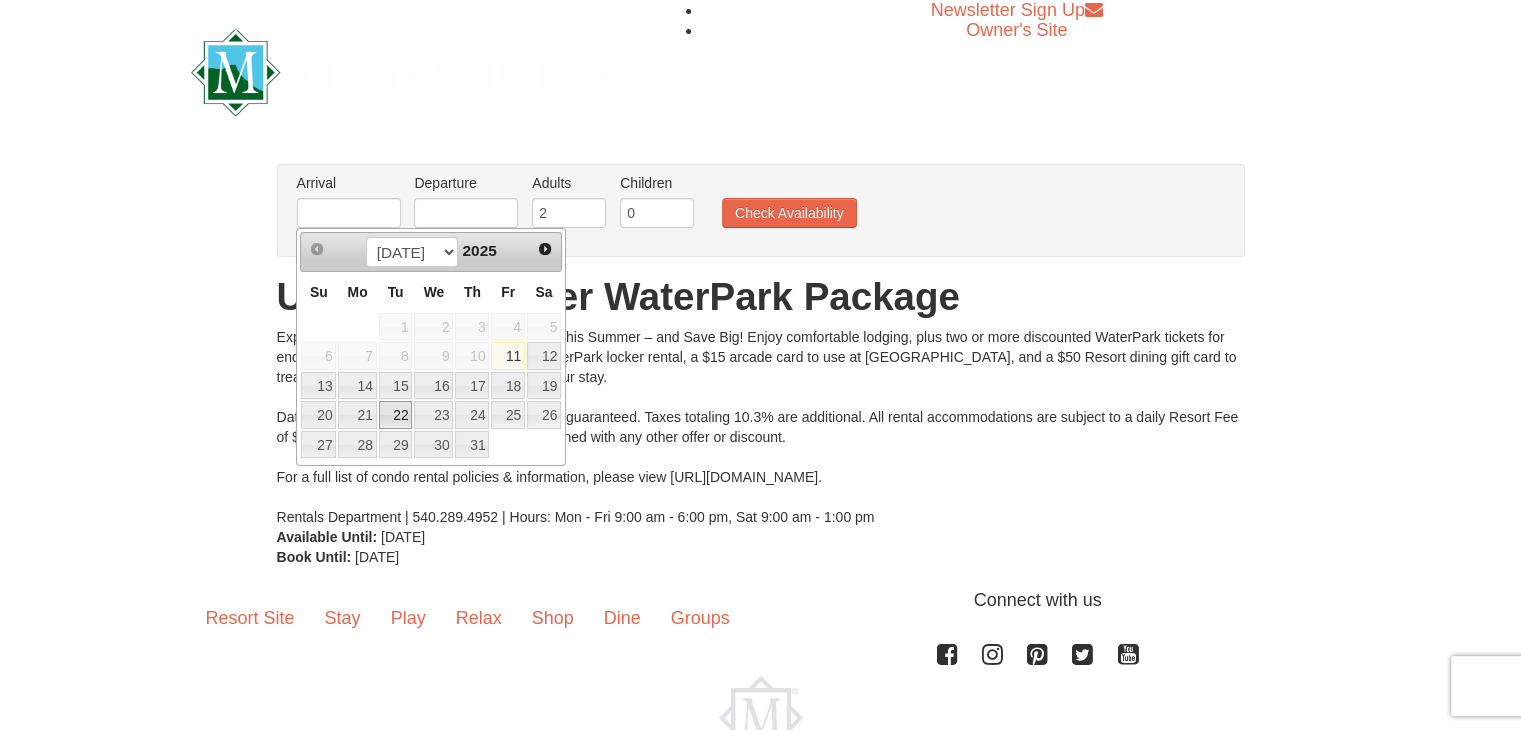click on "22" at bounding box center [396, 415] 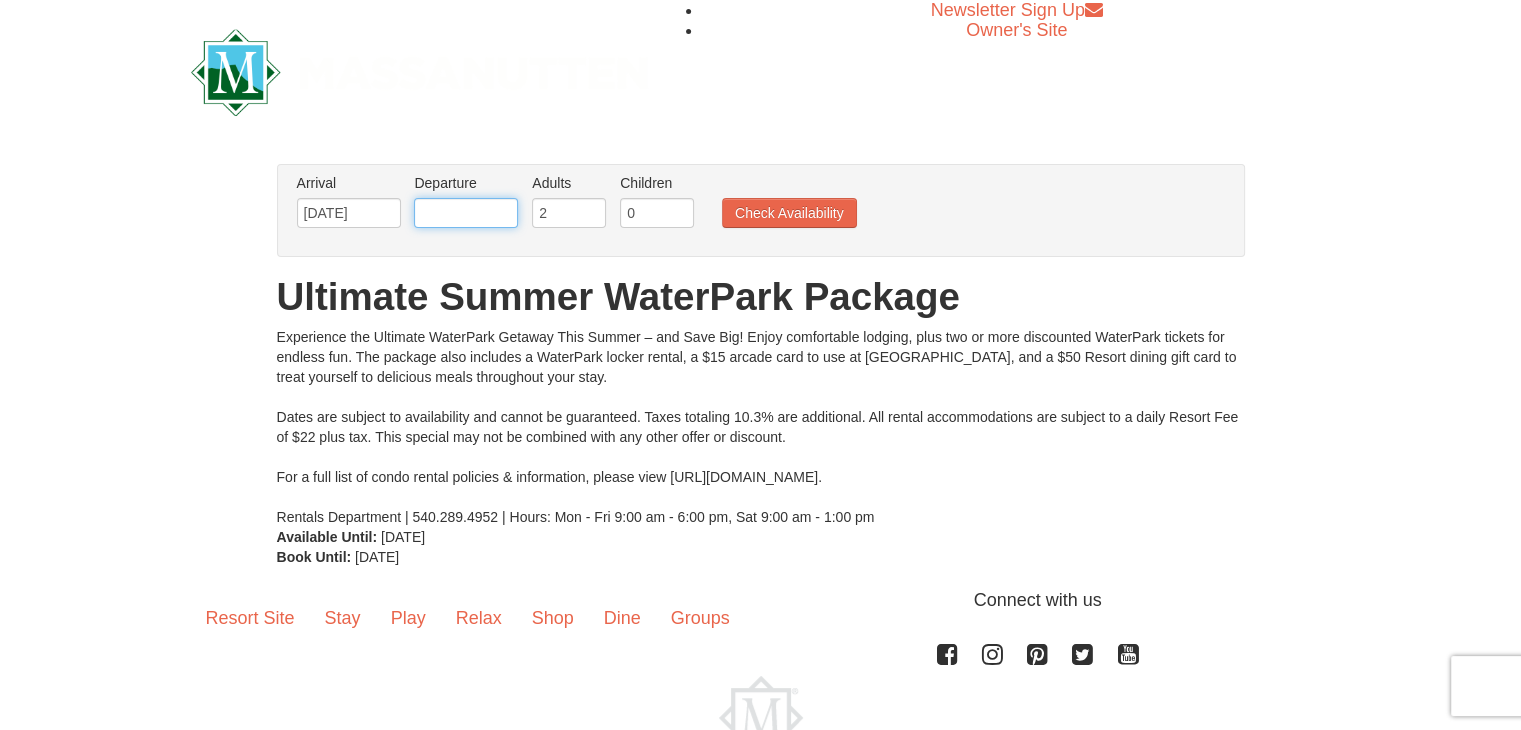 click at bounding box center (466, 213) 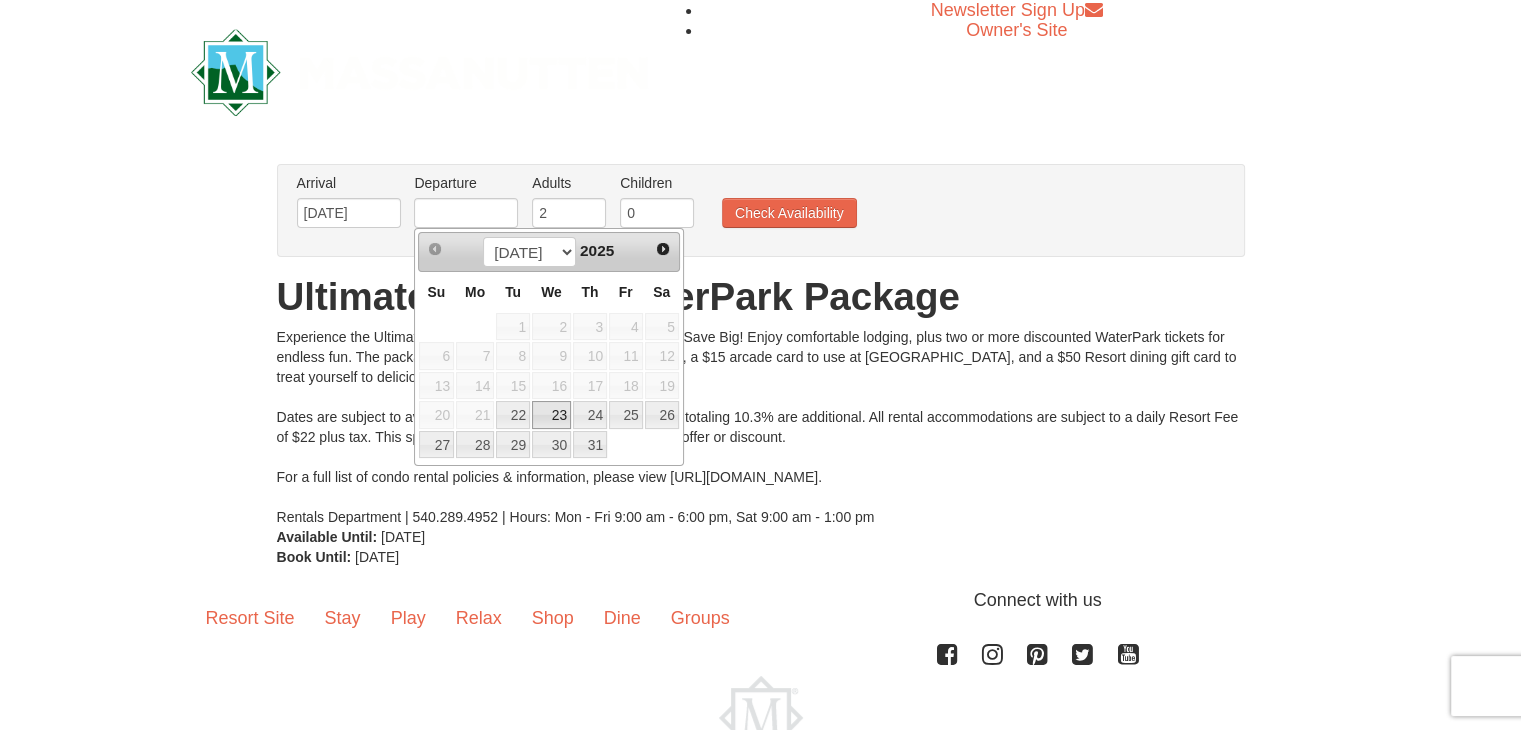 click on "23" at bounding box center [551, 415] 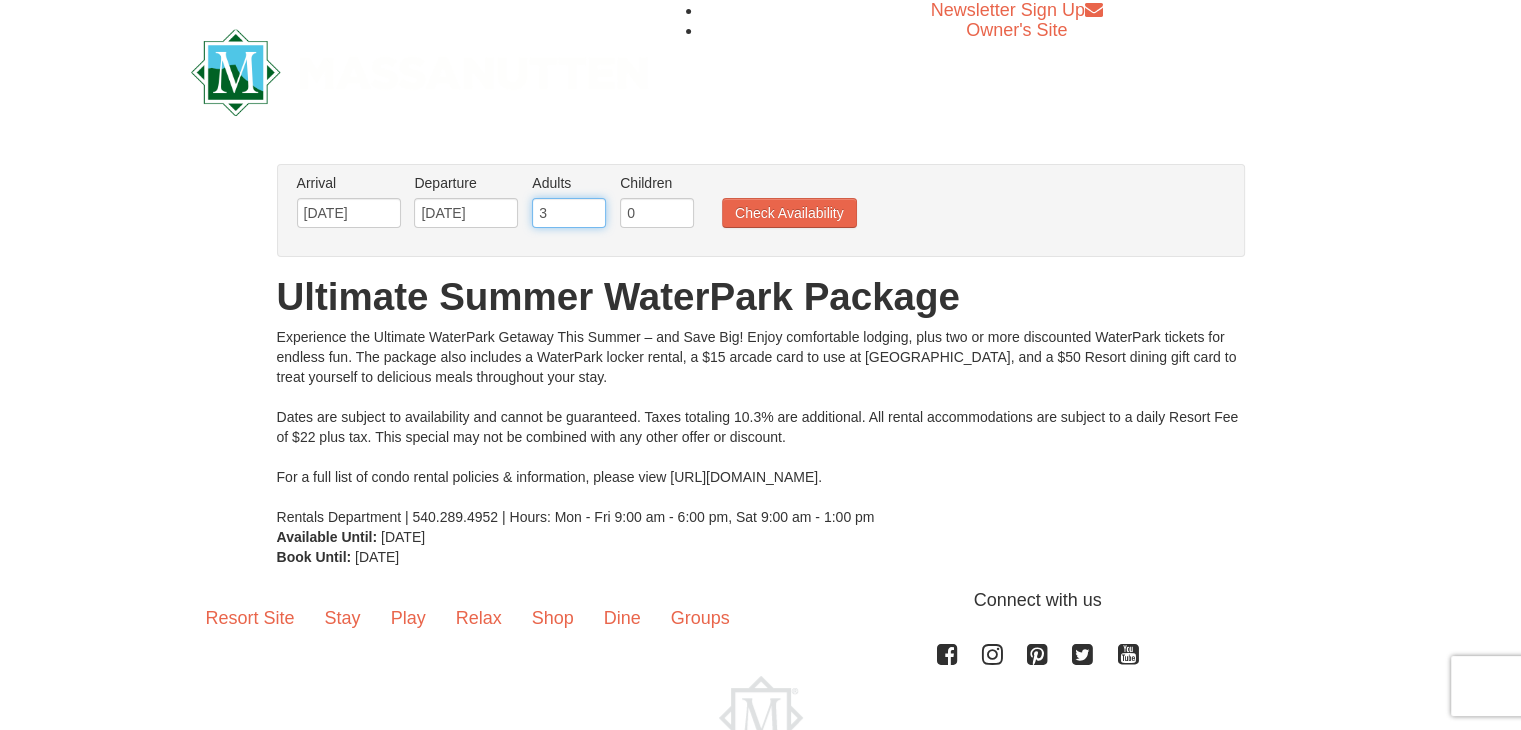 click on "3" at bounding box center (569, 213) 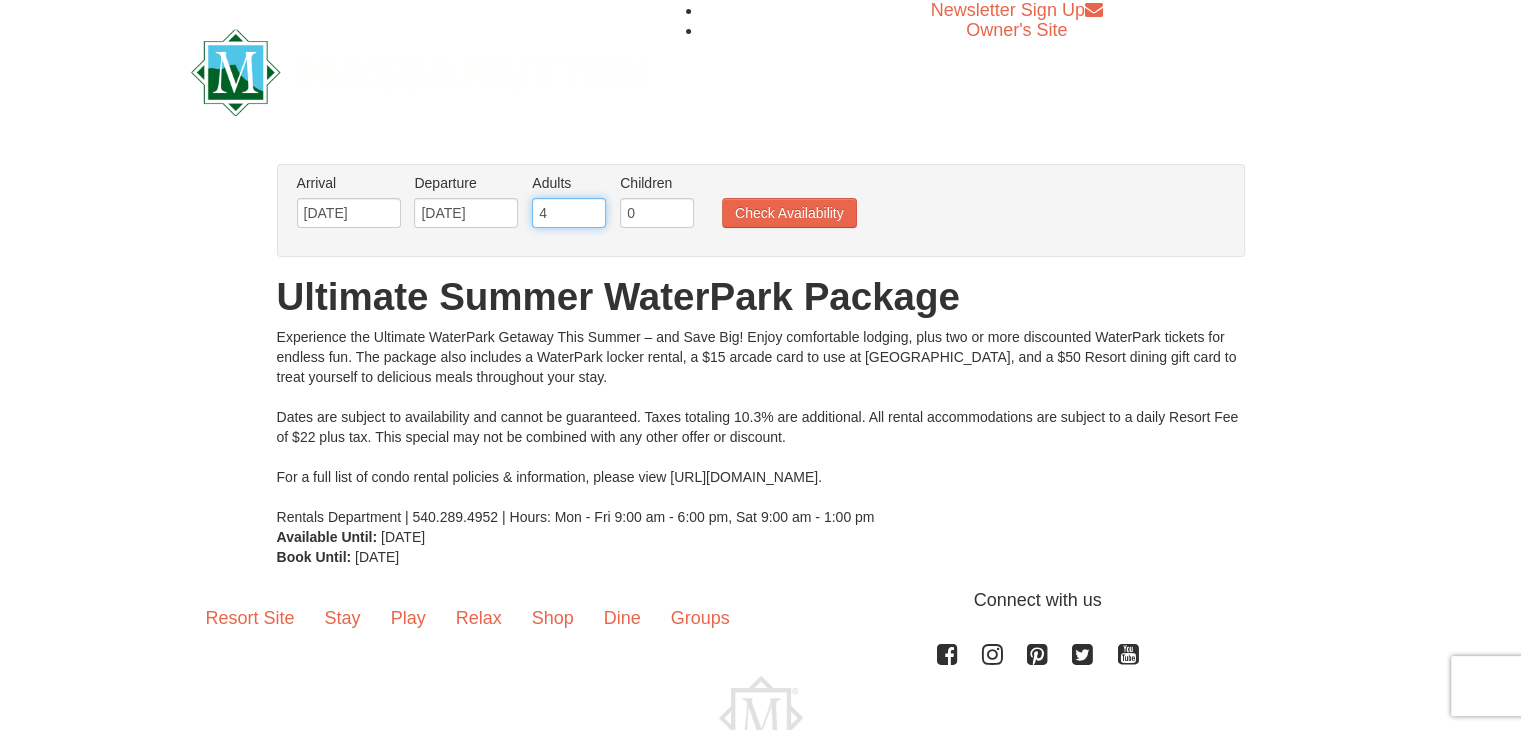 type on "4" 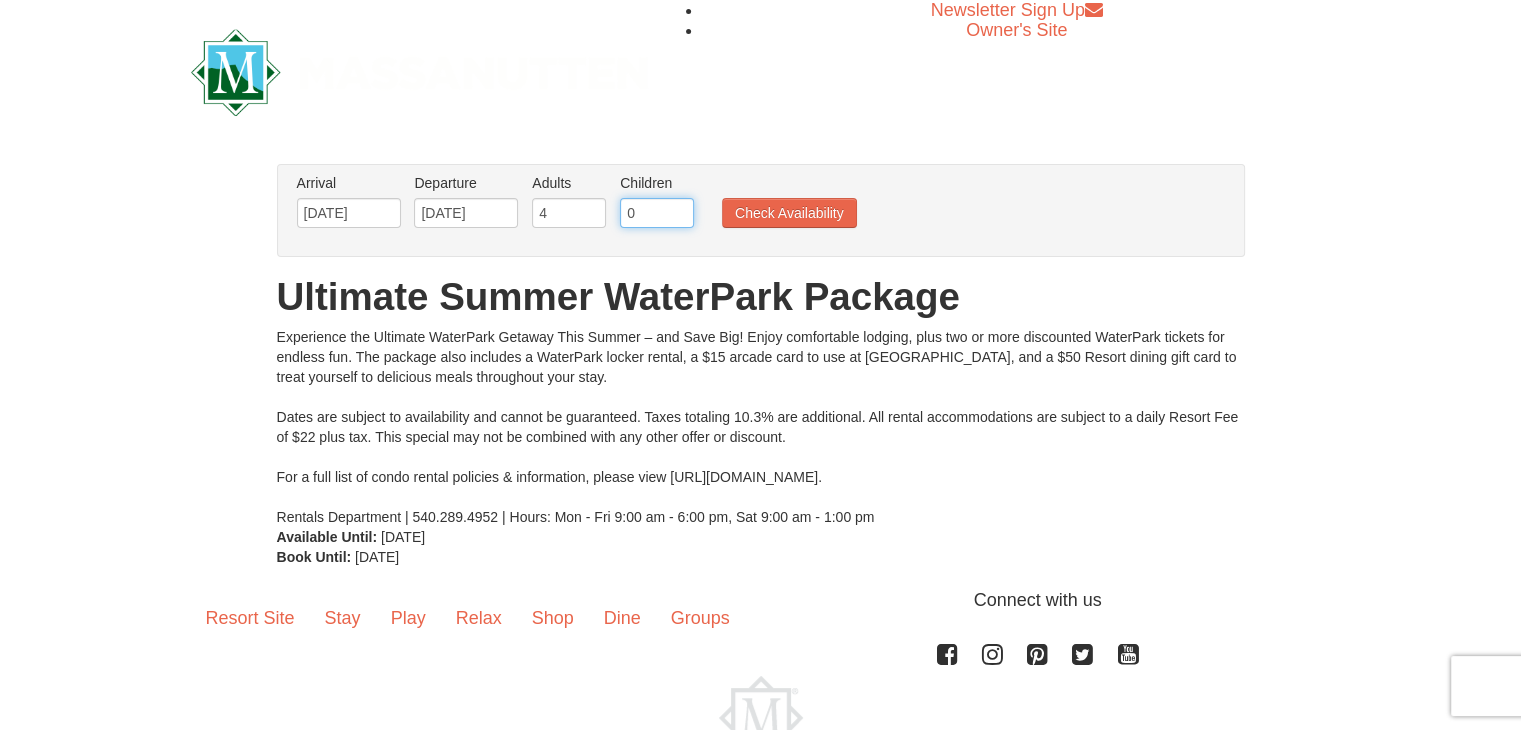 click on "0" at bounding box center (657, 213) 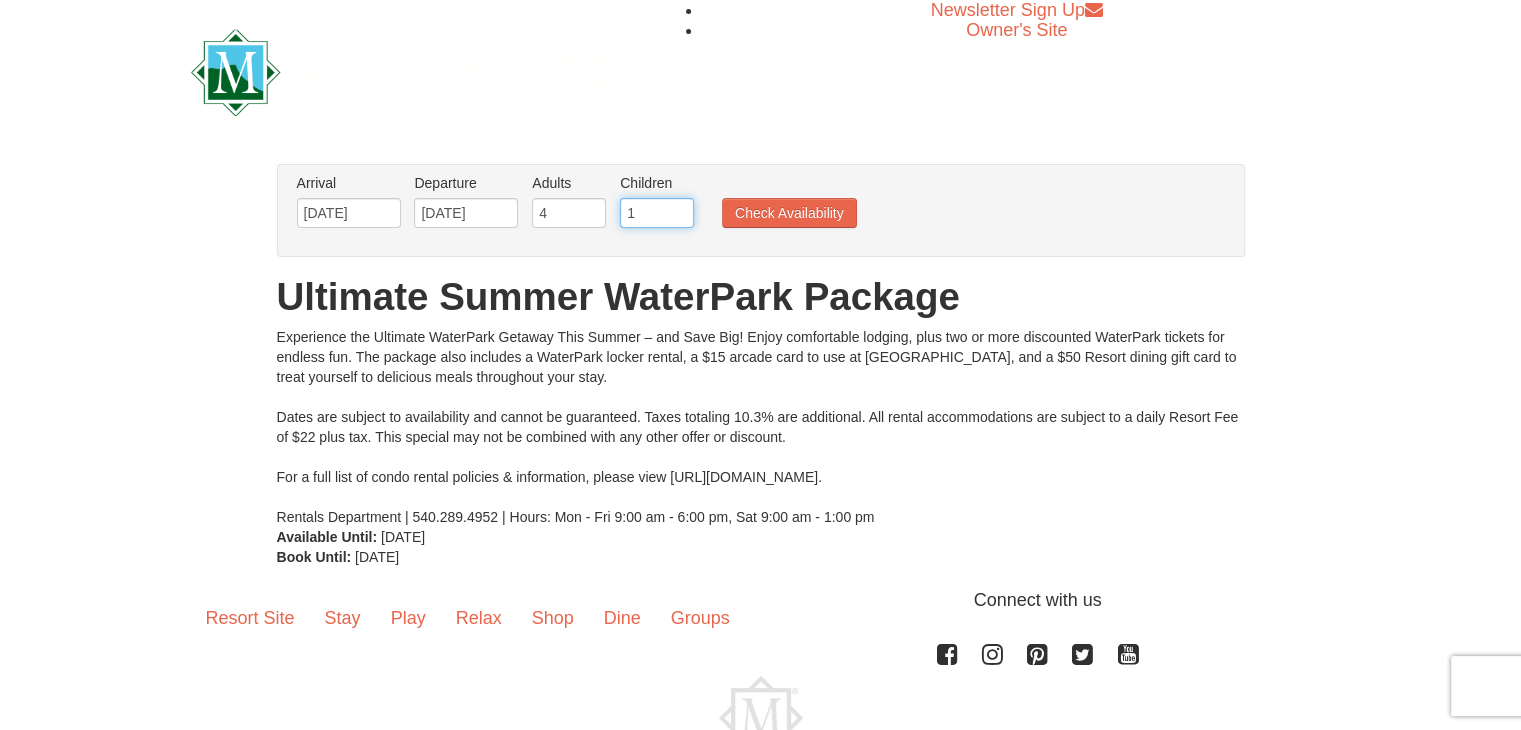 click on "1" at bounding box center (657, 213) 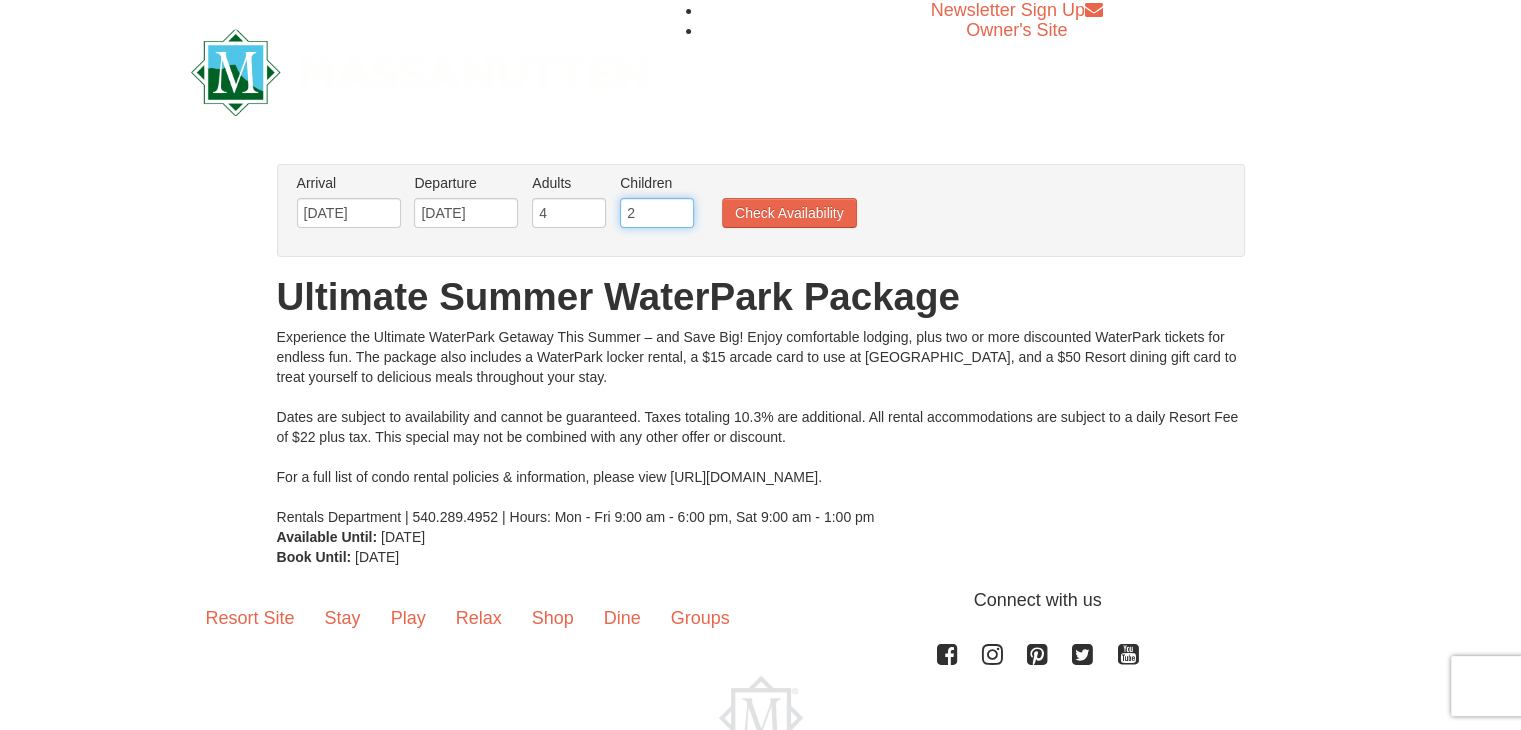 type on "2" 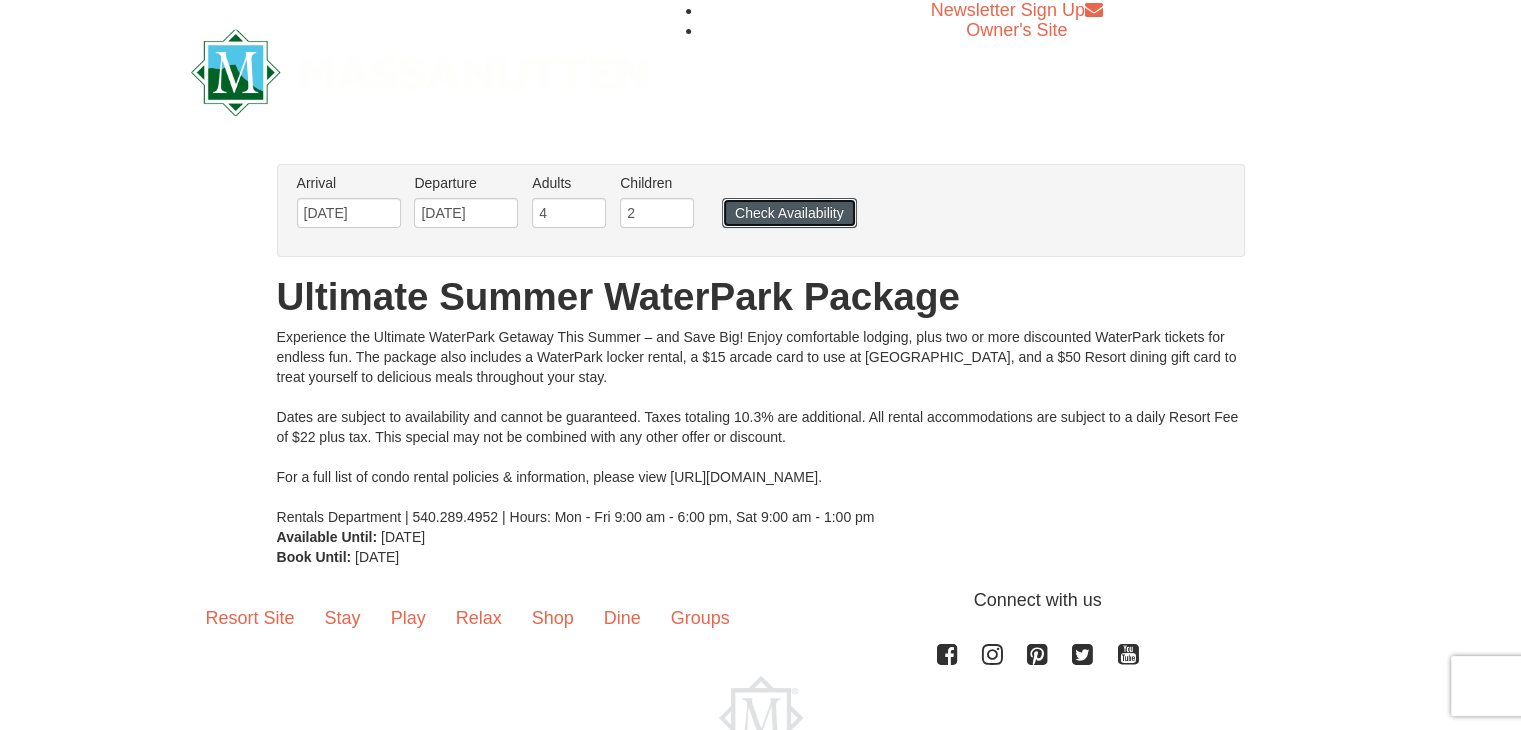 click on "Check Availability" at bounding box center (789, 213) 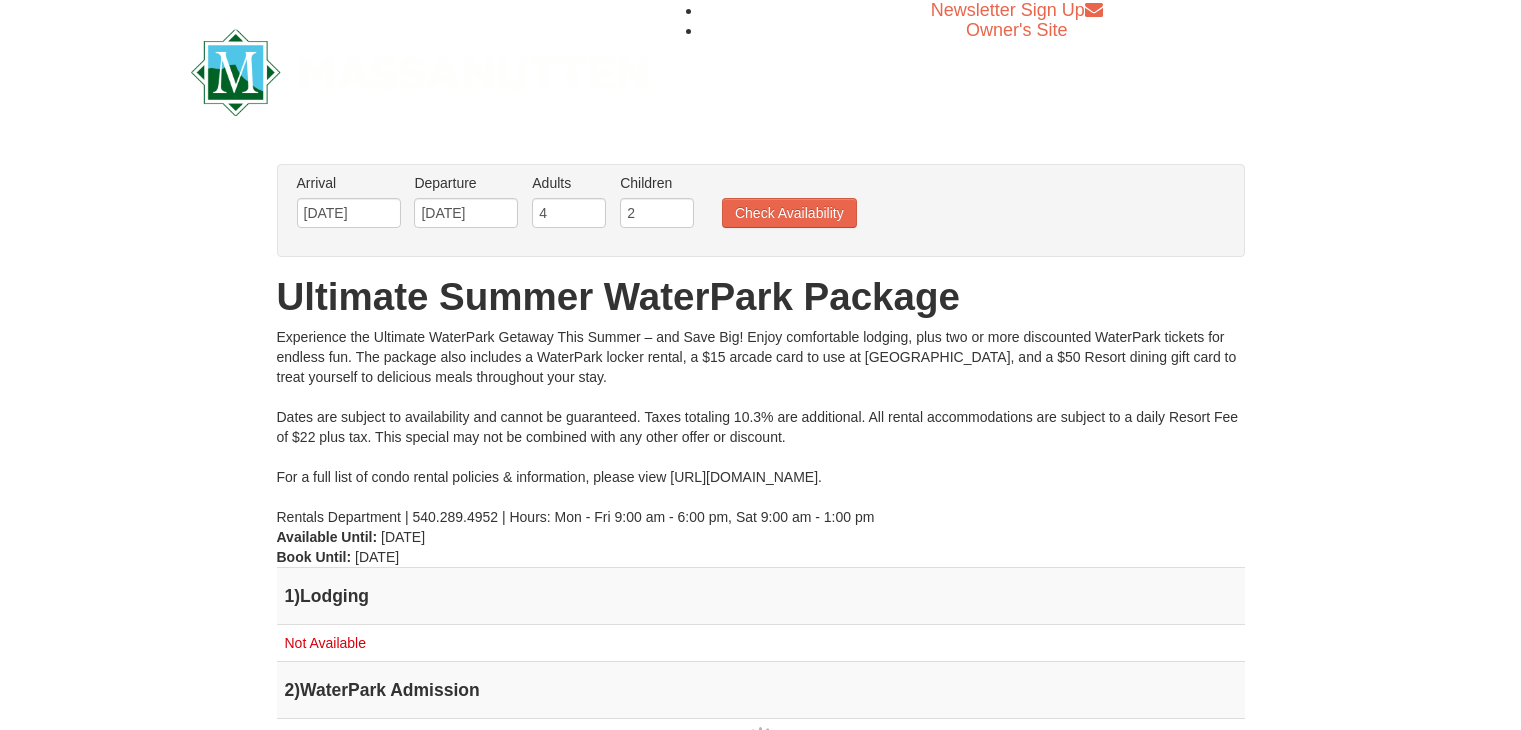 scroll, scrollTop: 0, scrollLeft: 0, axis: both 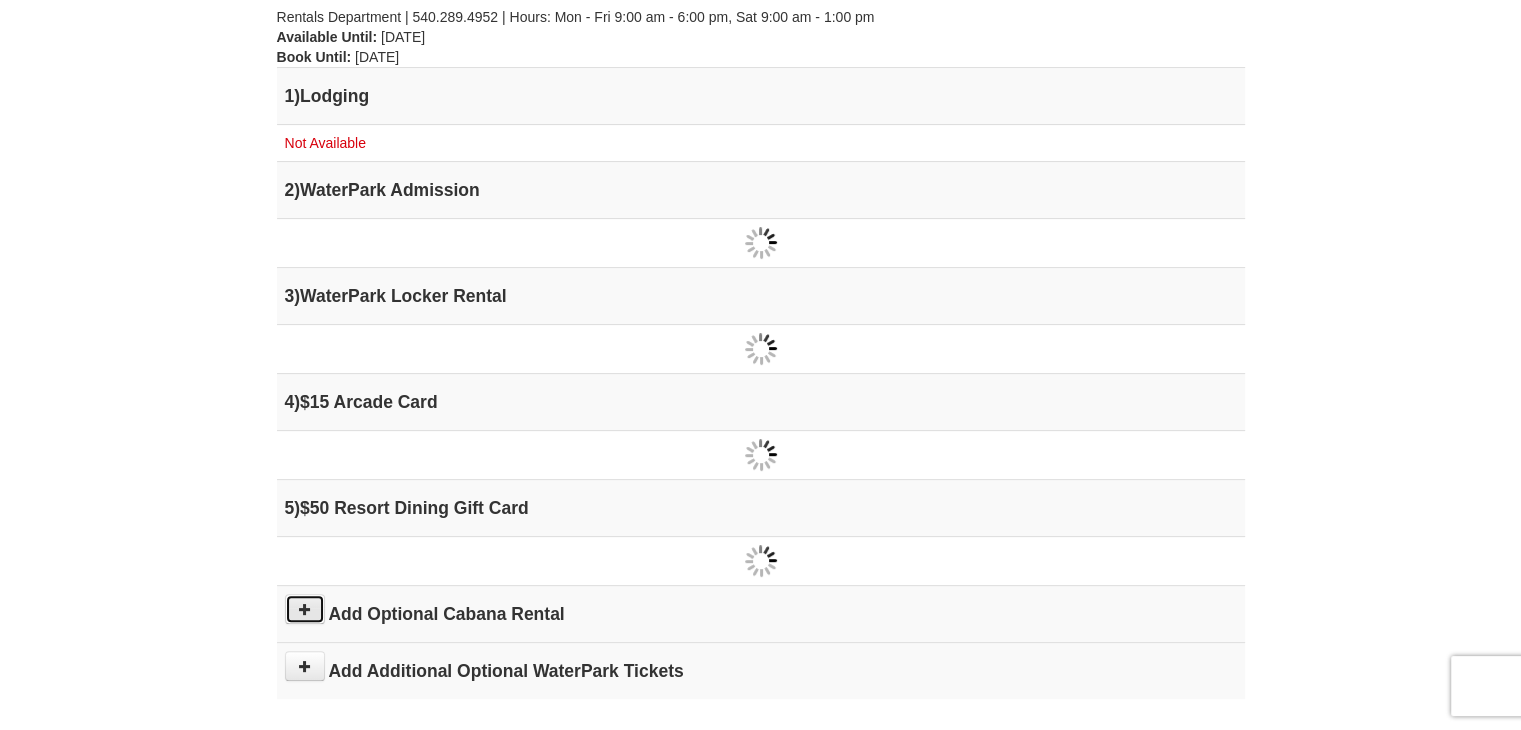 click at bounding box center [305, 609] 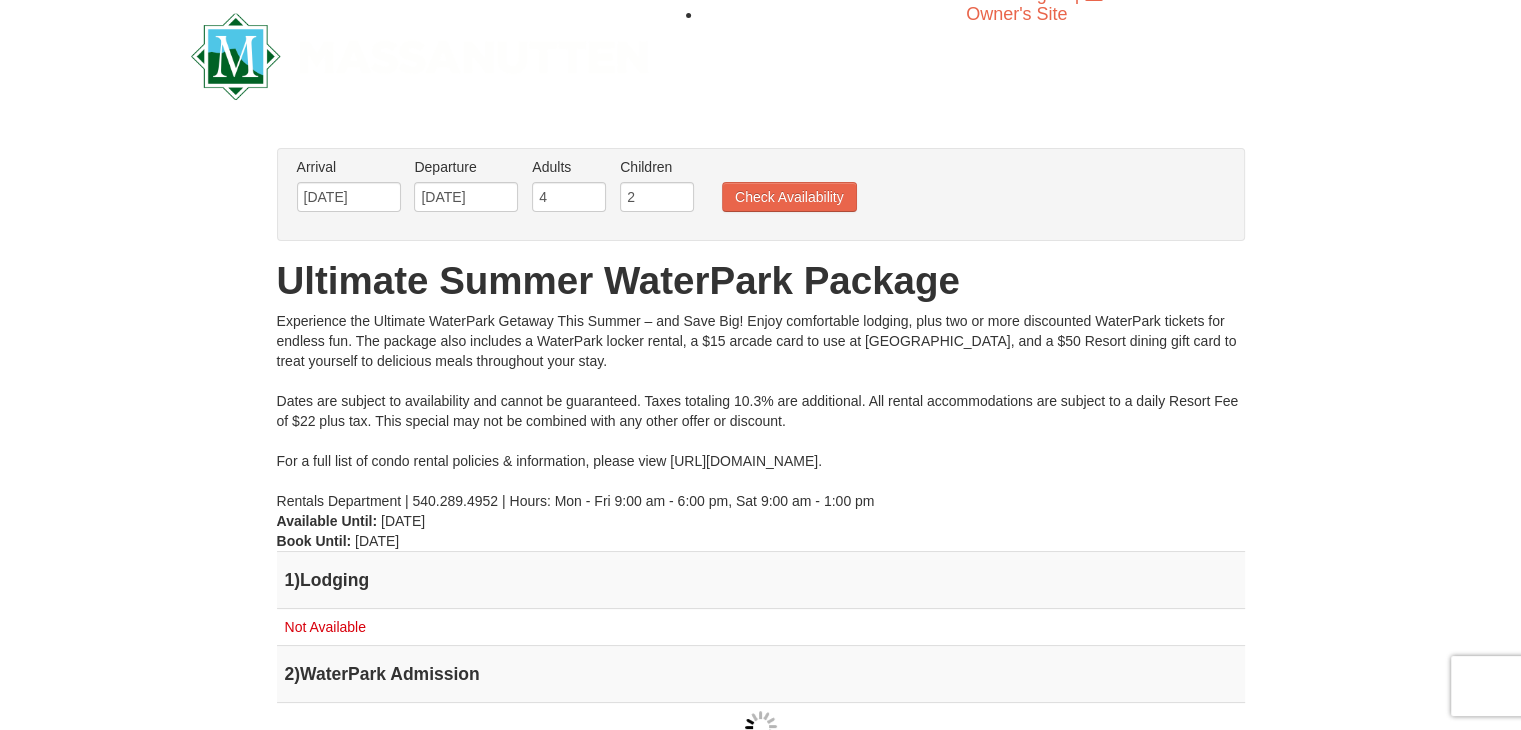 scroll, scrollTop: 0, scrollLeft: 0, axis: both 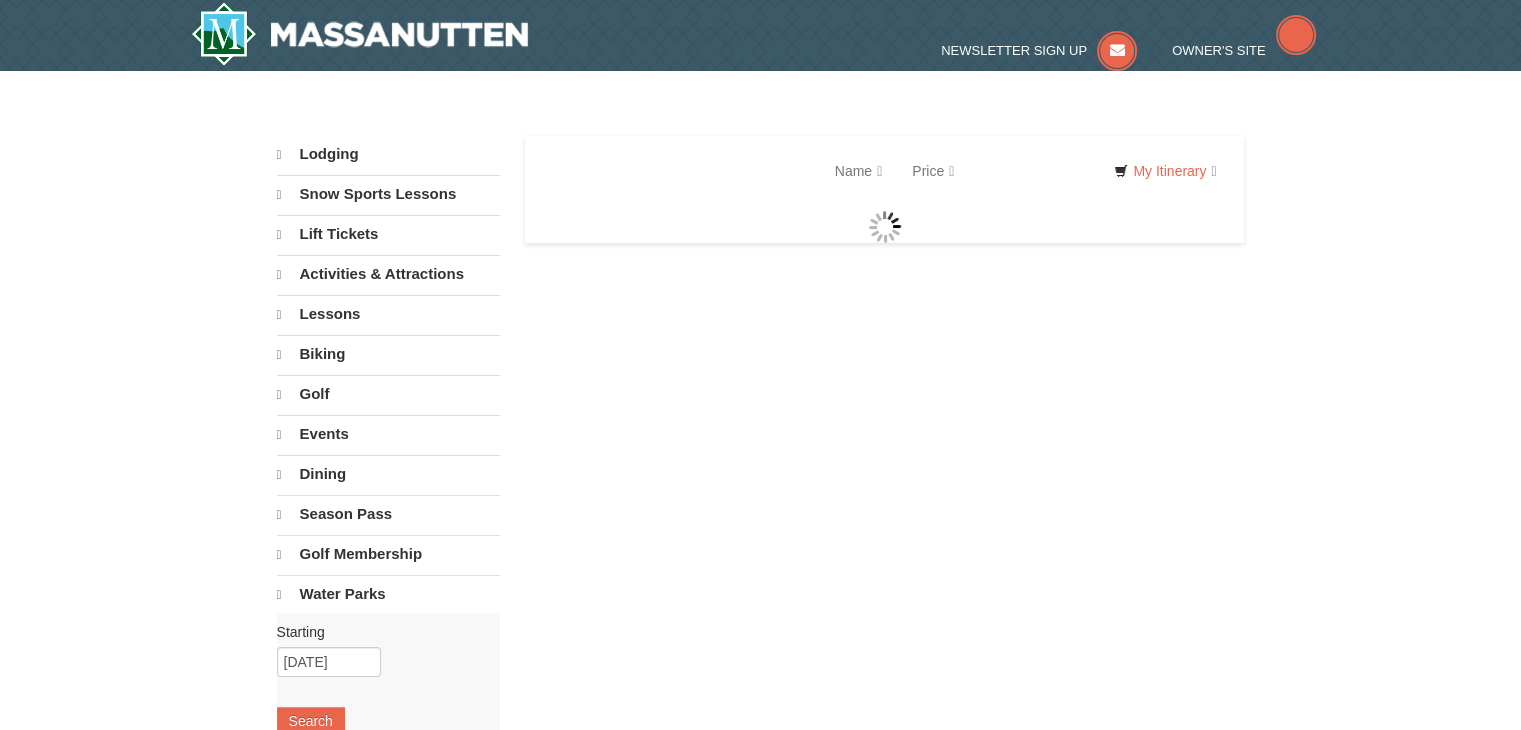 select on "7" 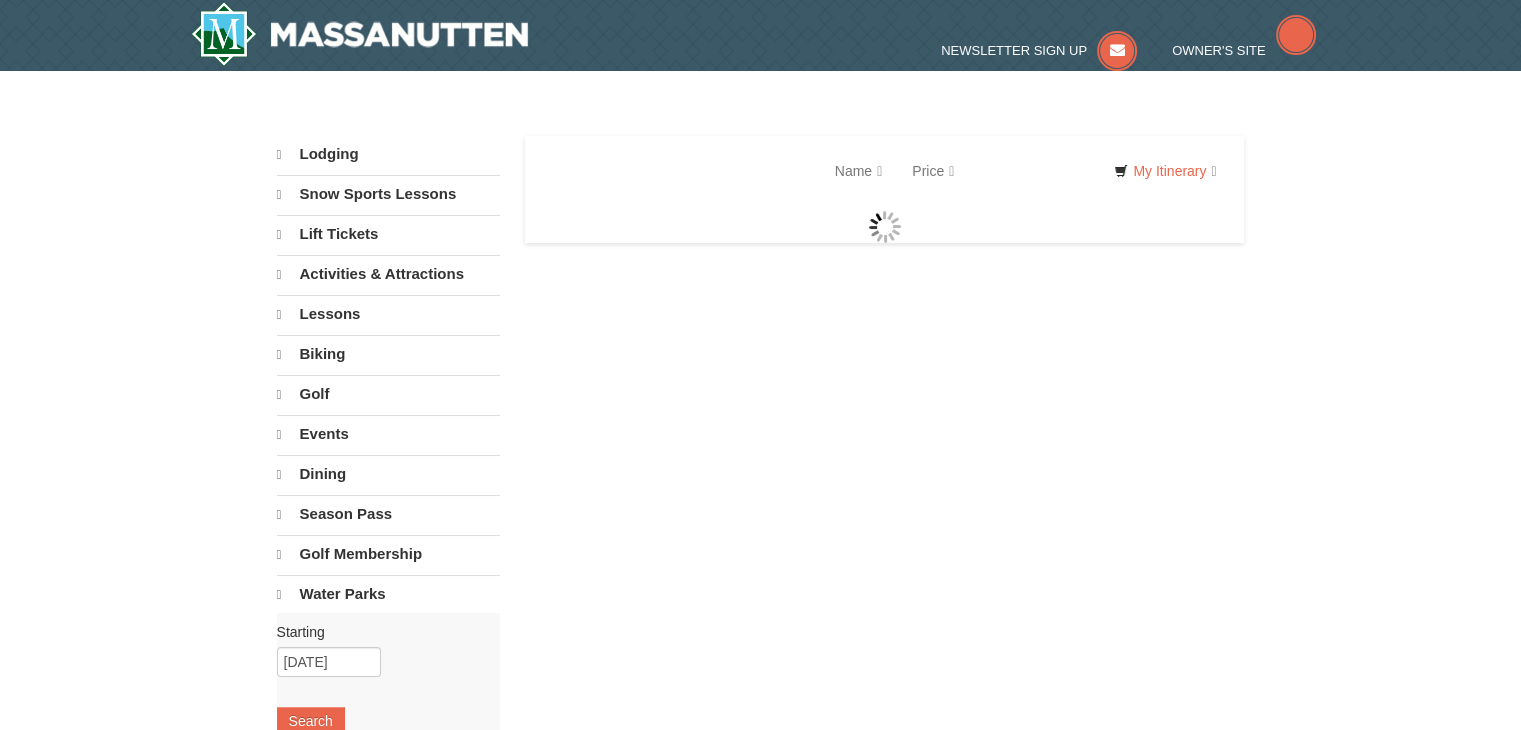 select on "7" 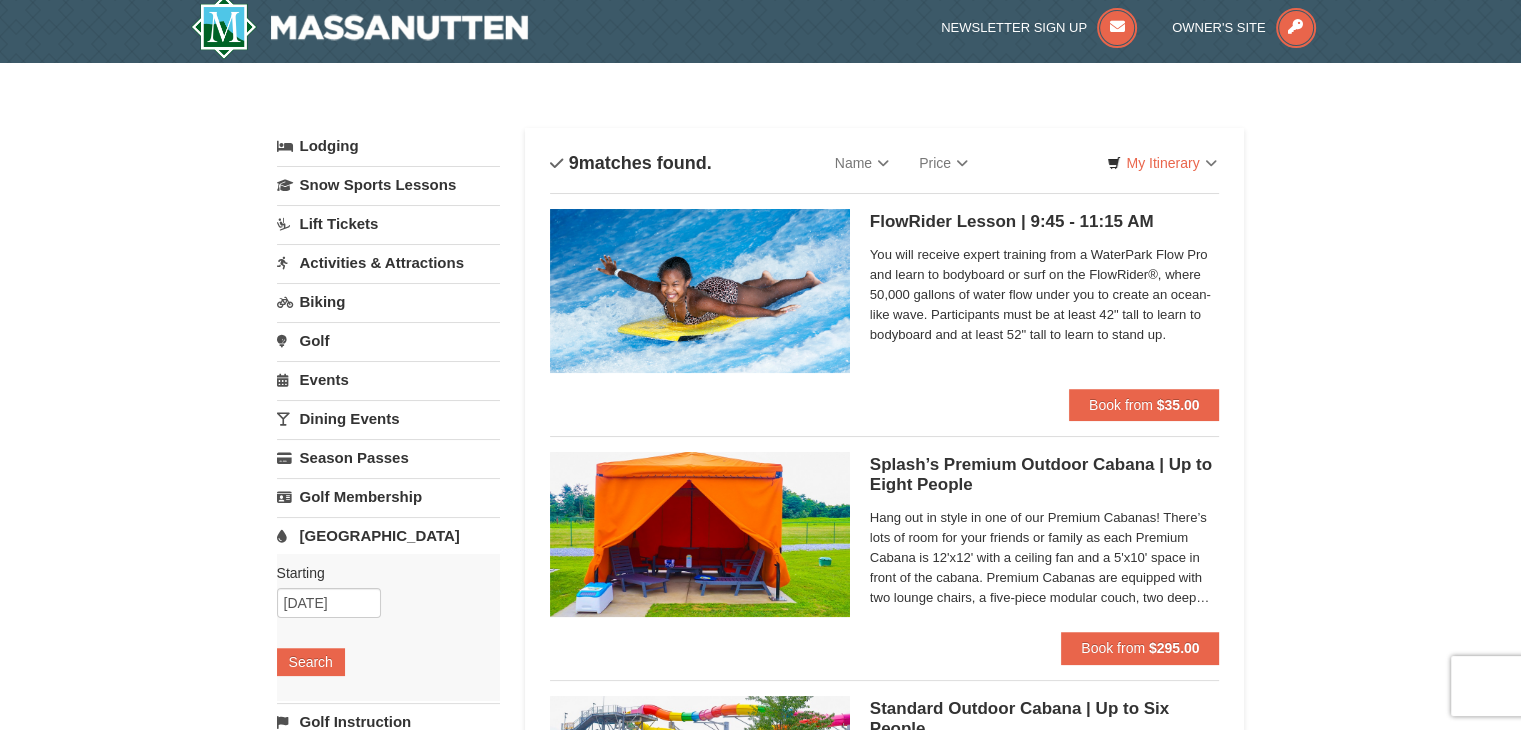 scroll, scrollTop: 0, scrollLeft: 0, axis: both 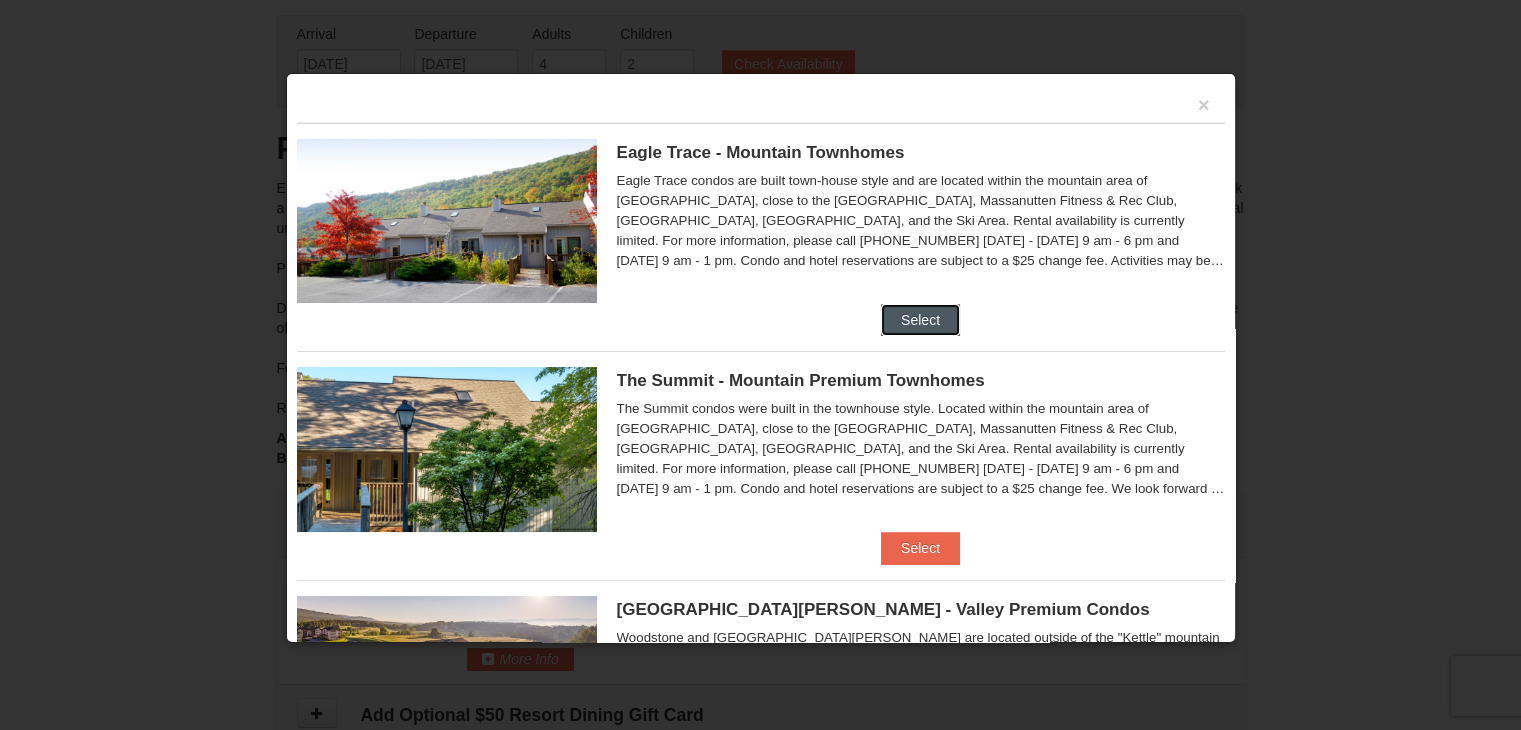 click on "Select" at bounding box center (920, 320) 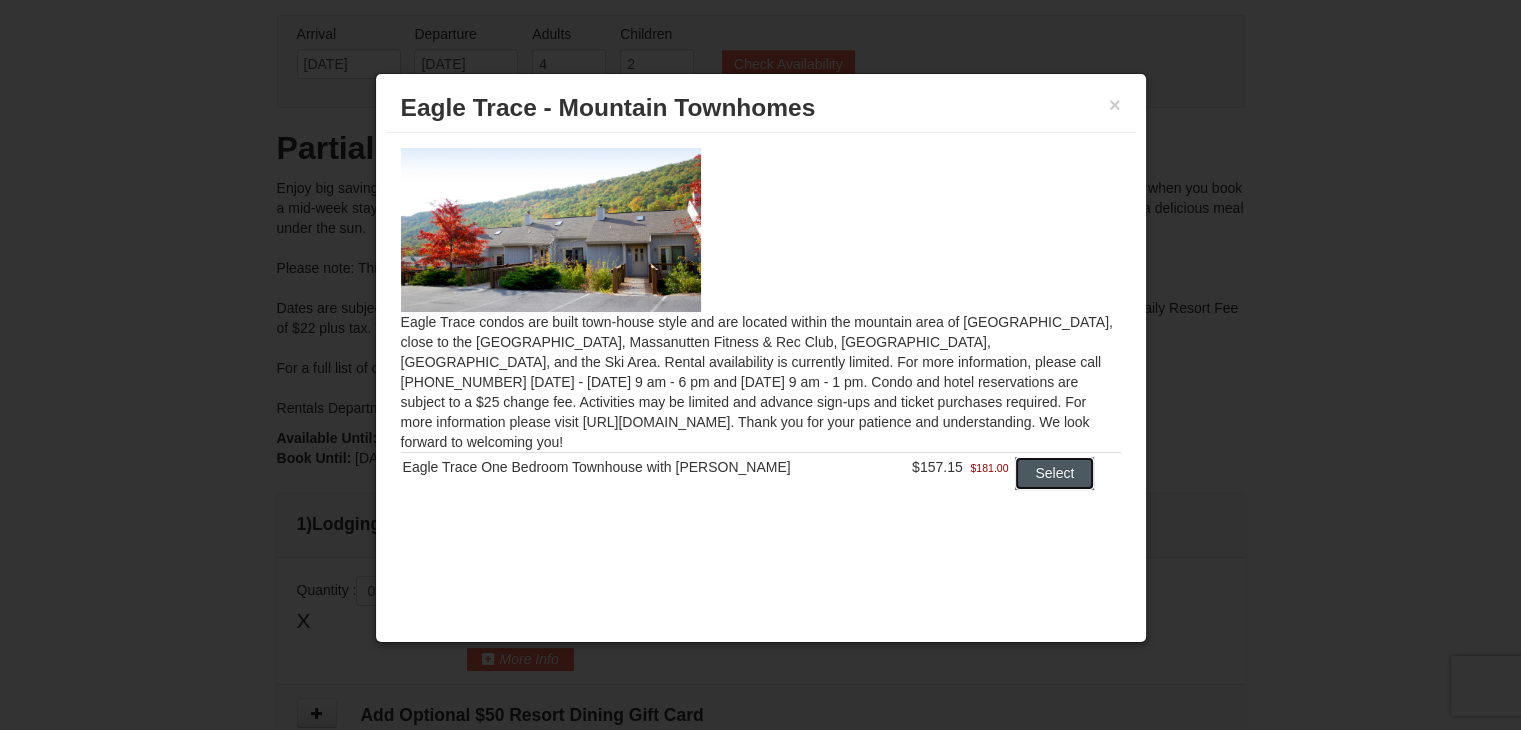 click on "Select" at bounding box center [1054, 473] 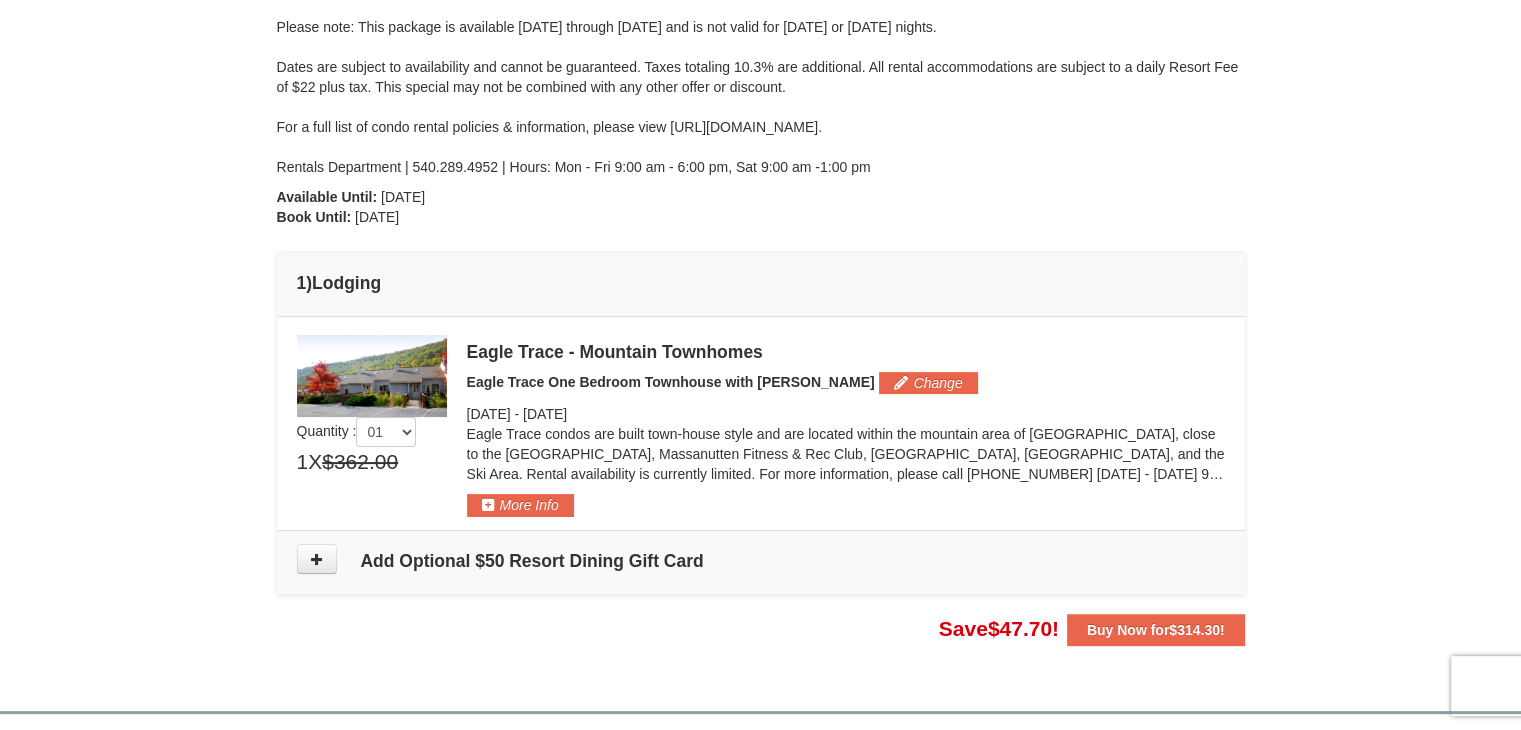 scroll, scrollTop: 400, scrollLeft: 0, axis: vertical 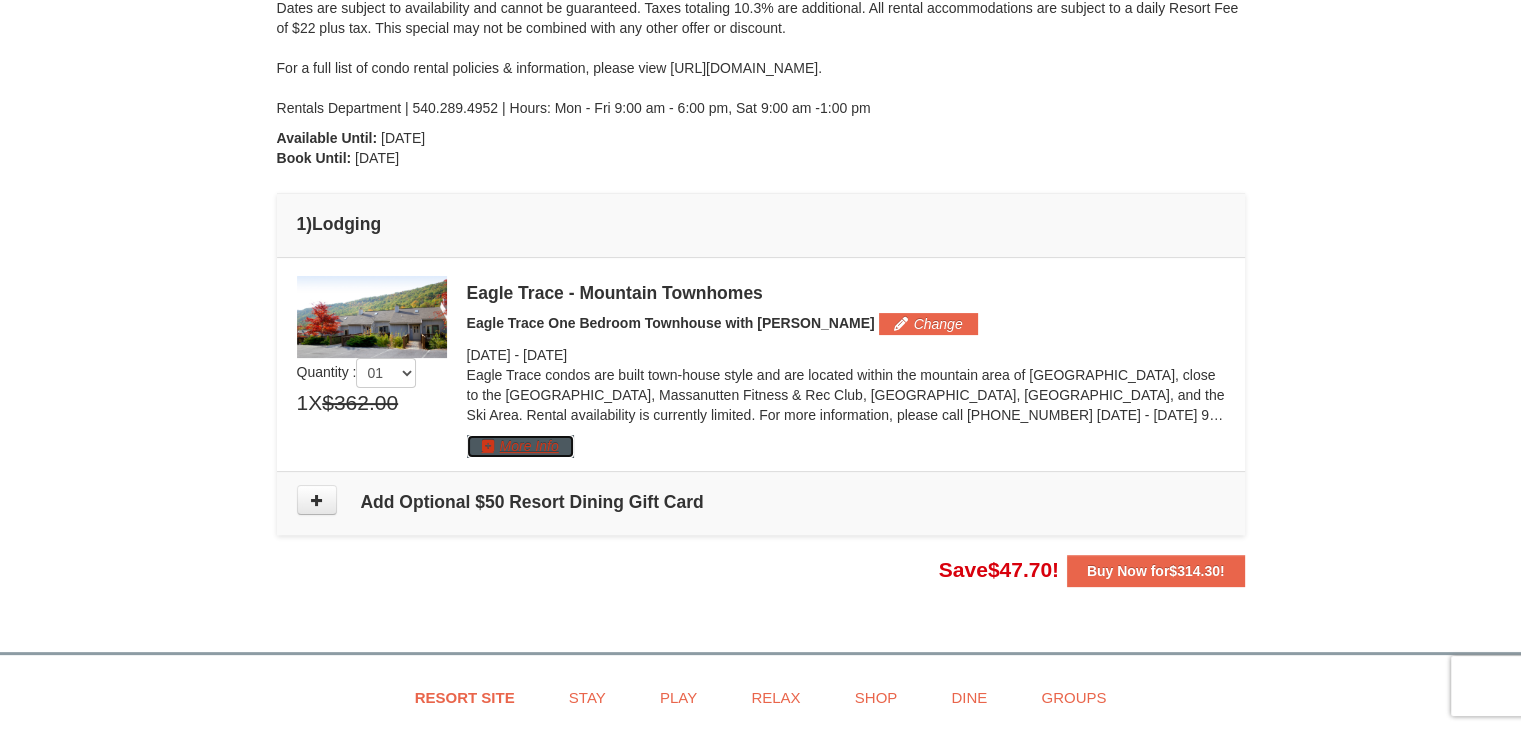 click on "More Info" at bounding box center [520, 446] 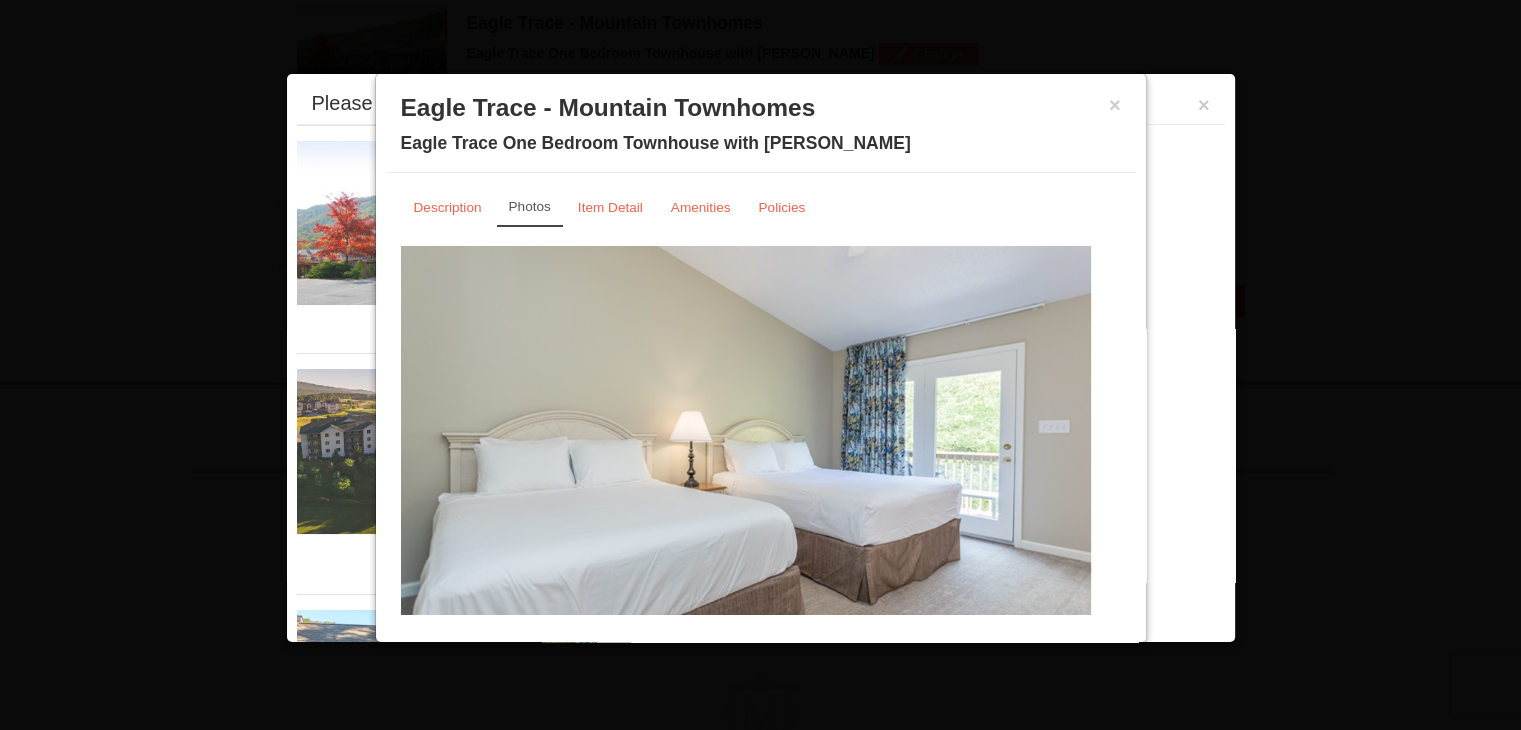 scroll, scrollTop: 675, scrollLeft: 0, axis: vertical 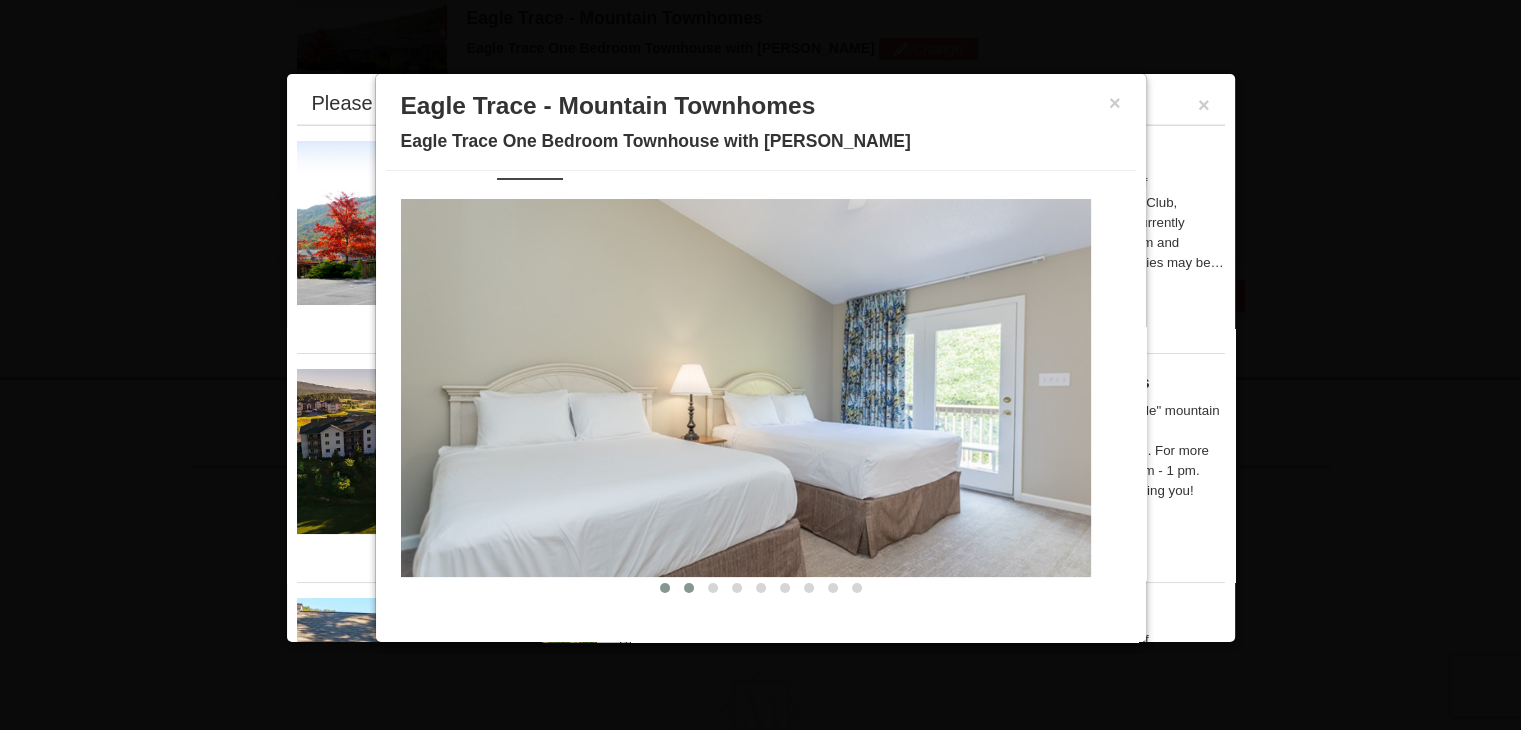 click at bounding box center (689, 588) 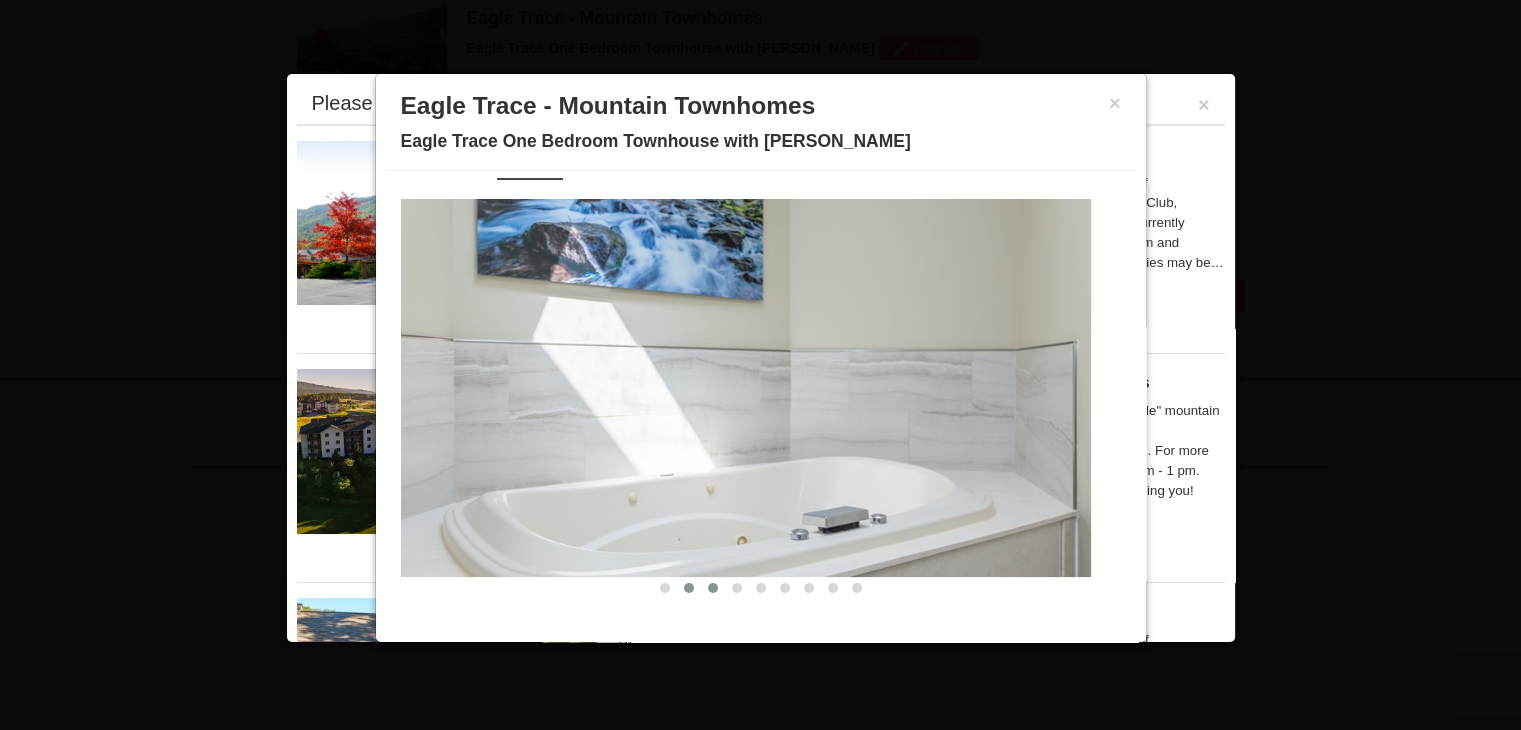 click at bounding box center [713, 588] 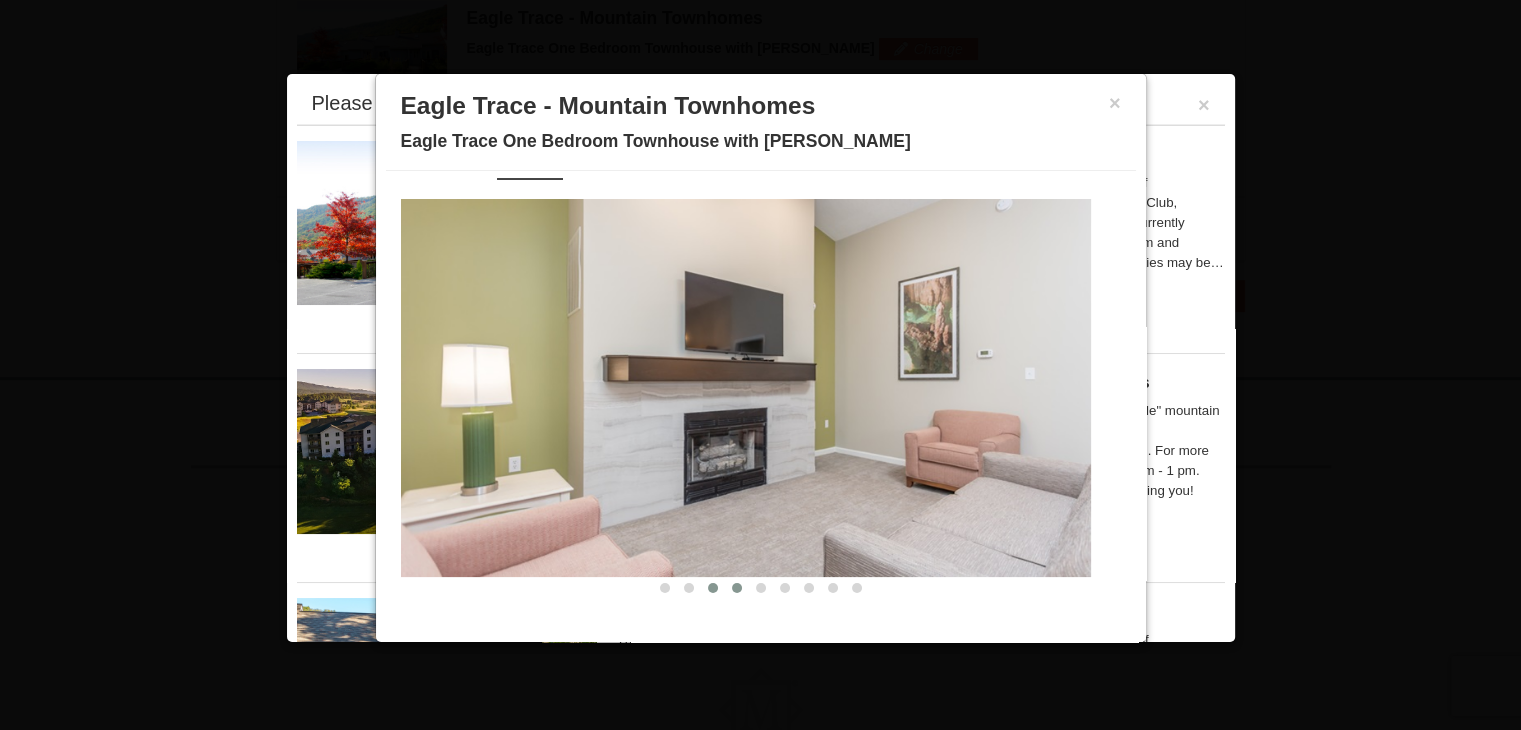 click at bounding box center (737, 588) 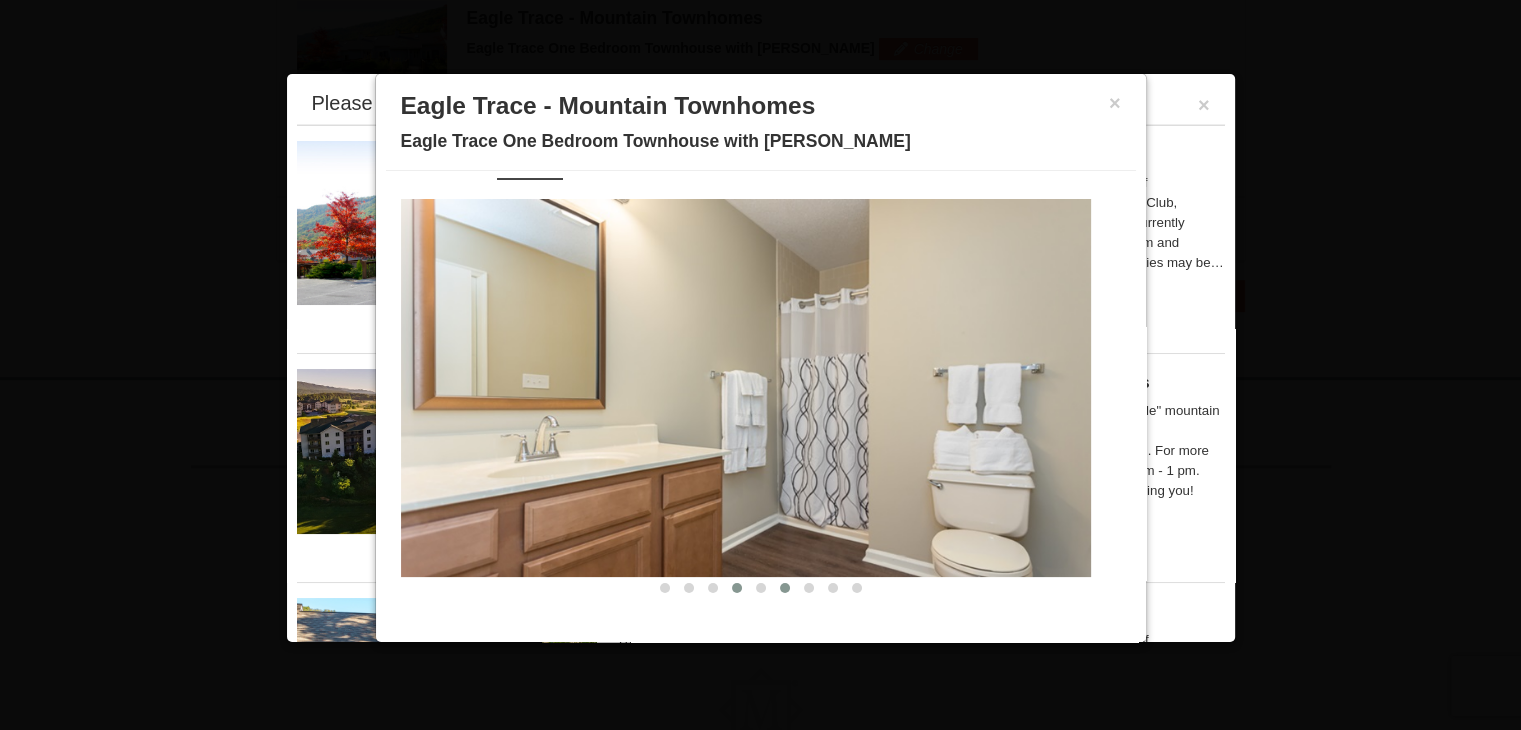 click at bounding box center (785, 588) 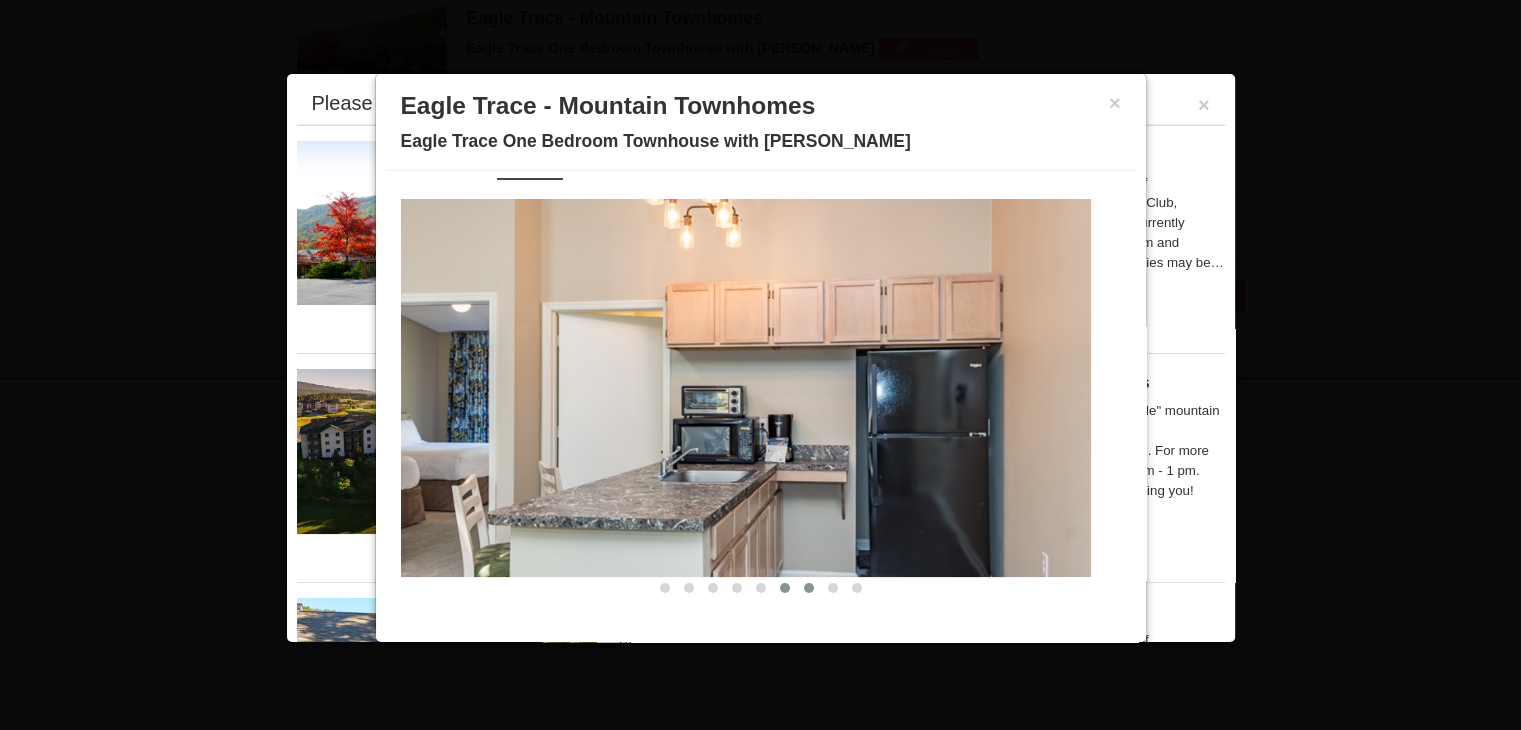 click at bounding box center [809, 588] 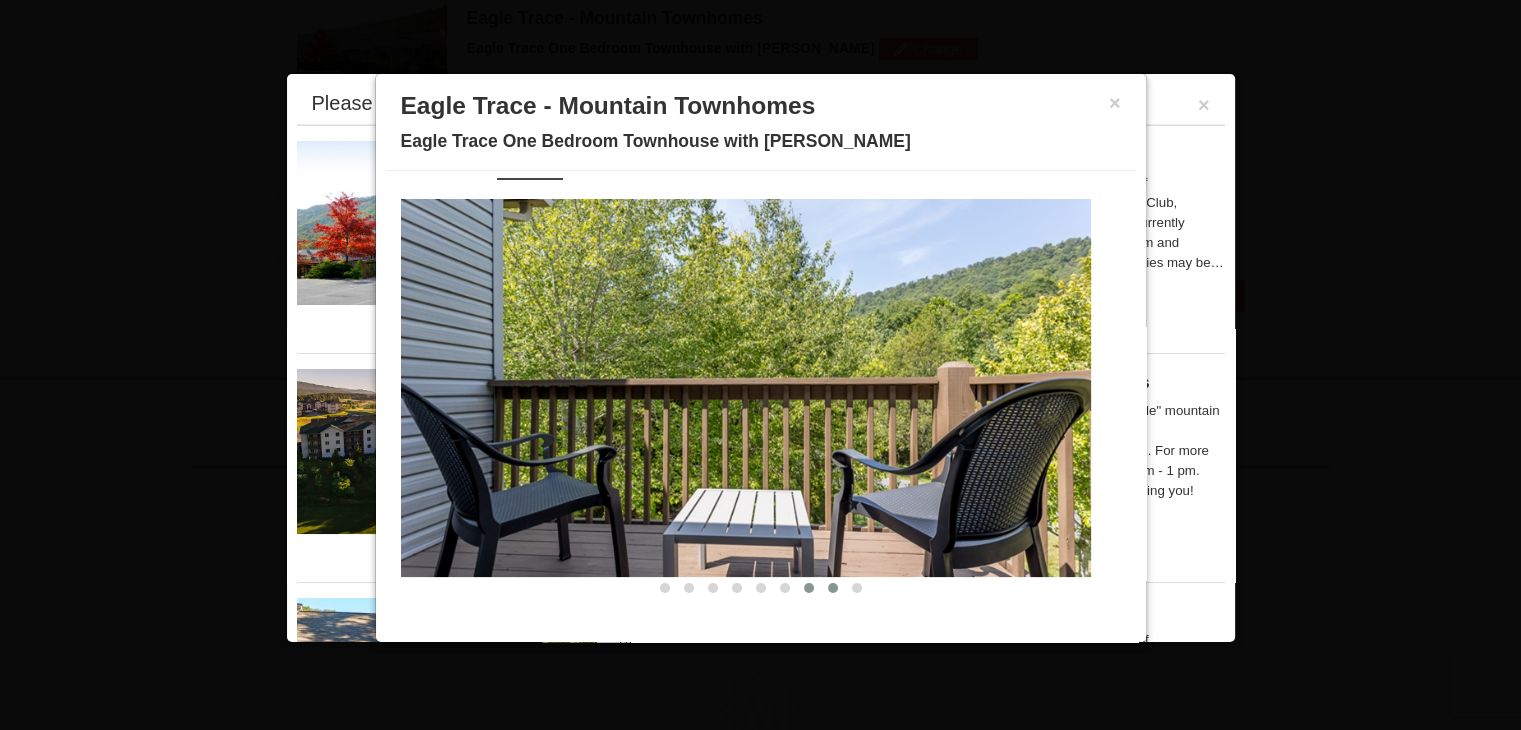 click at bounding box center (833, 588) 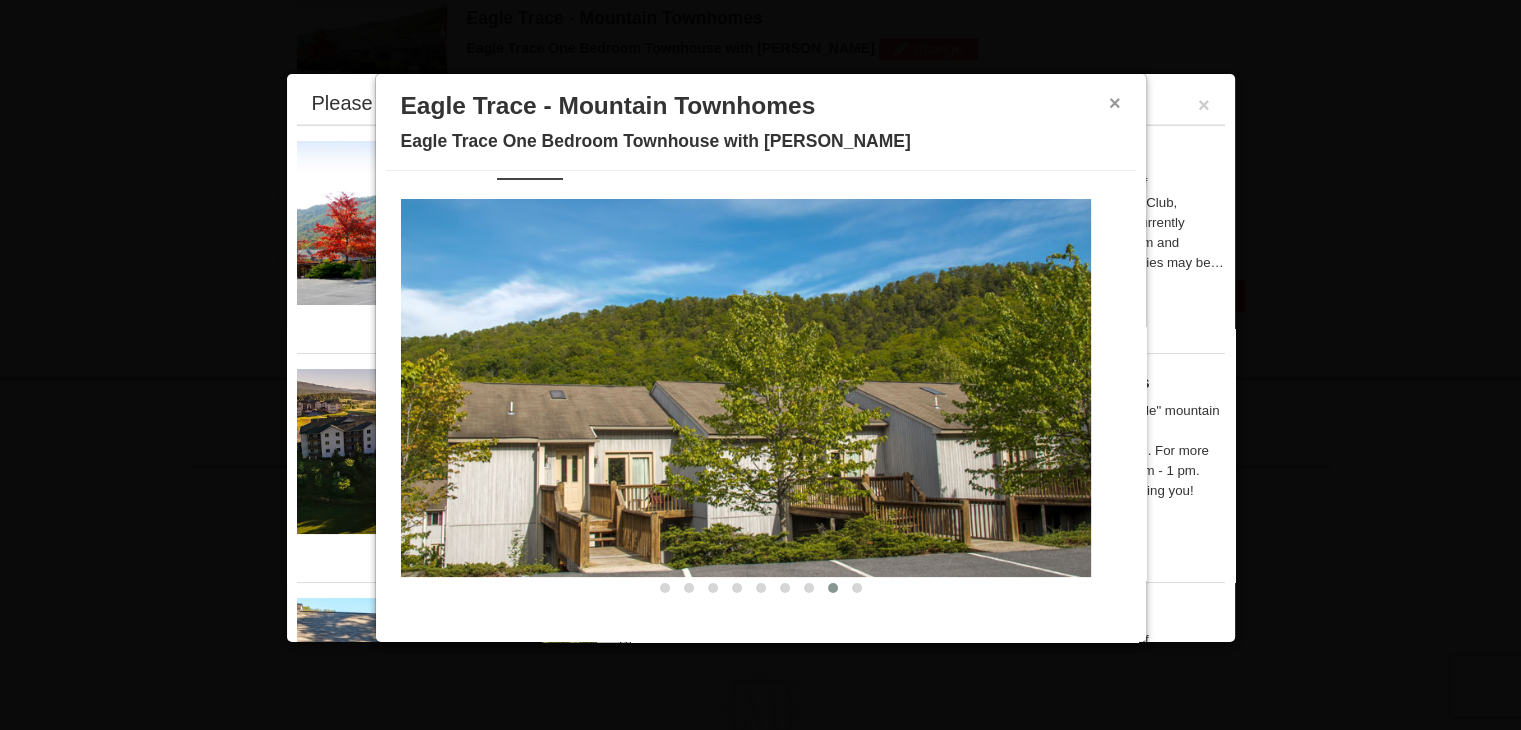 click on "×" at bounding box center (1115, 103) 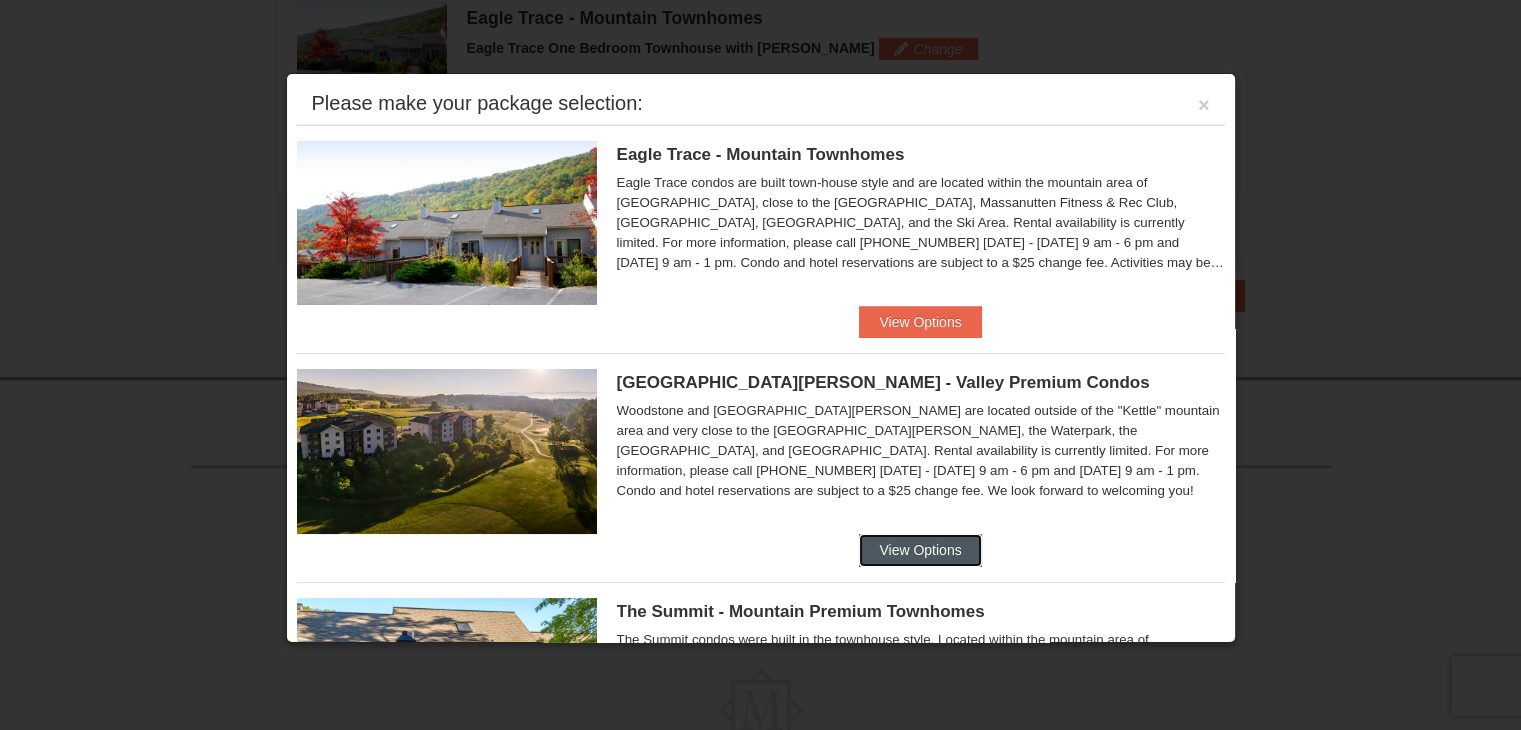 click on "View Options" at bounding box center (920, 550) 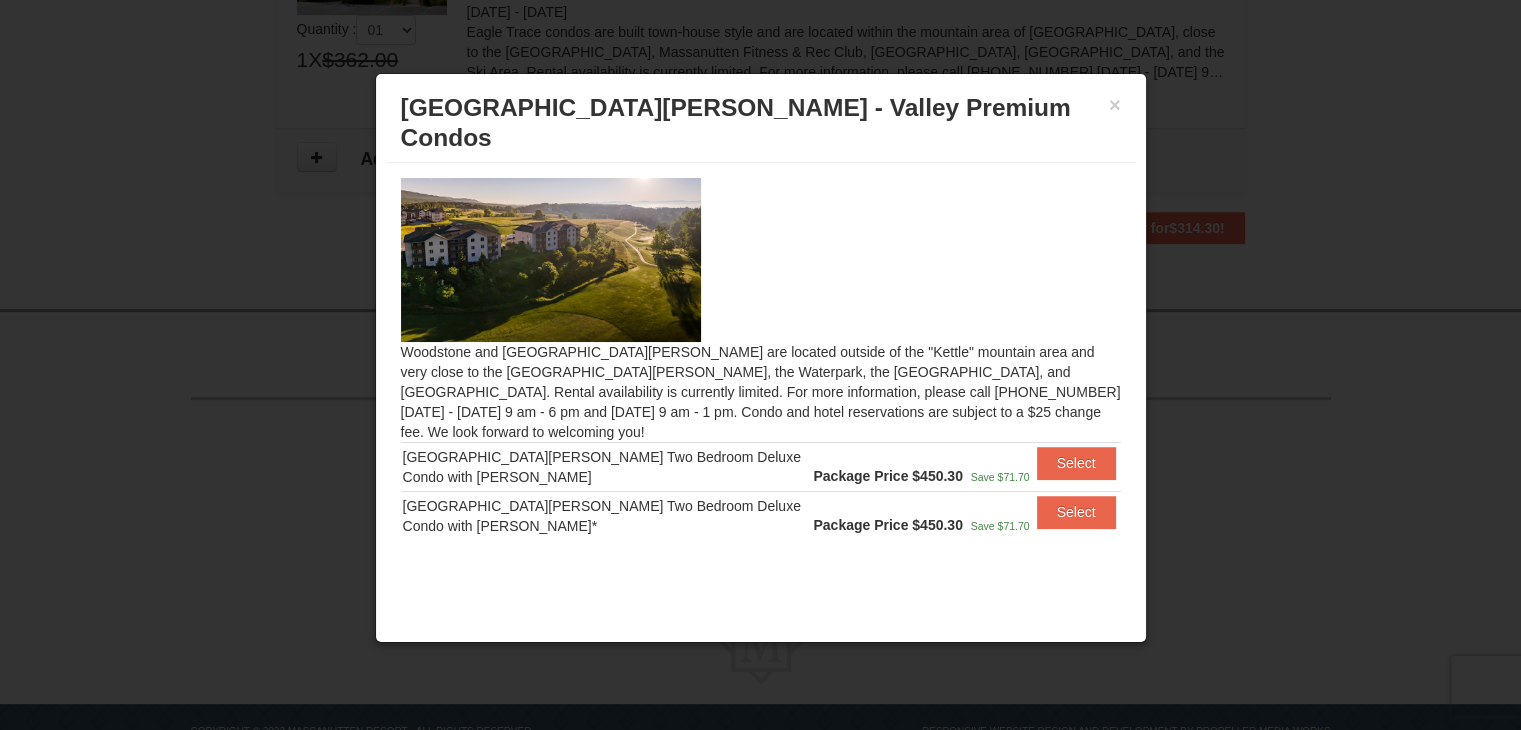 scroll, scrollTop: 775, scrollLeft: 0, axis: vertical 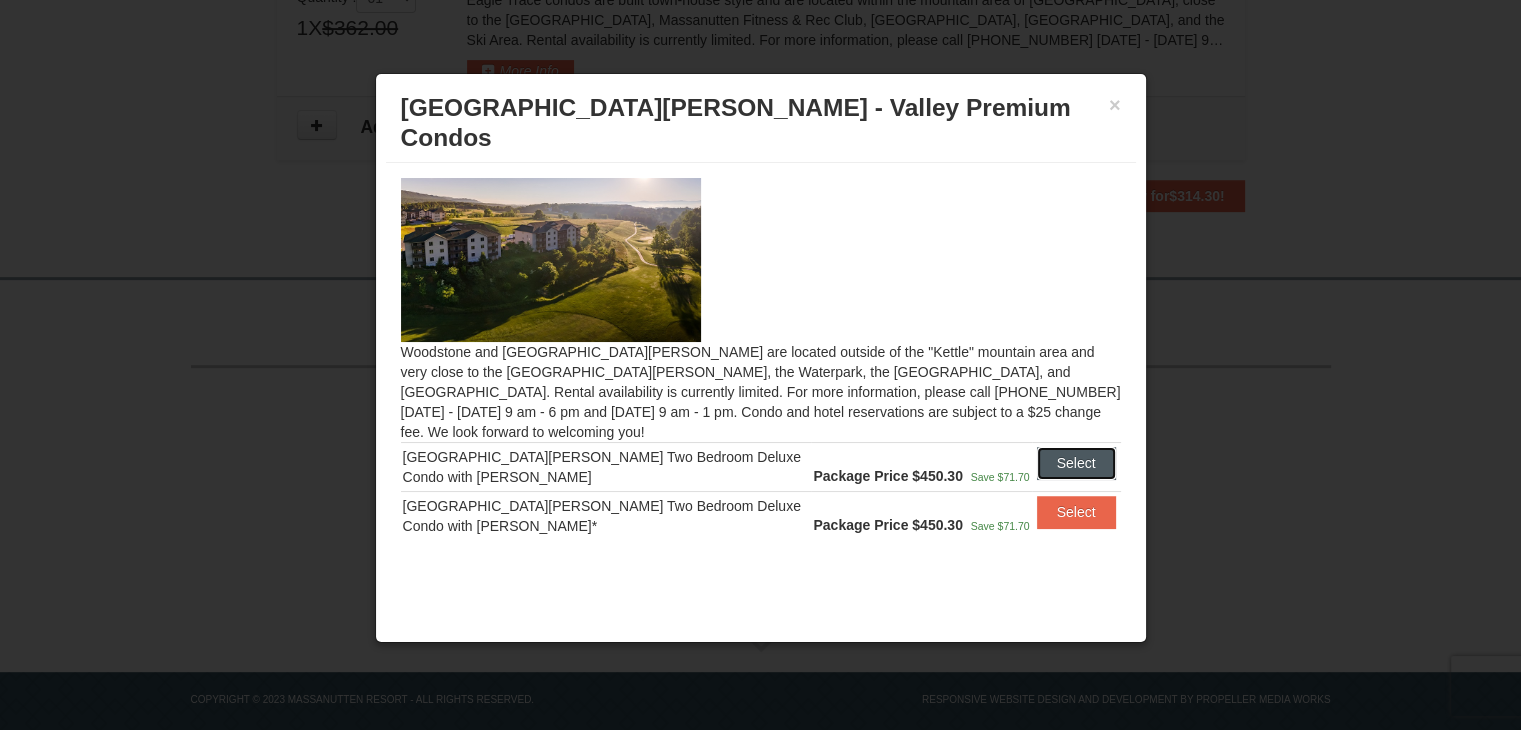 click on "Select" at bounding box center [1076, 463] 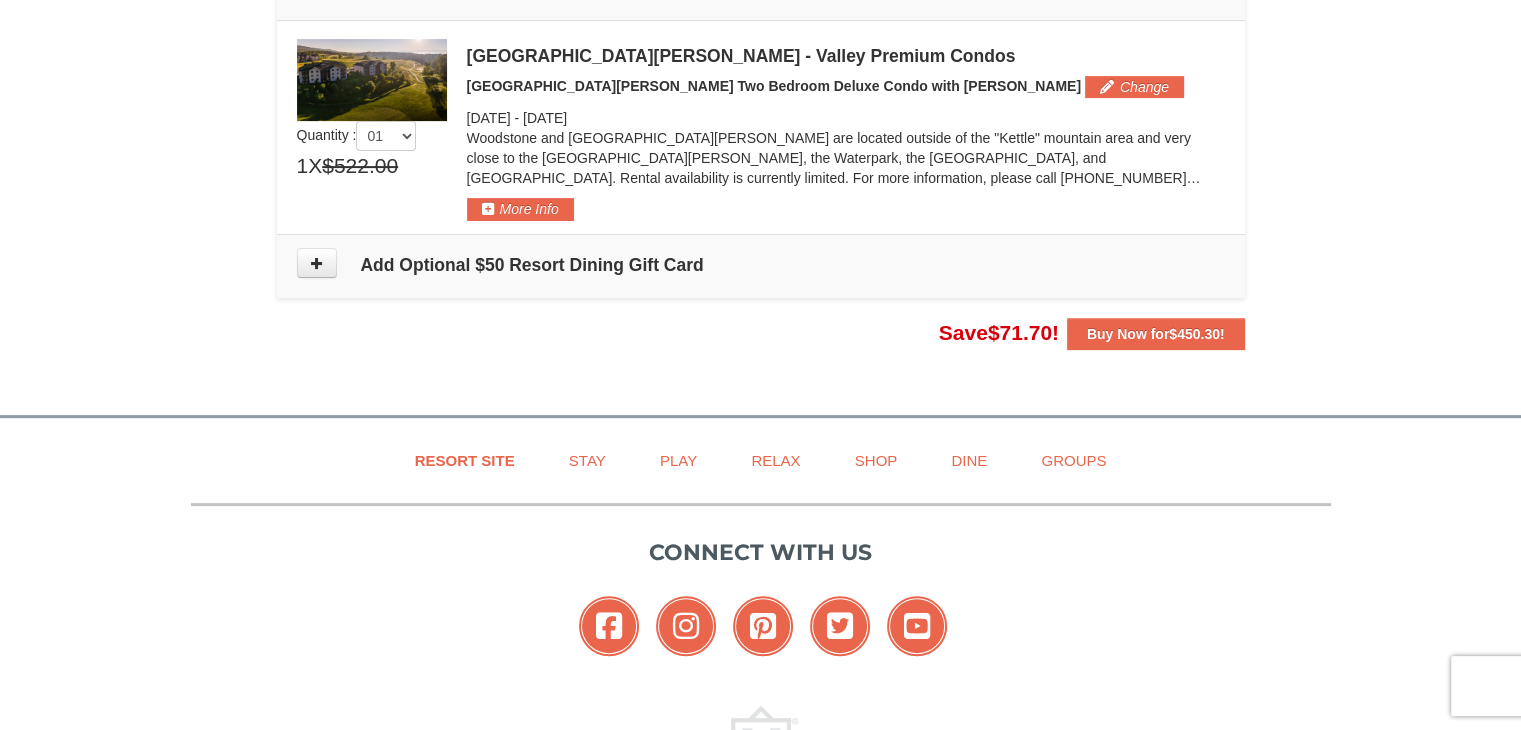 scroll, scrollTop: 375, scrollLeft: 0, axis: vertical 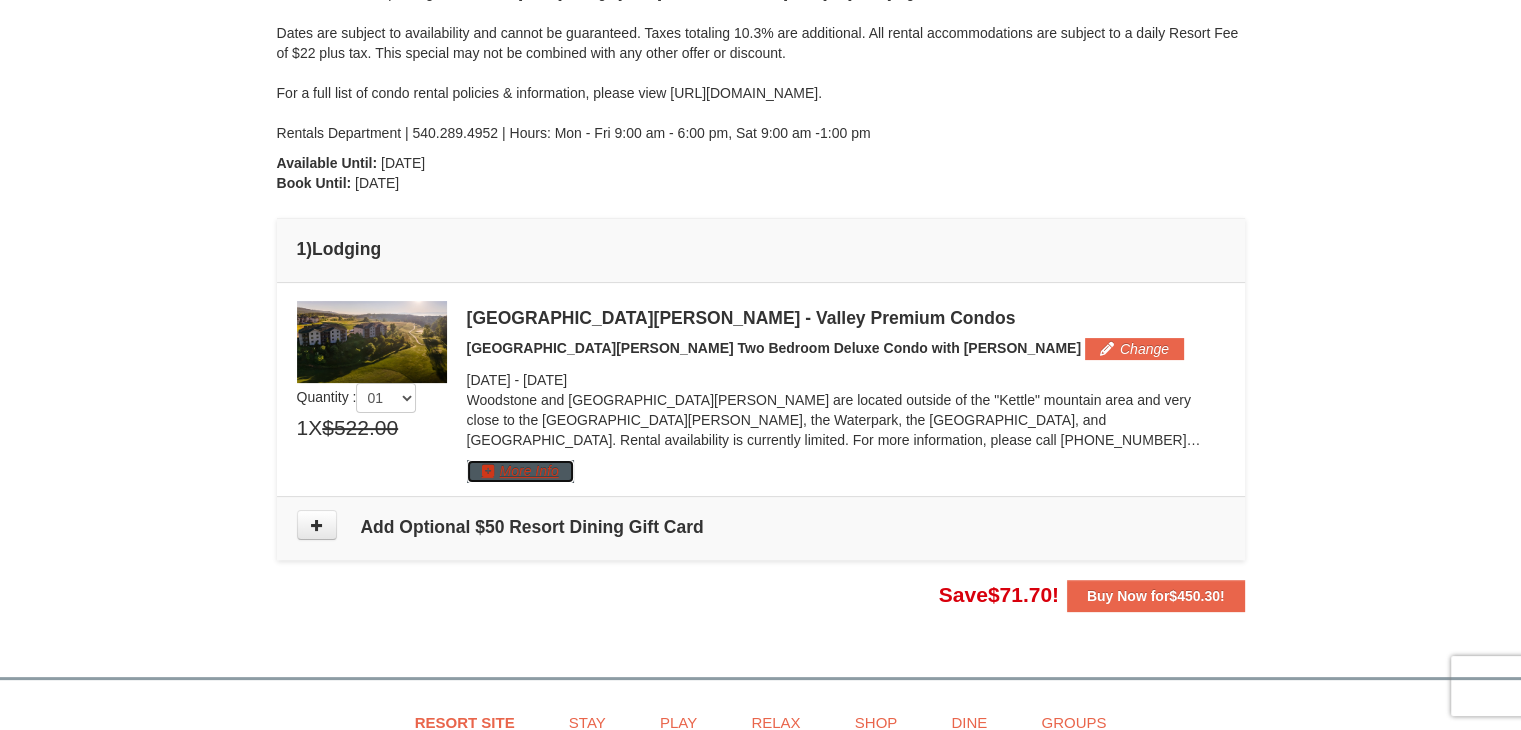 click on "More Info" at bounding box center (520, 471) 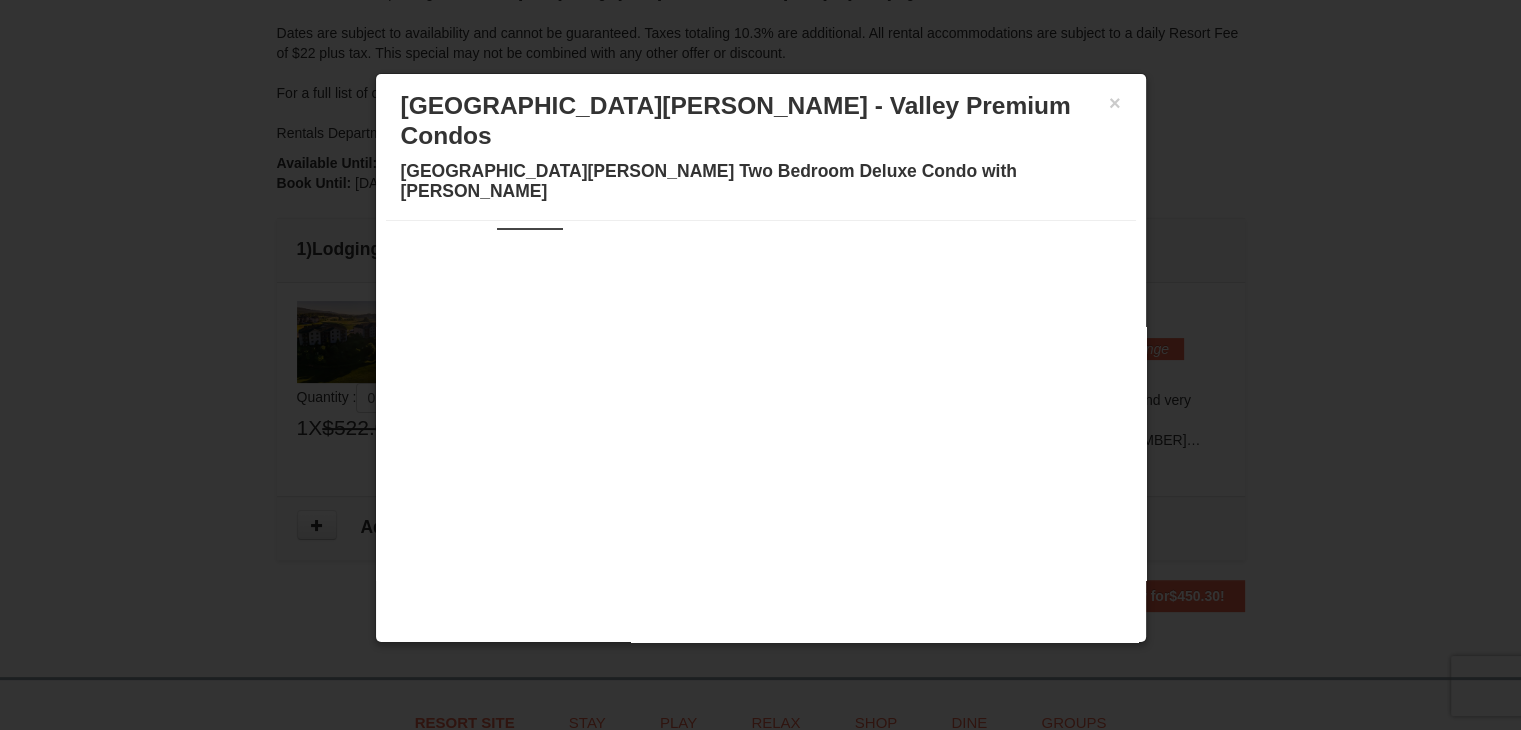 scroll, scrollTop: 0, scrollLeft: 0, axis: both 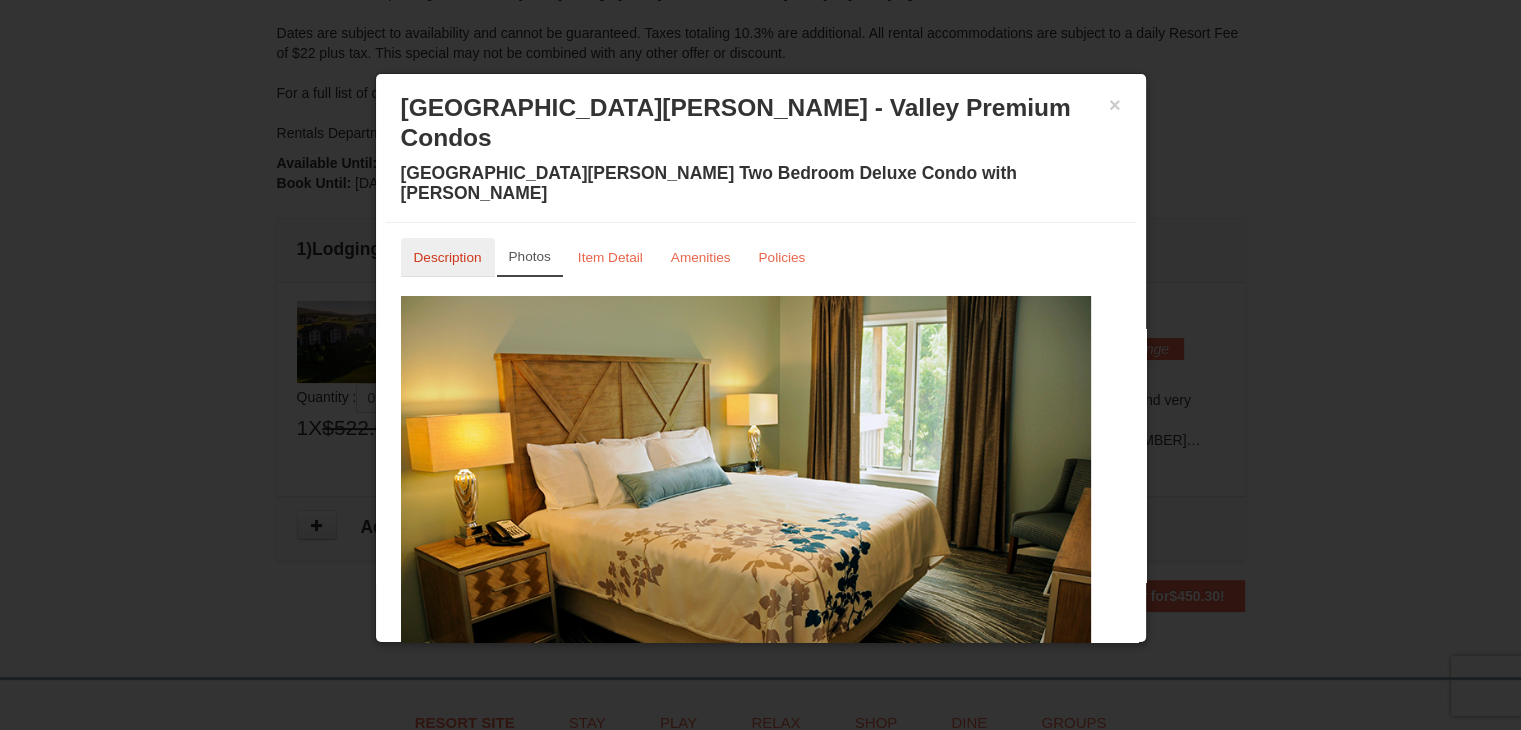 click on "Description" at bounding box center (448, 257) 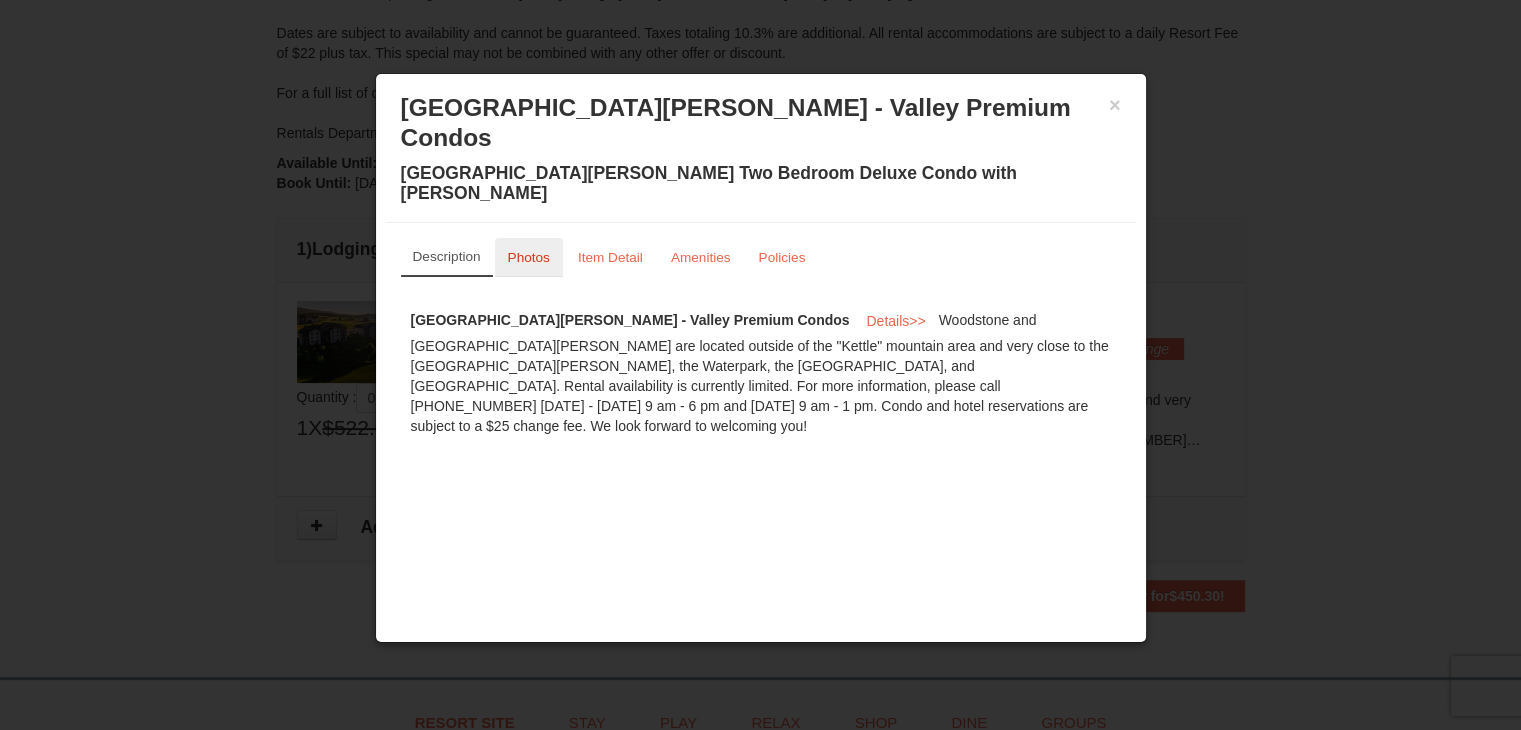 click on "Photos" at bounding box center [529, 257] 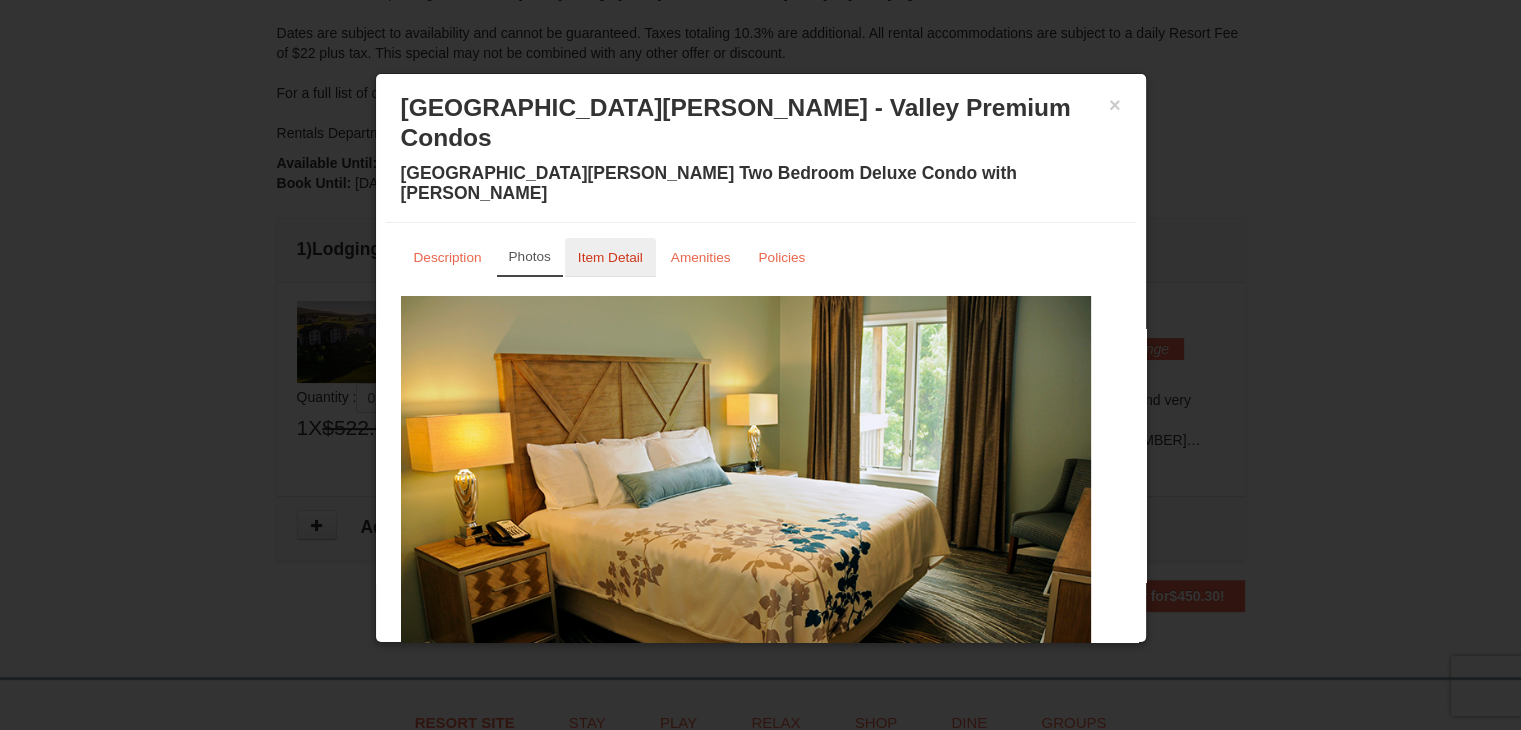 click on "Item Detail" at bounding box center [610, 257] 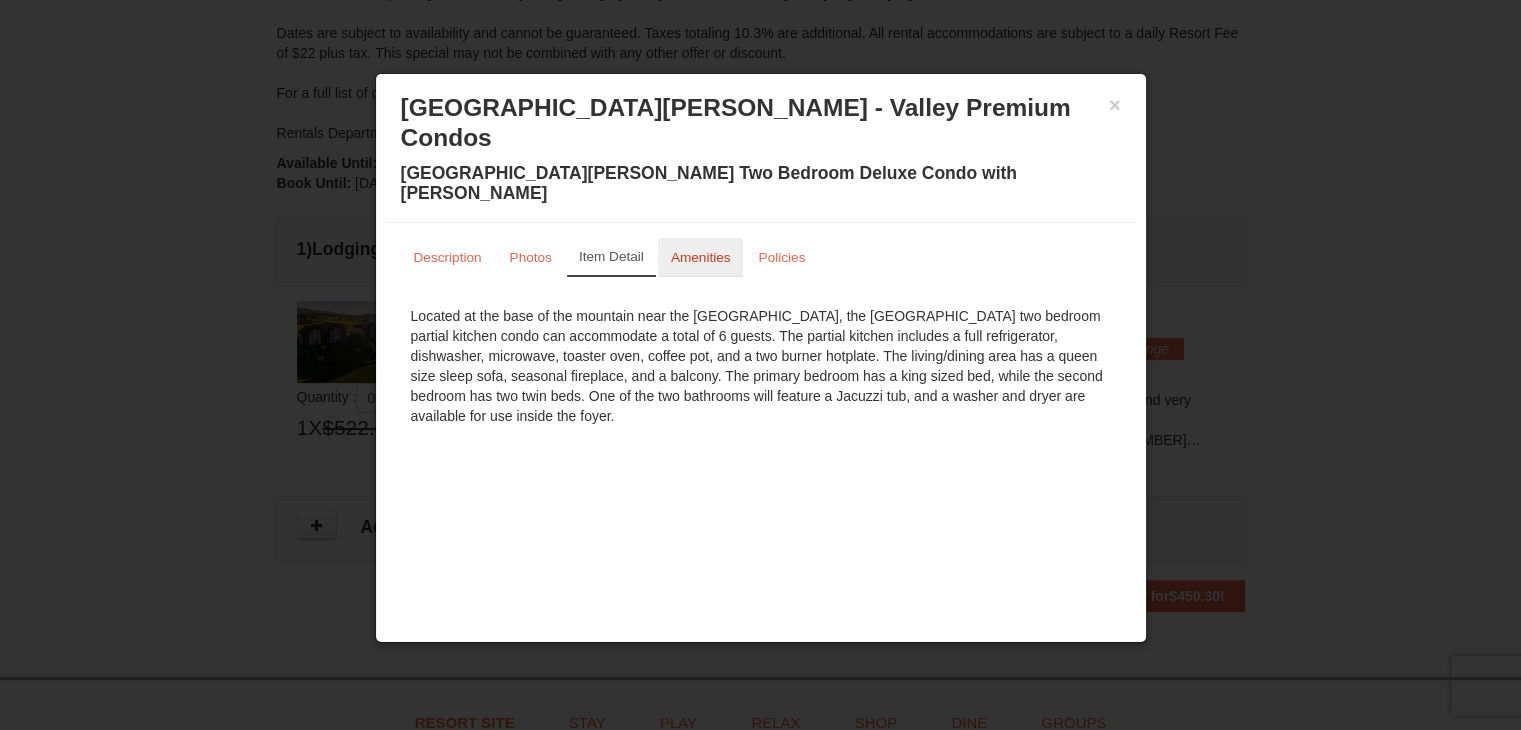 click on "Amenities" at bounding box center (701, 257) 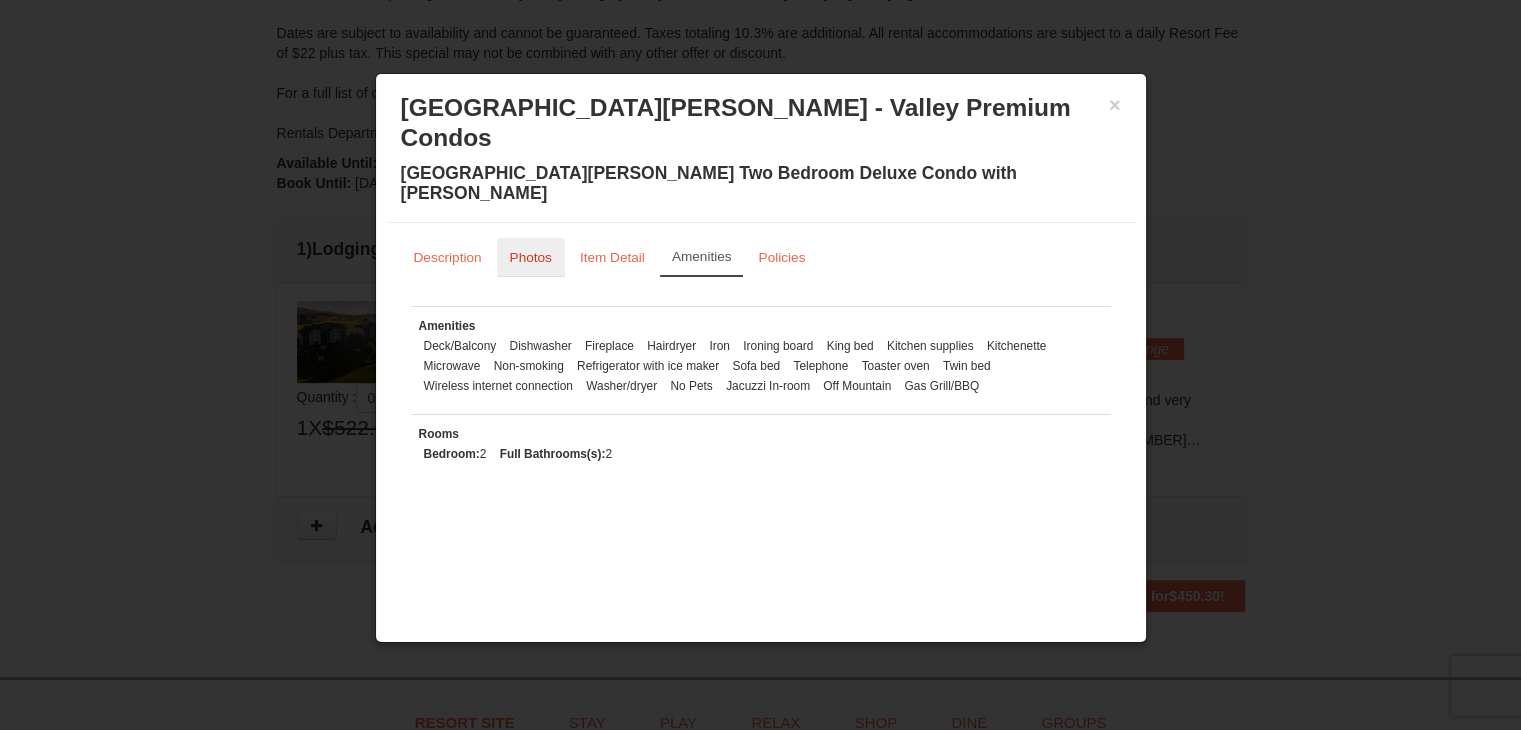 click on "Photos" at bounding box center (531, 257) 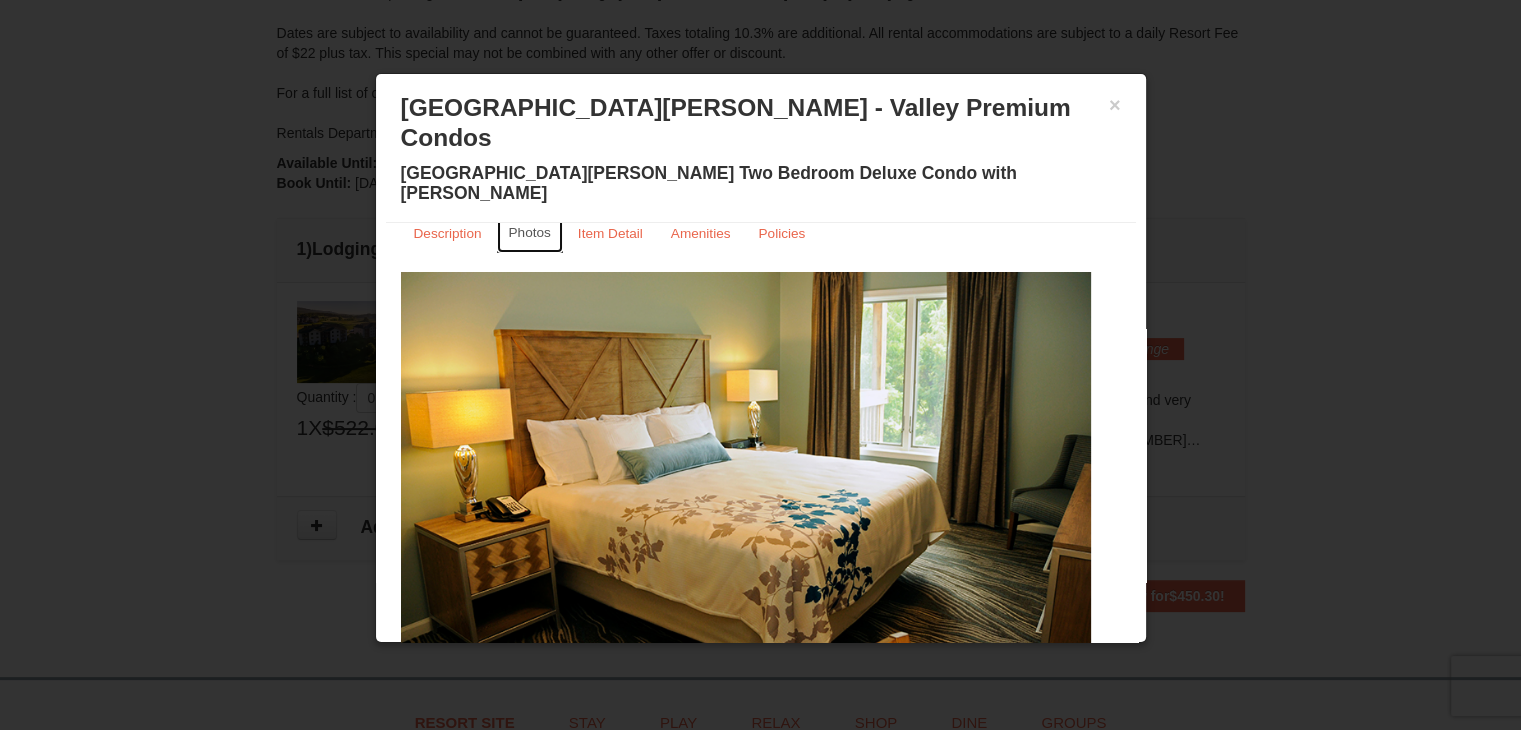 scroll, scrollTop: 45, scrollLeft: 0, axis: vertical 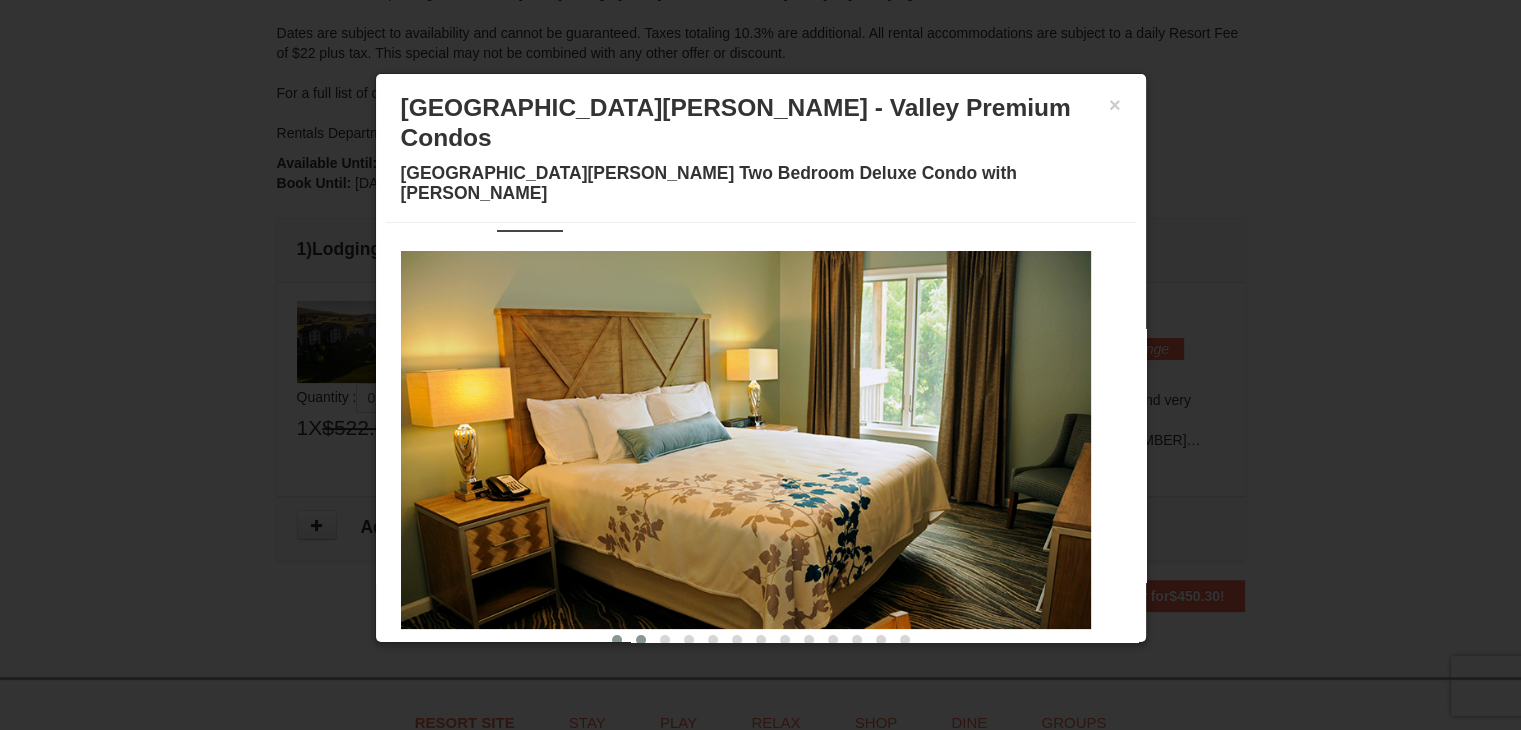click at bounding box center (641, 640) 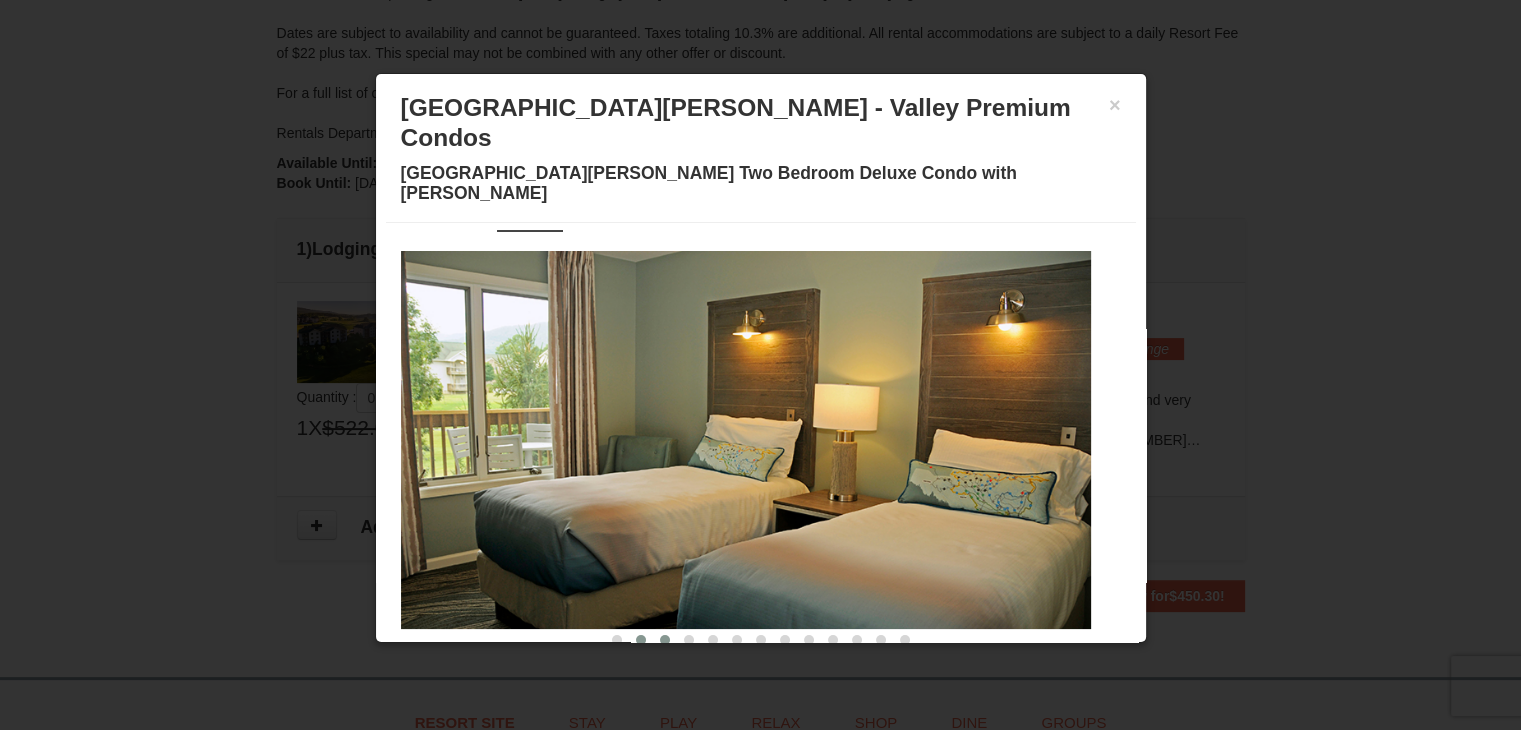 click at bounding box center [665, 640] 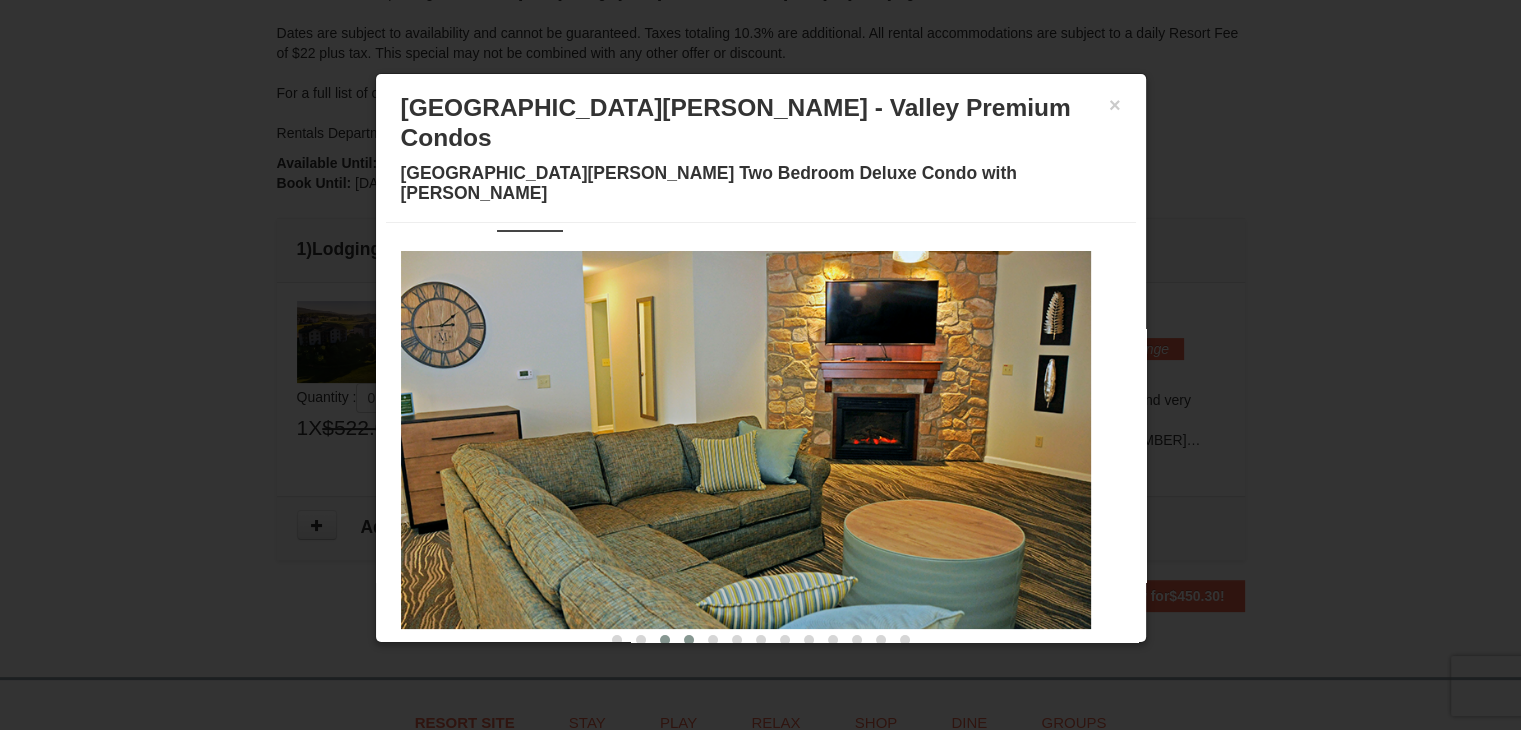 click at bounding box center [689, 640] 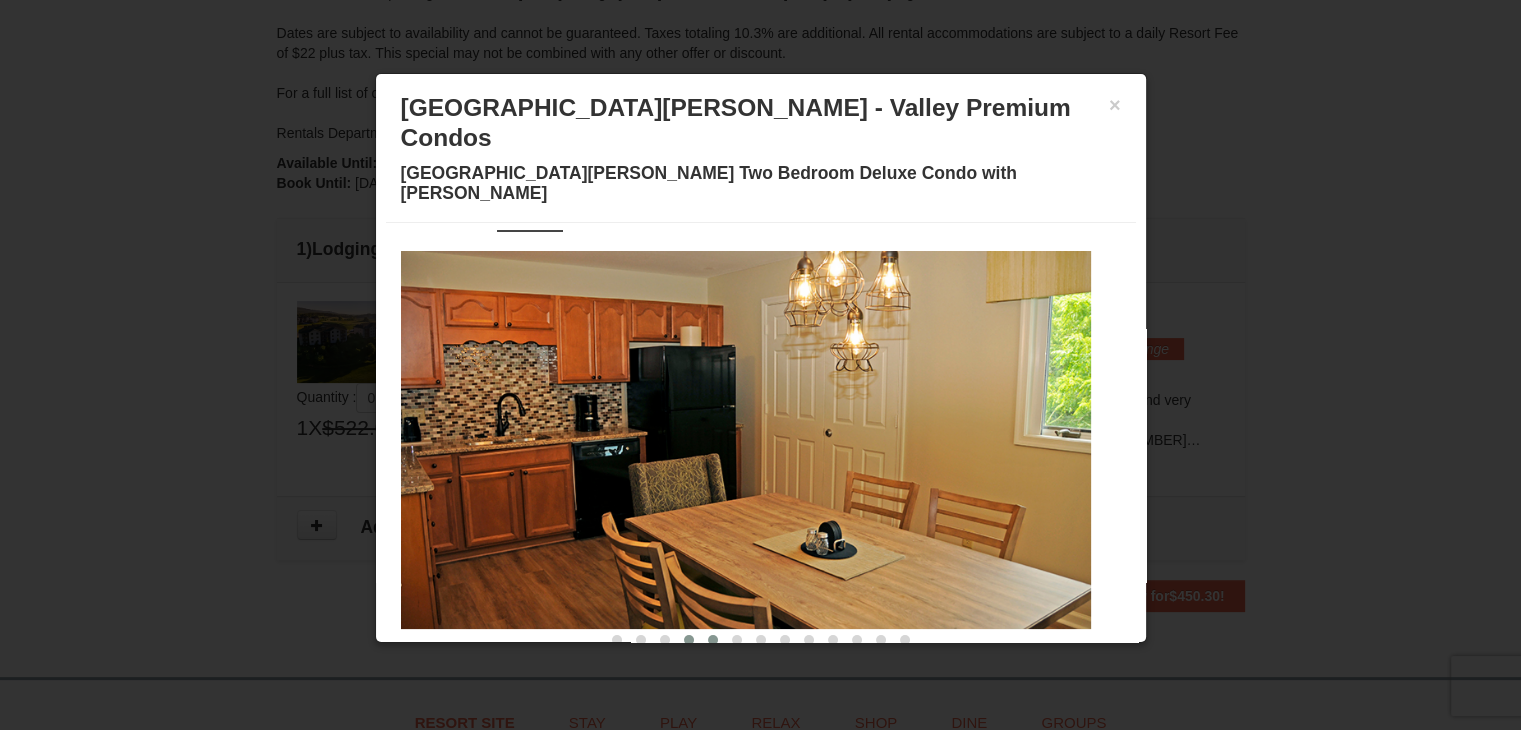 click at bounding box center (713, 640) 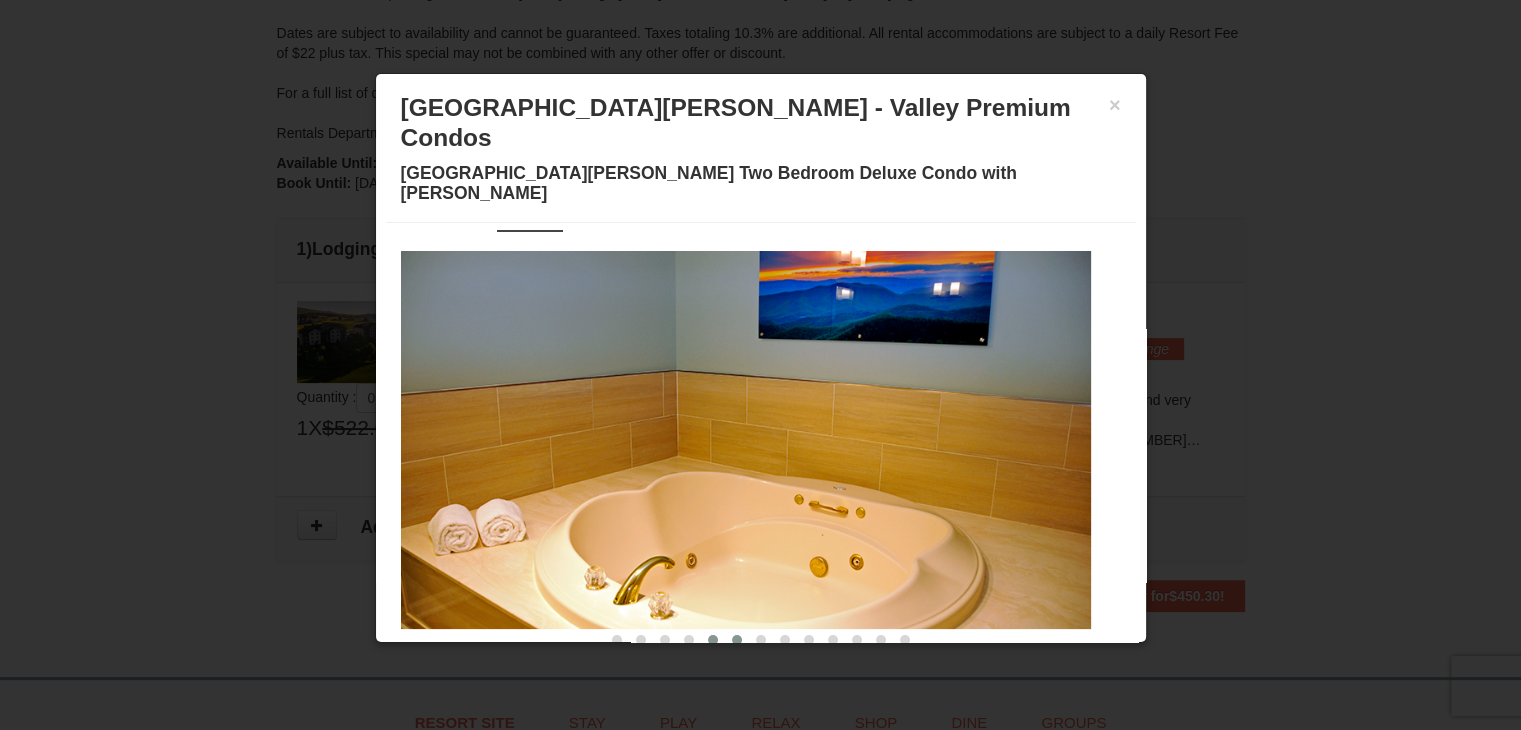 click at bounding box center [737, 640] 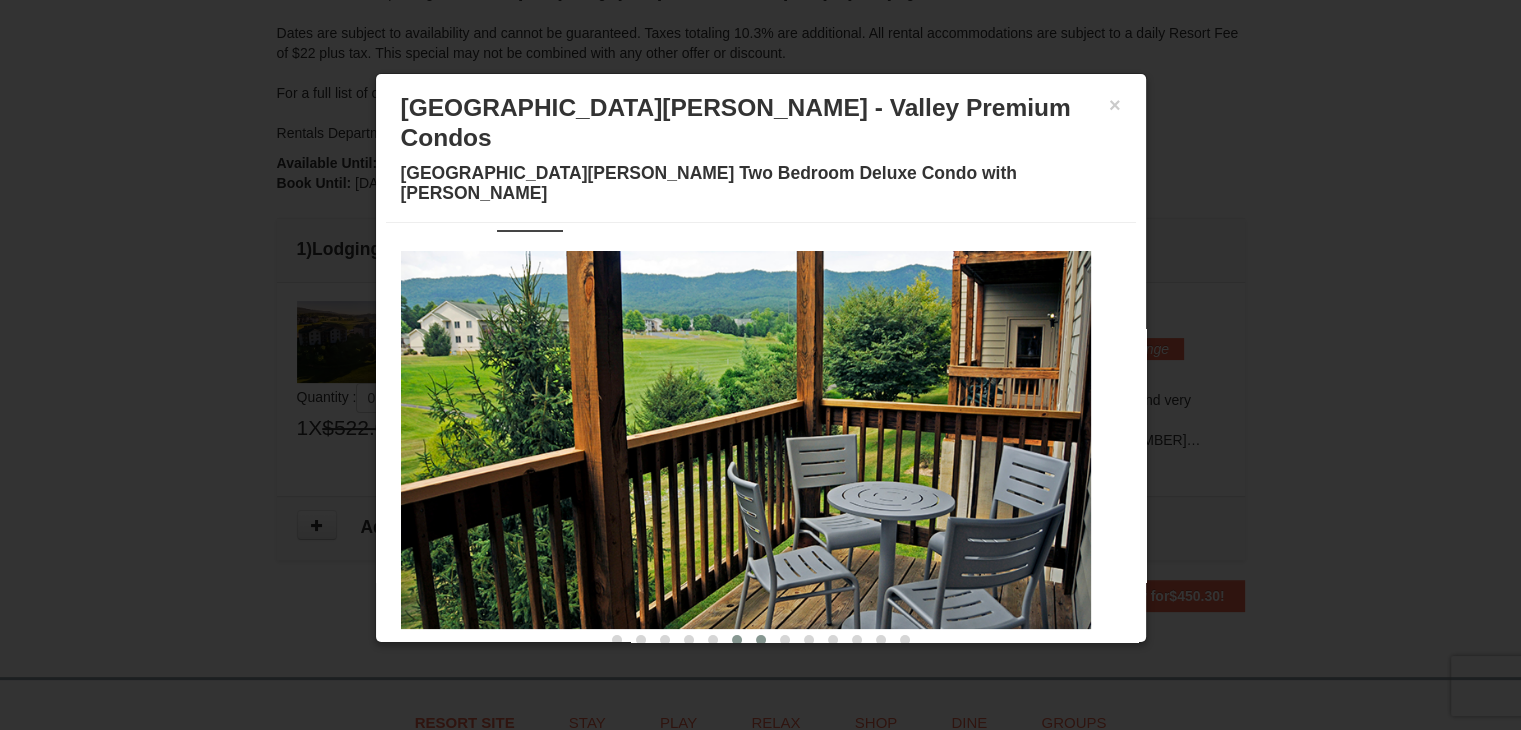 click at bounding box center [761, 640] 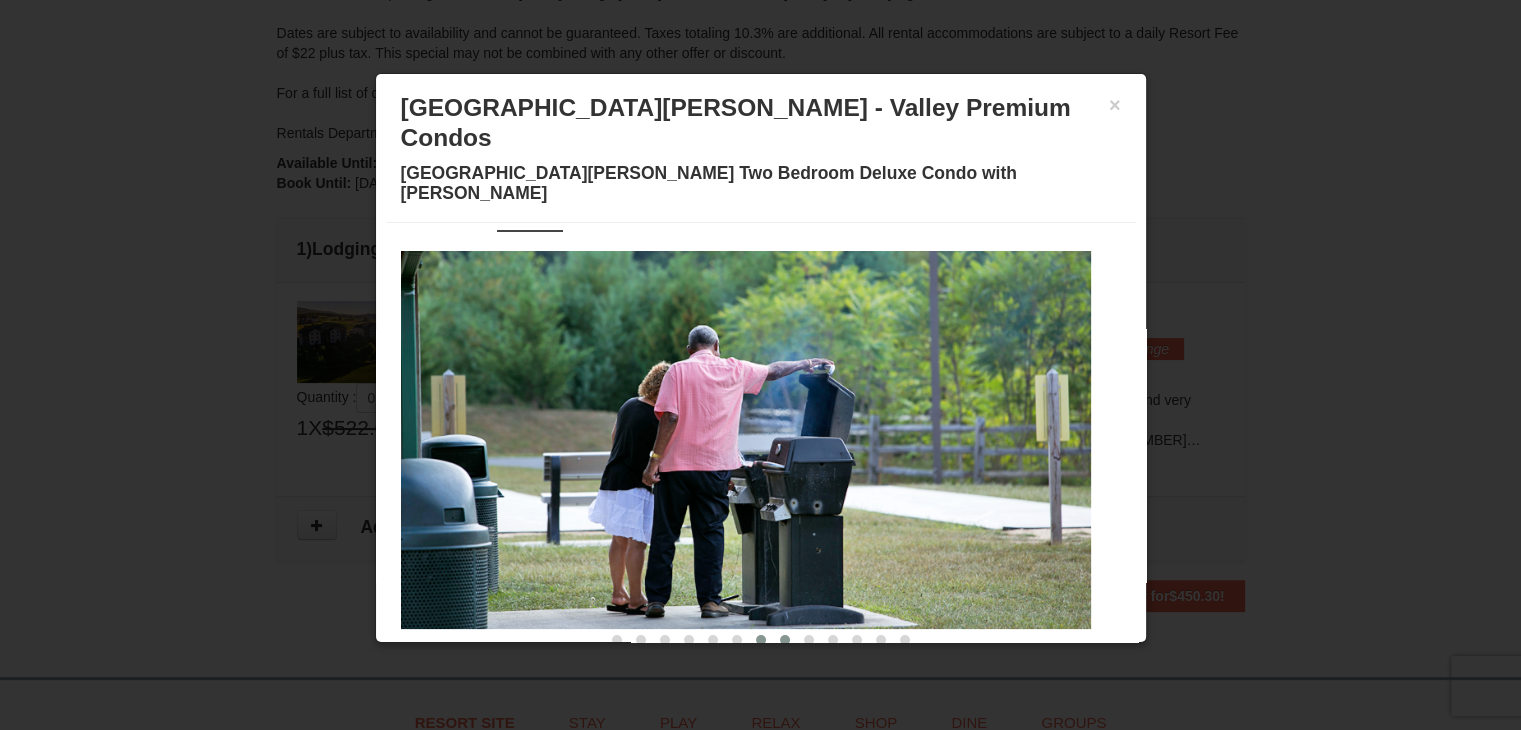 click at bounding box center (785, 640) 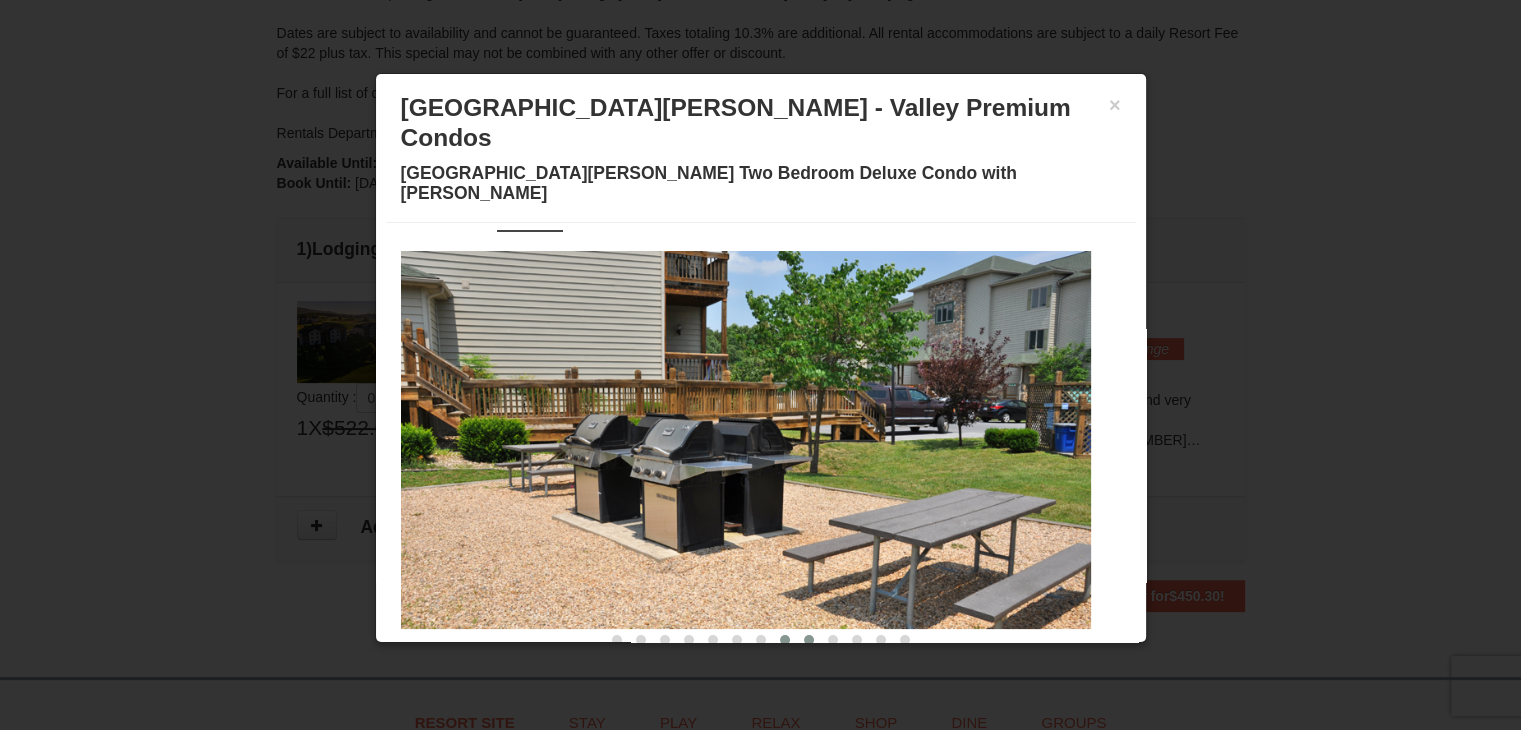 click at bounding box center (809, 640) 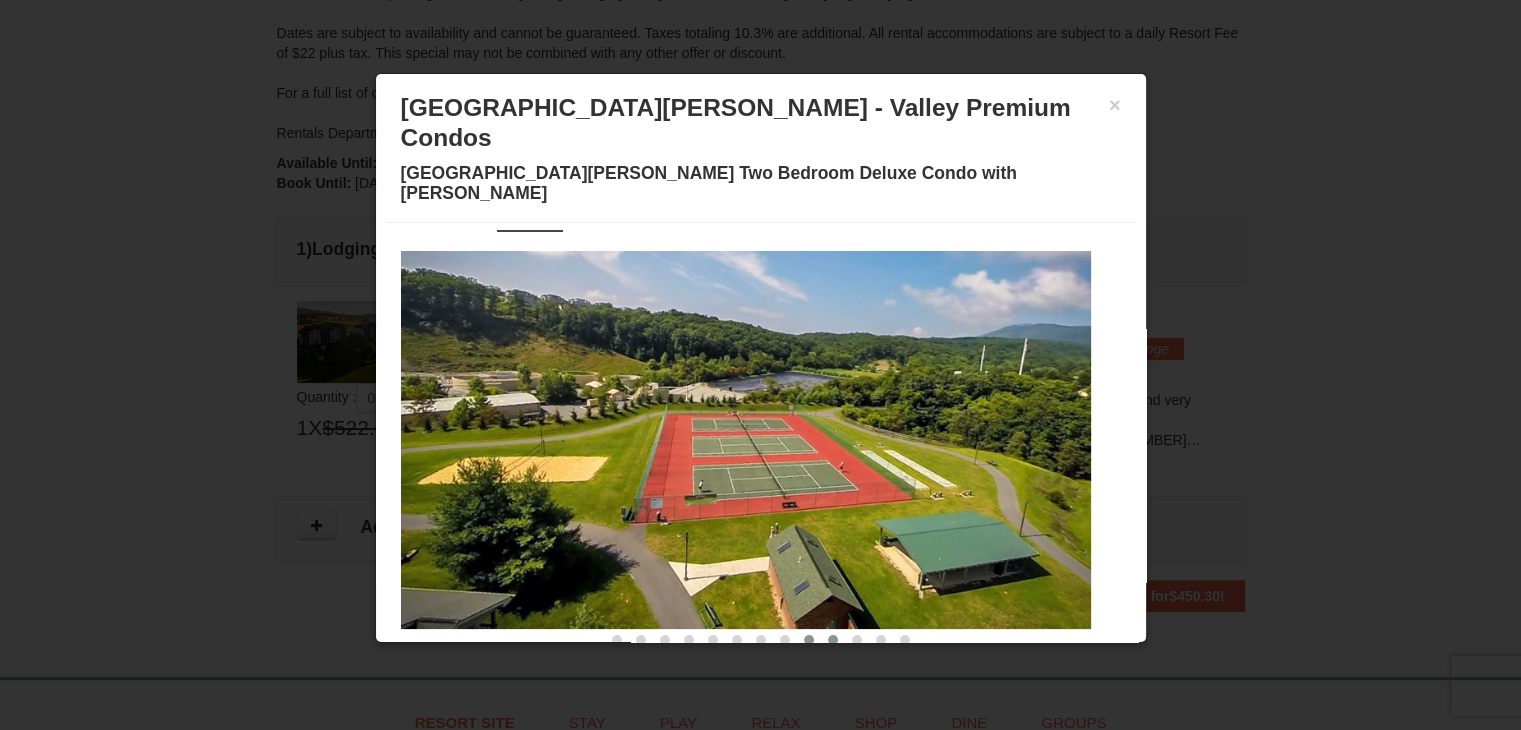 click at bounding box center (833, 640) 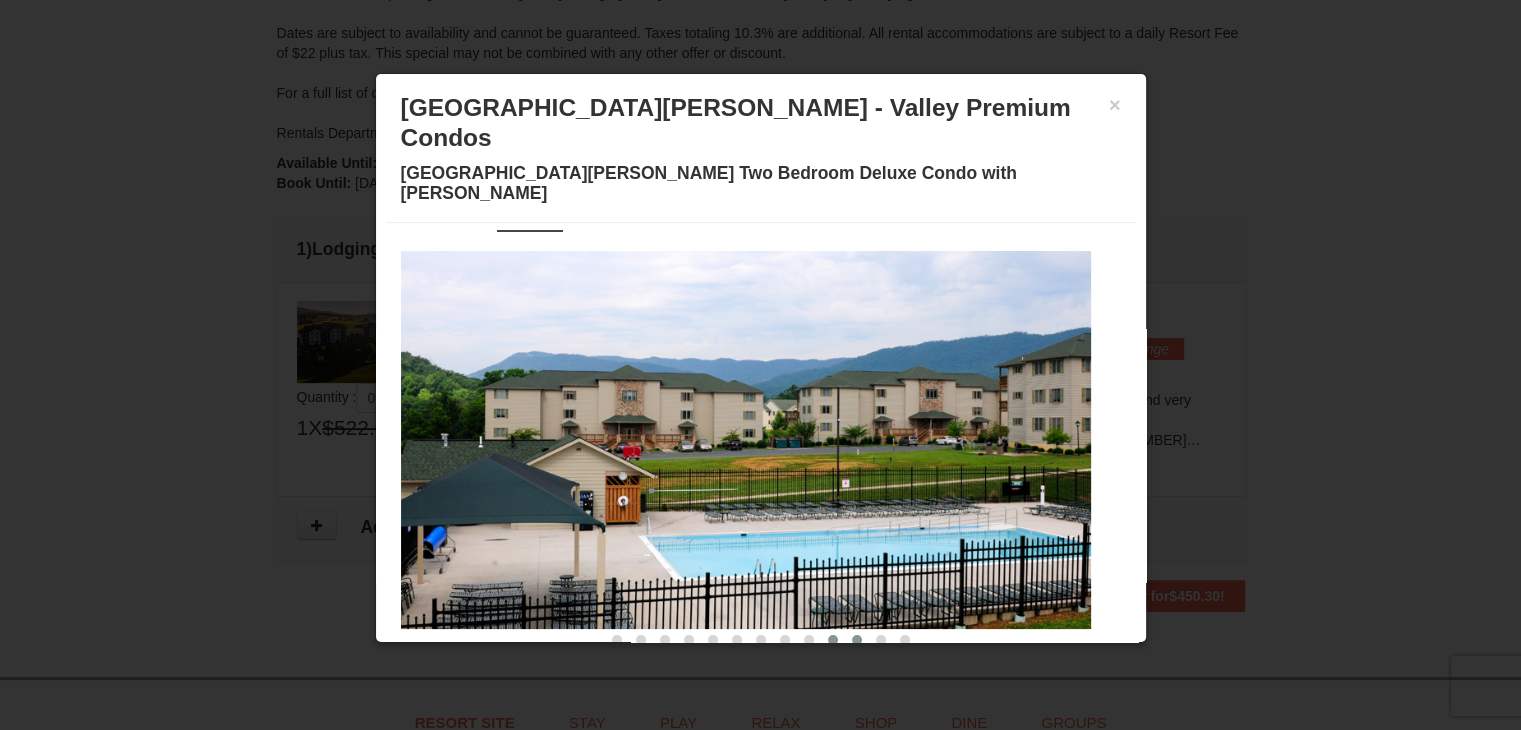 click at bounding box center [857, 640] 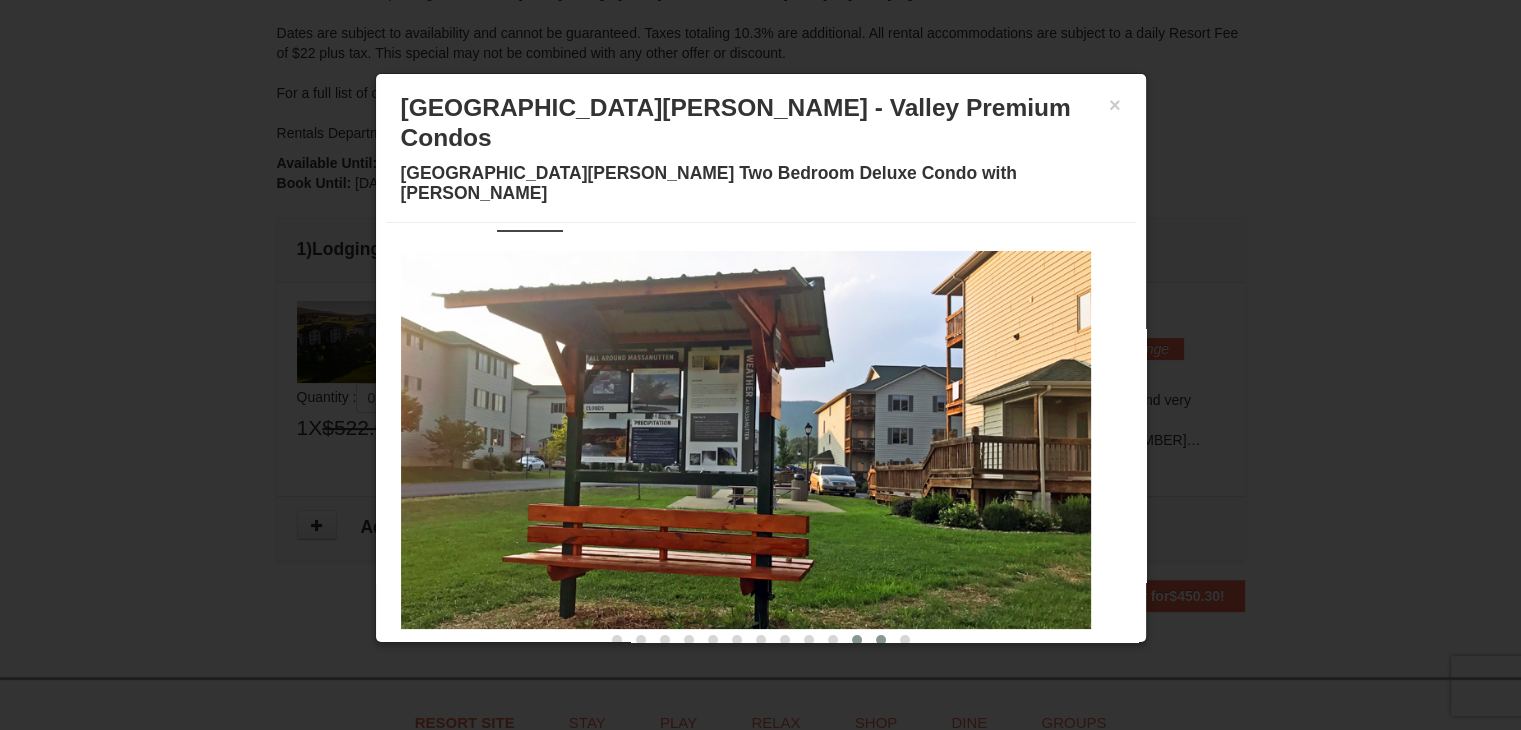 click at bounding box center (881, 640) 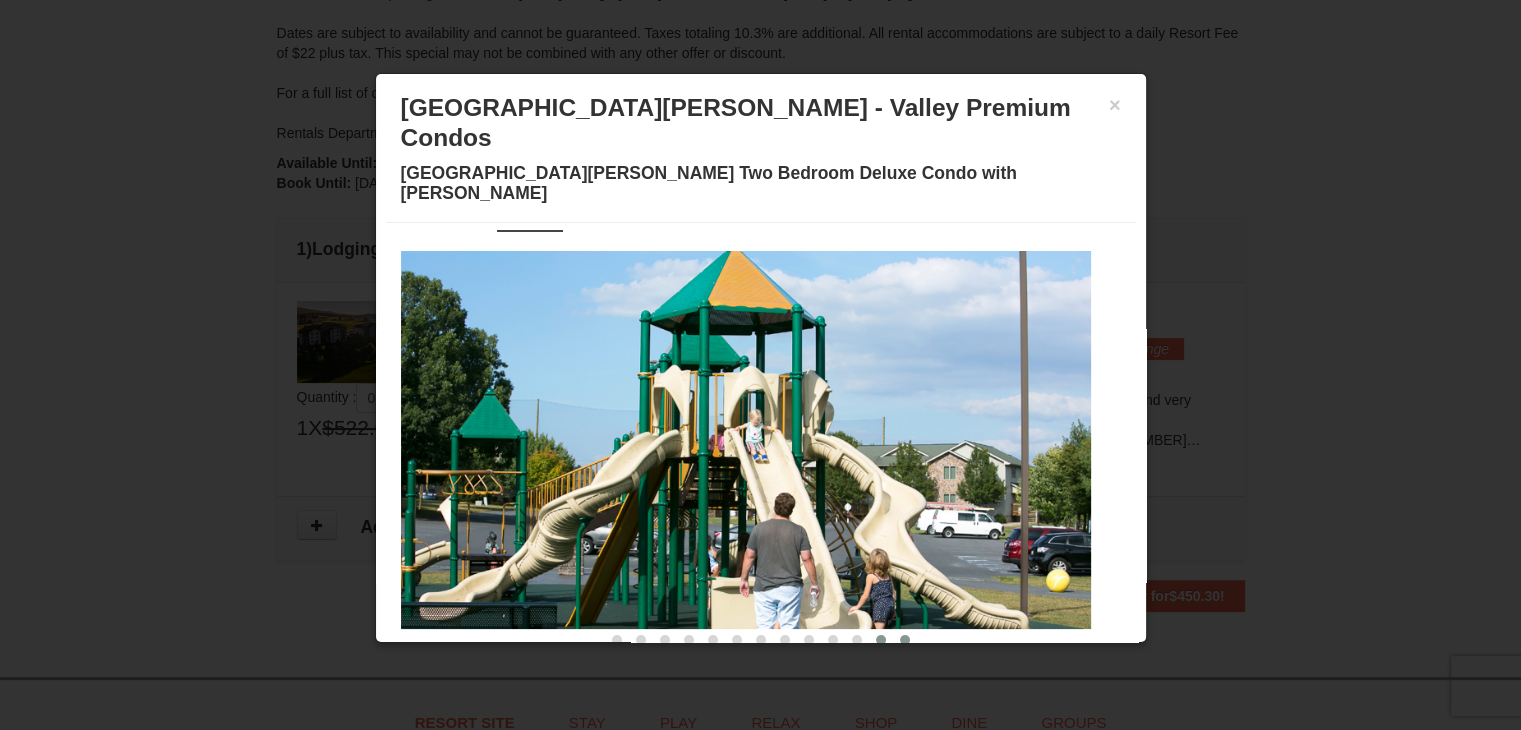 click at bounding box center (905, 640) 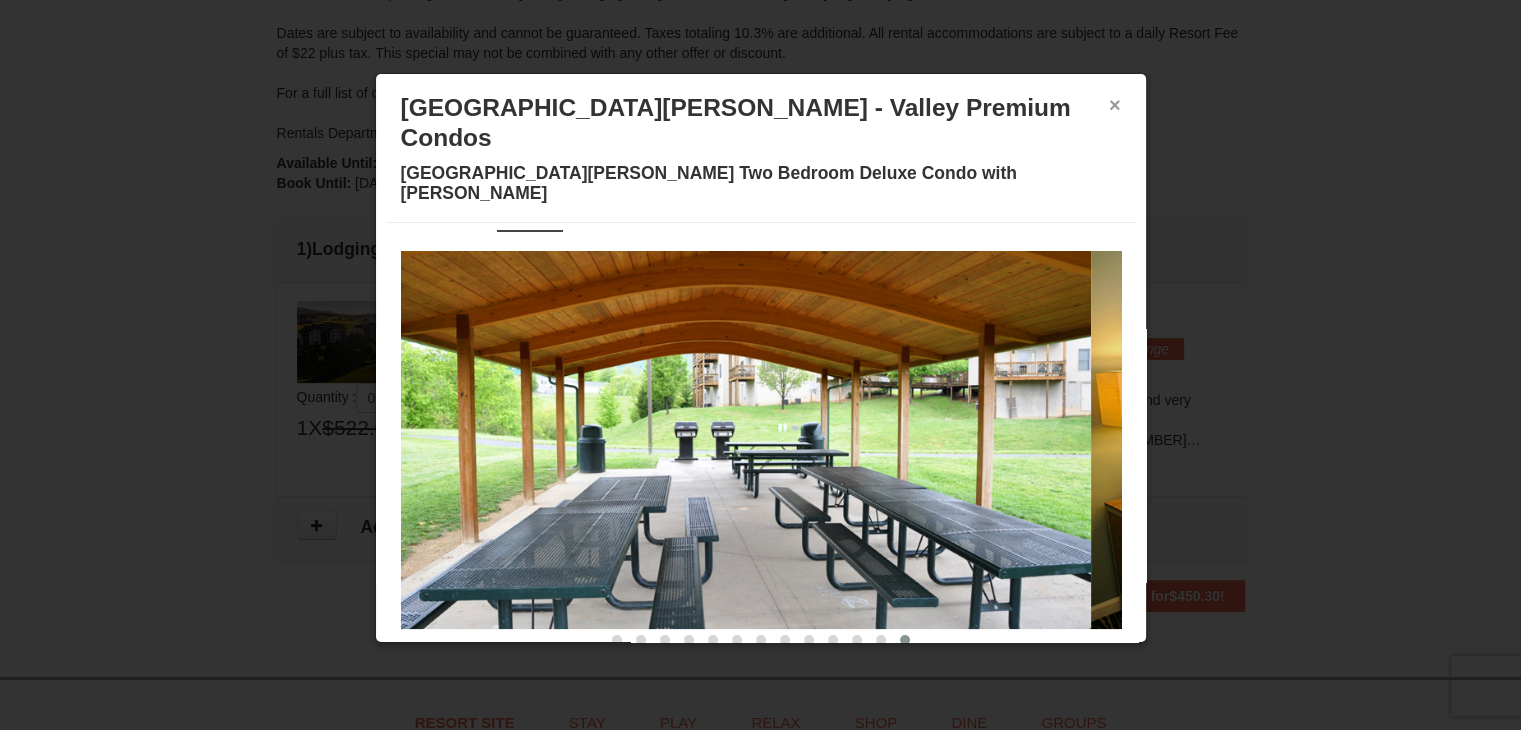 click on "×" at bounding box center [1115, 105] 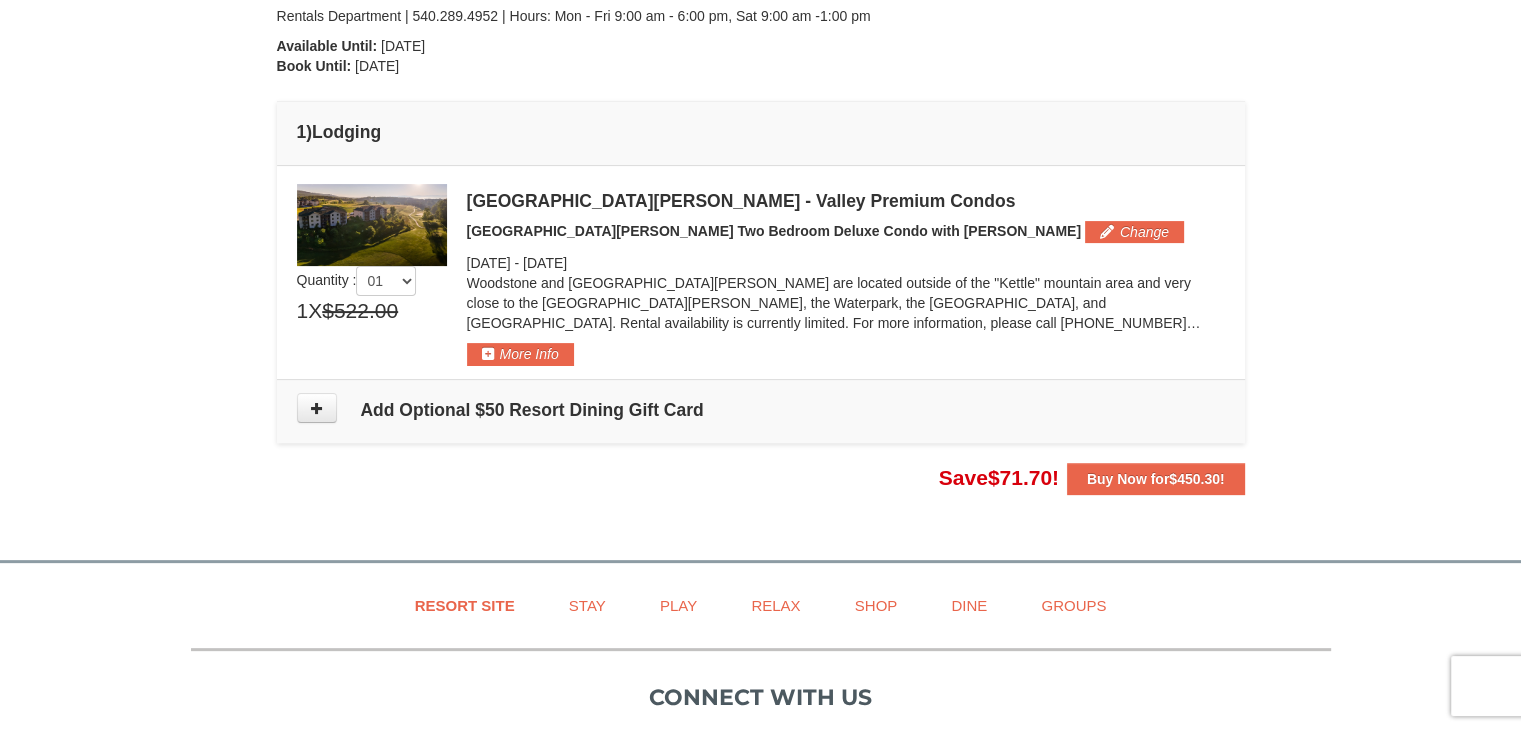 scroll, scrollTop: 500, scrollLeft: 0, axis: vertical 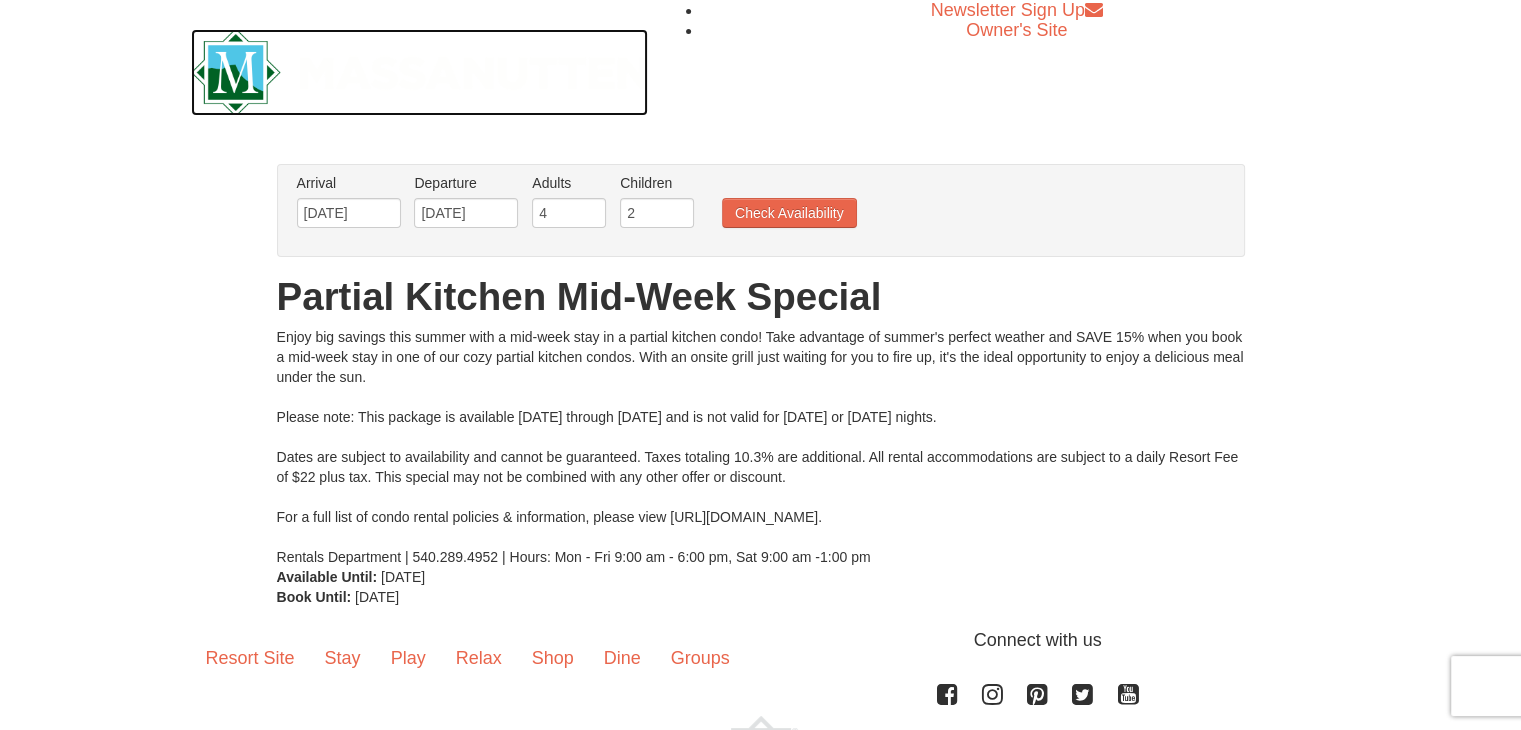 click at bounding box center [420, 72] 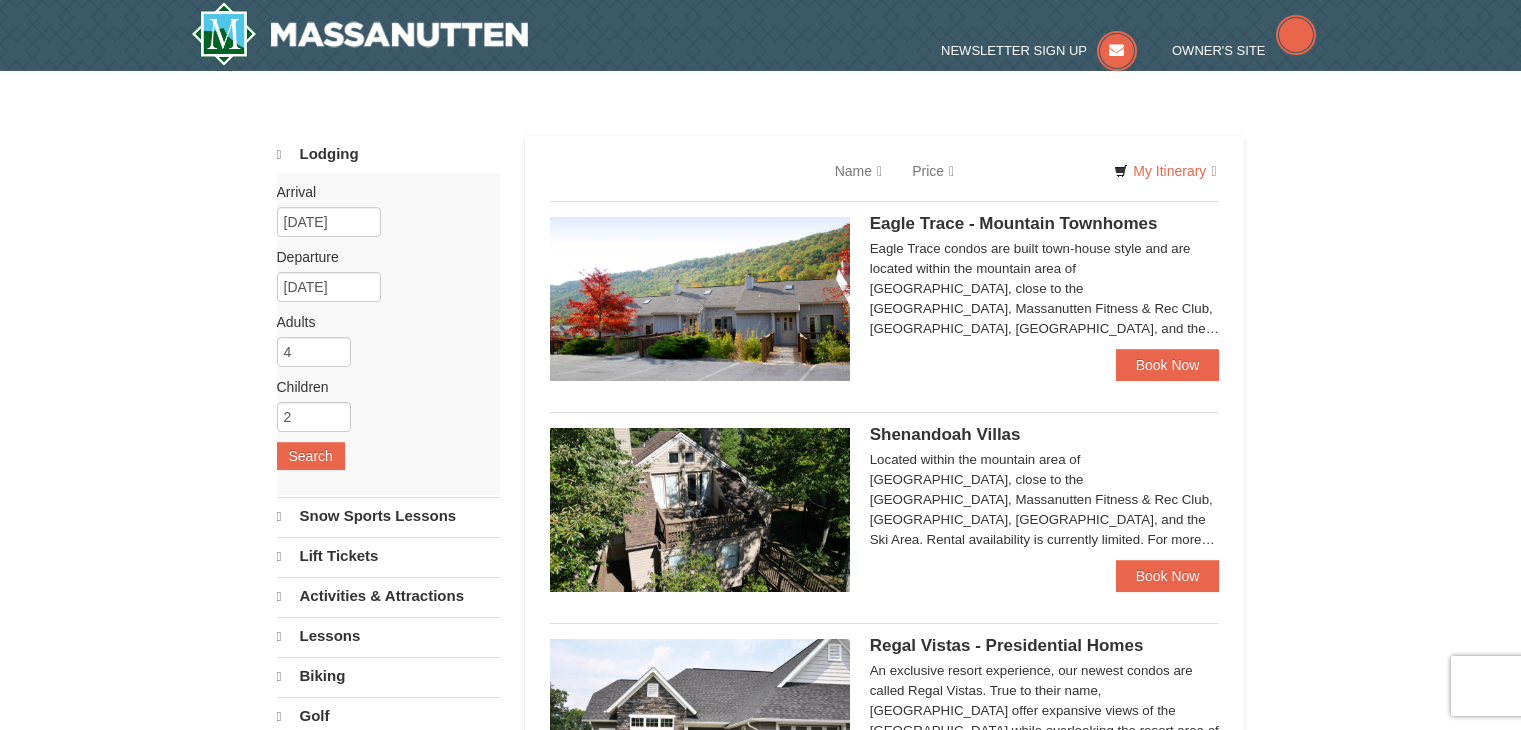 scroll, scrollTop: 0, scrollLeft: 0, axis: both 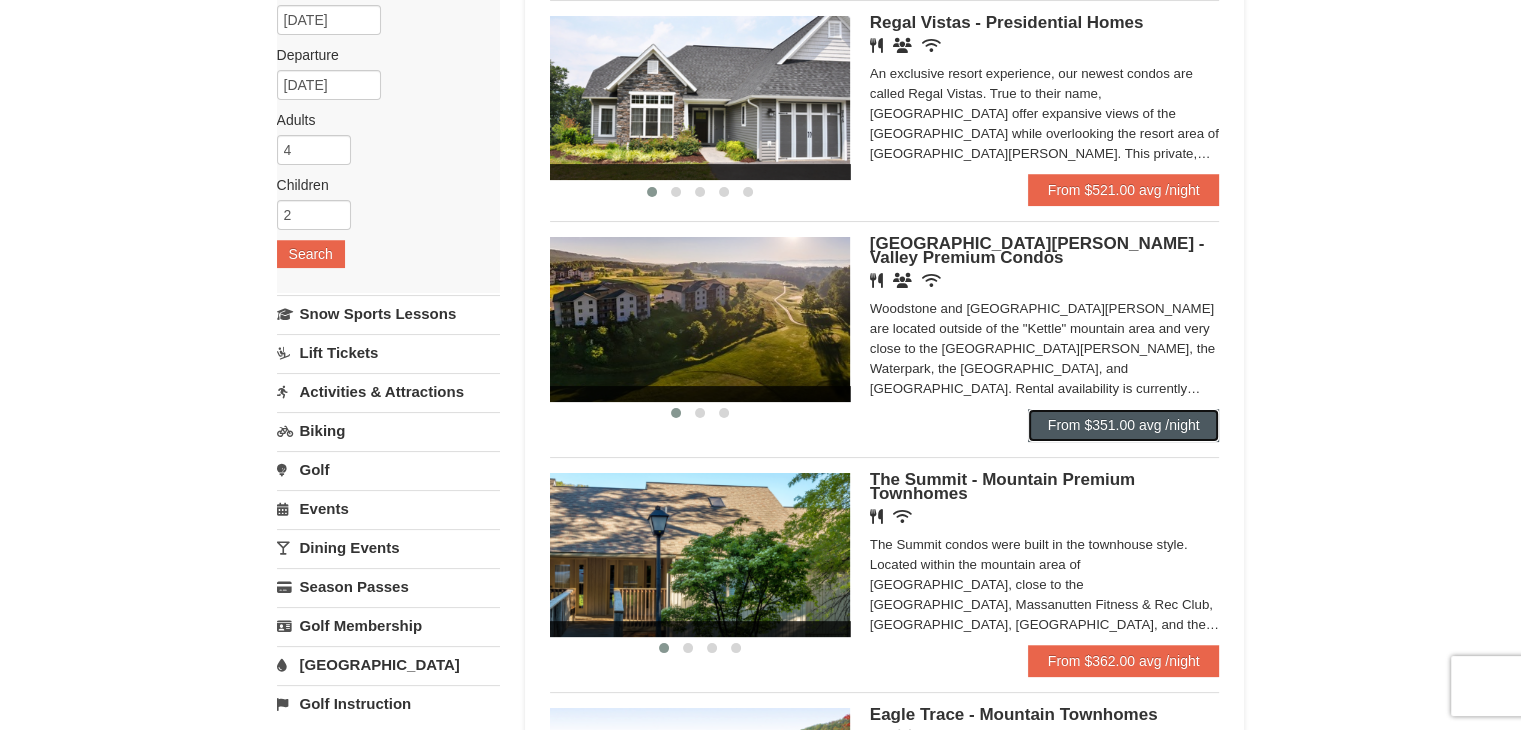 click on "From $351.00 avg /night" at bounding box center [1124, 425] 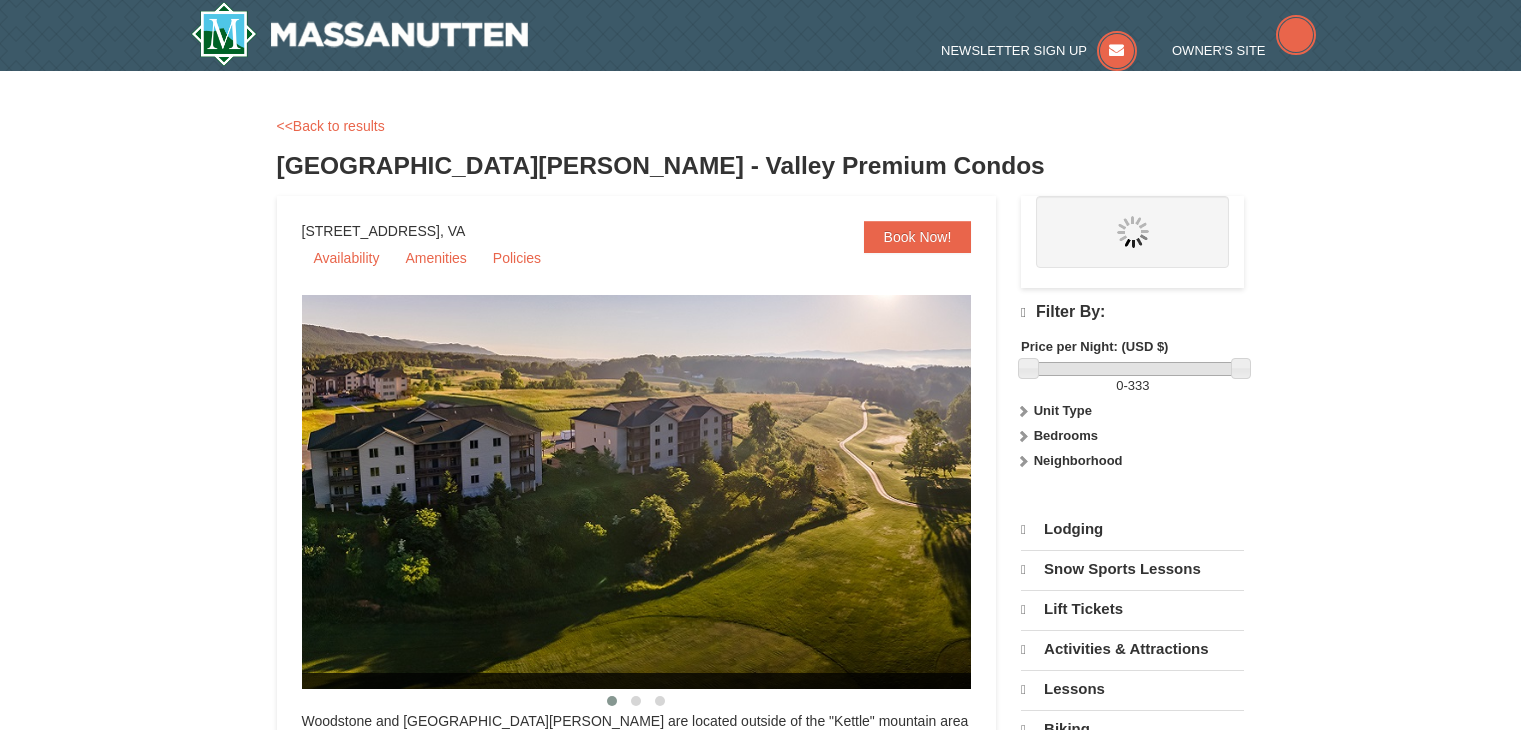 scroll, scrollTop: 0, scrollLeft: 0, axis: both 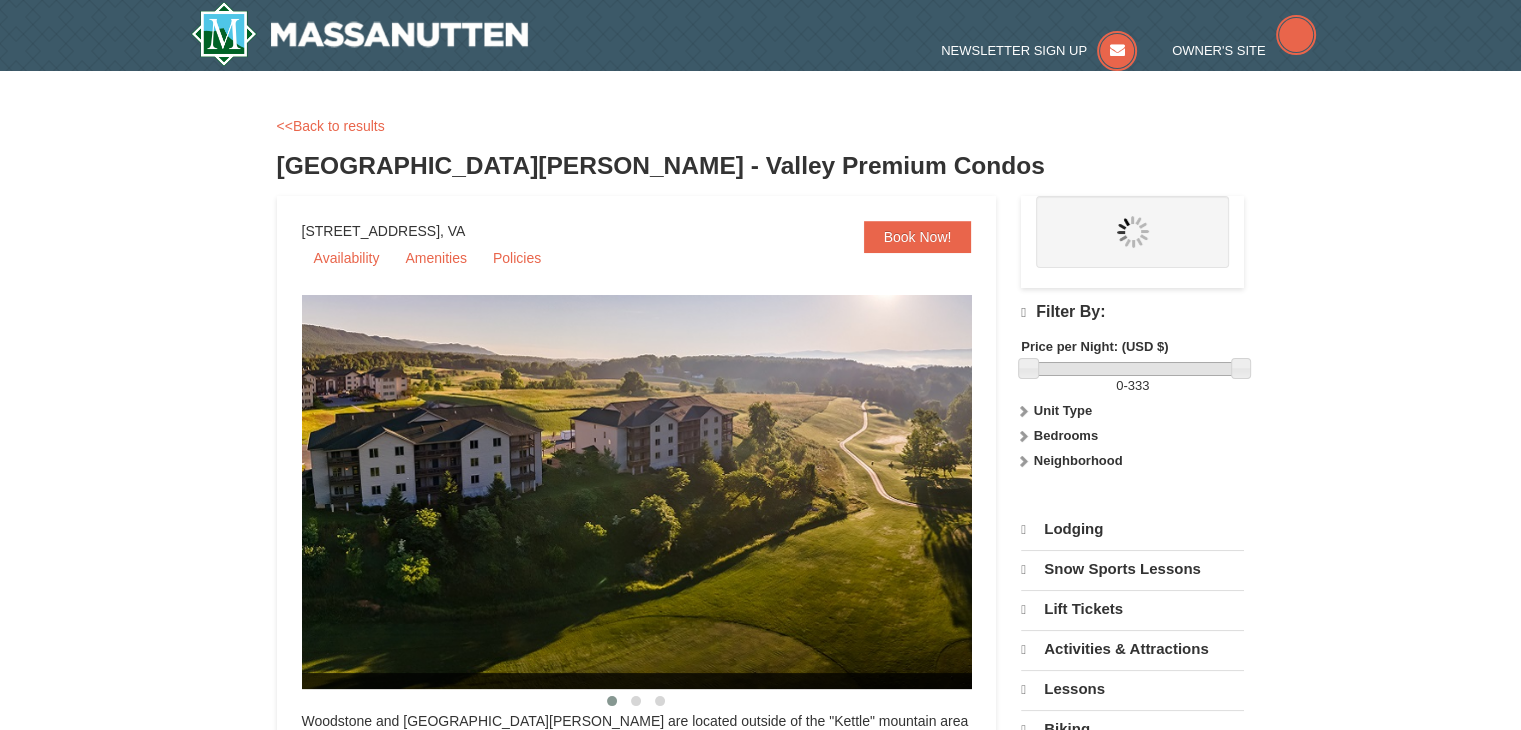 select on "7" 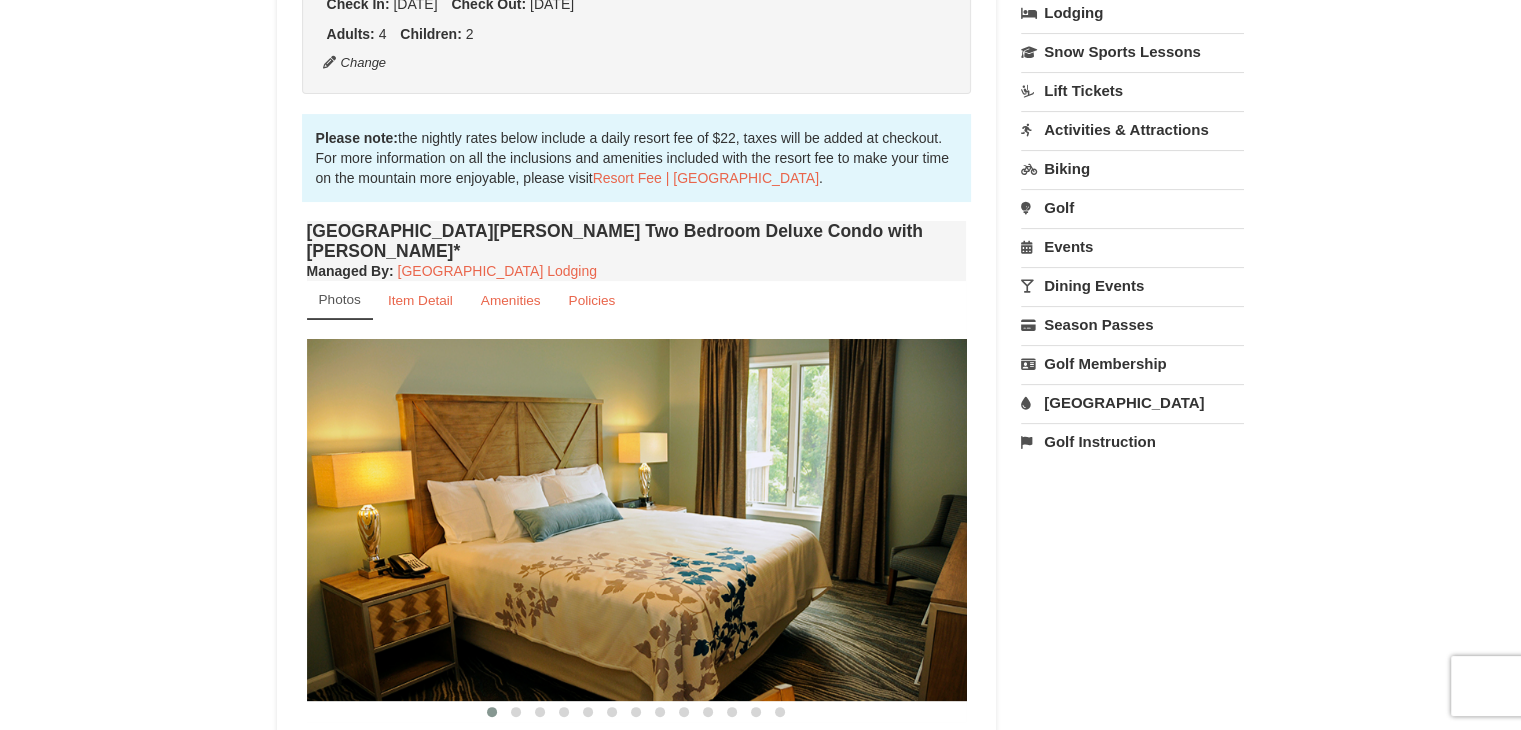 scroll, scrollTop: 0, scrollLeft: 0, axis: both 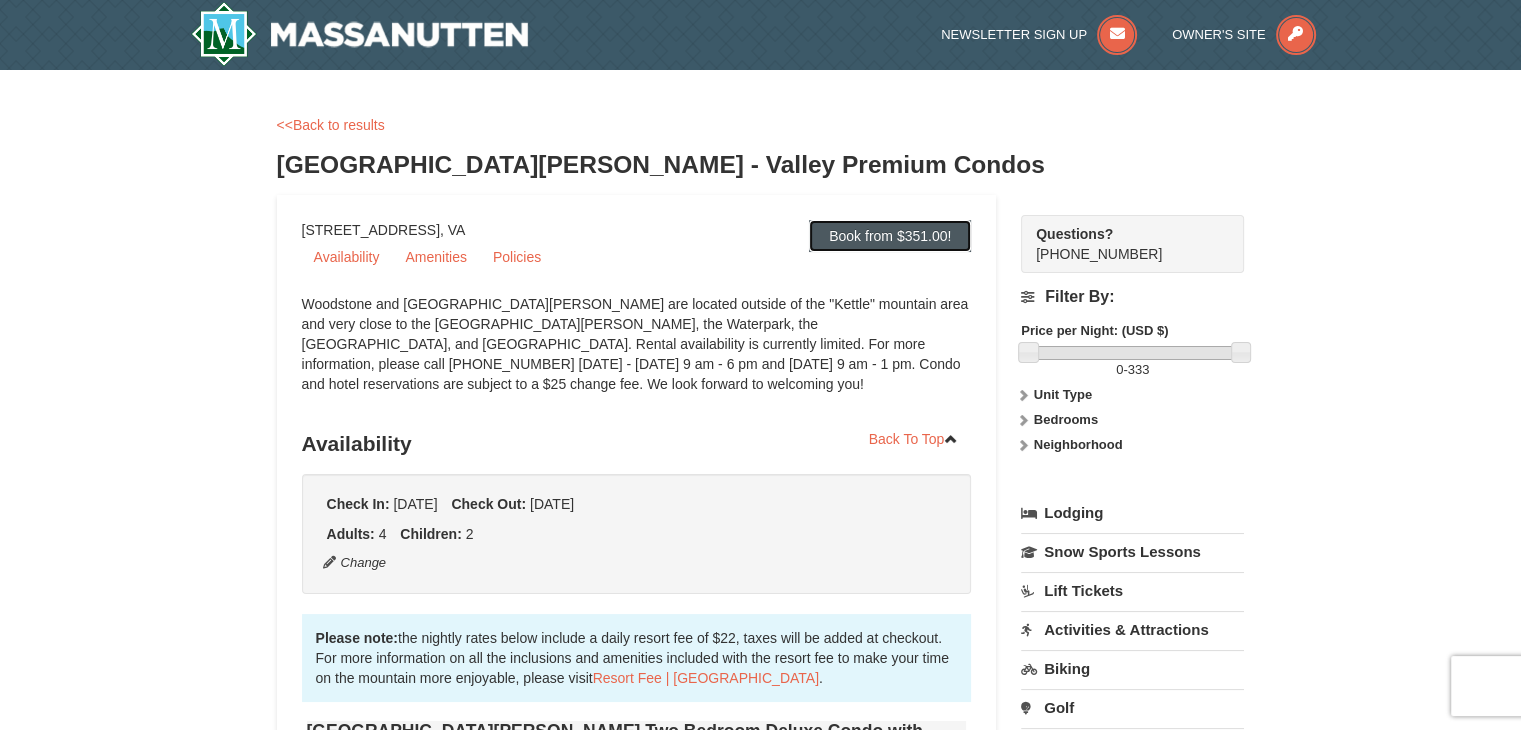 click on "Book from $351.00!" at bounding box center (890, 236) 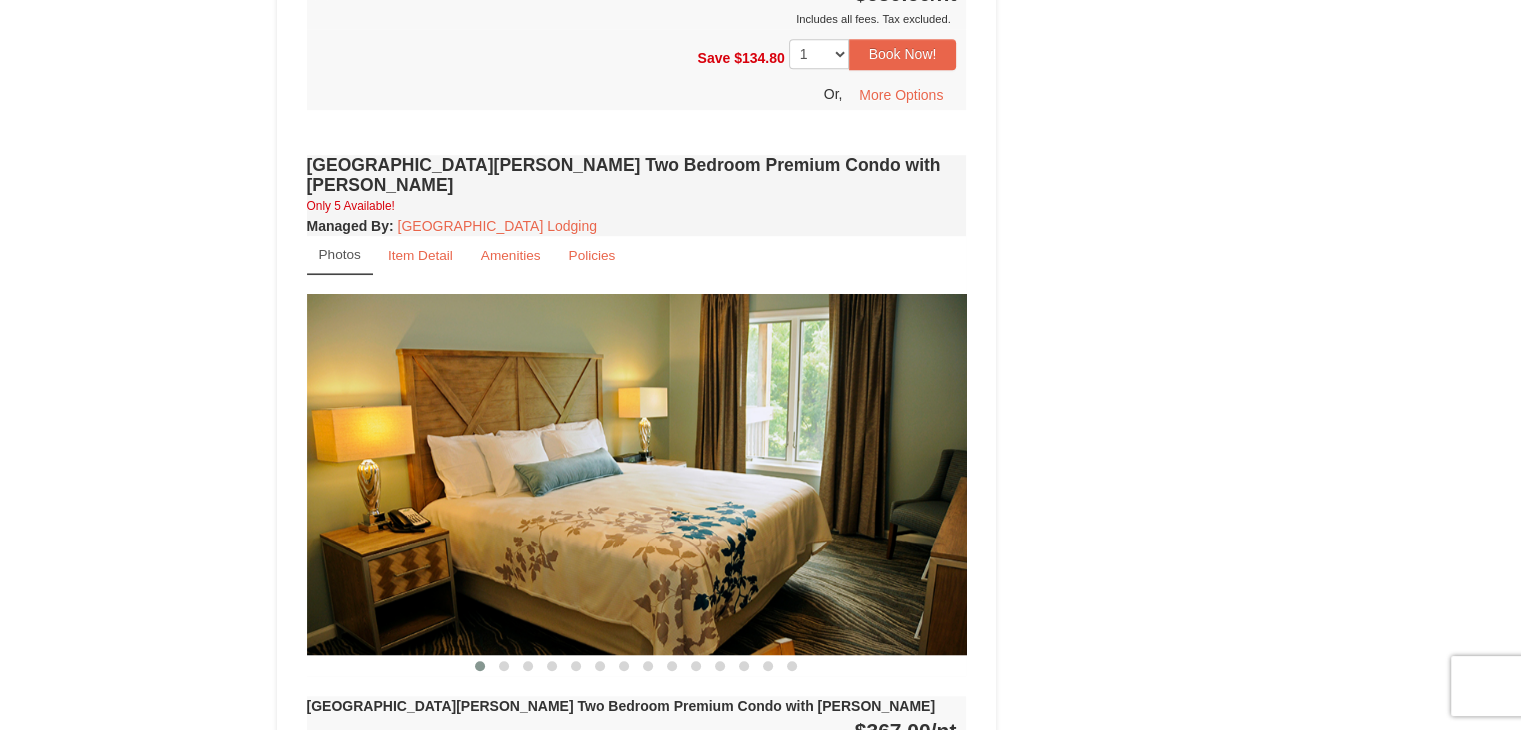 scroll, scrollTop: 1324, scrollLeft: 0, axis: vertical 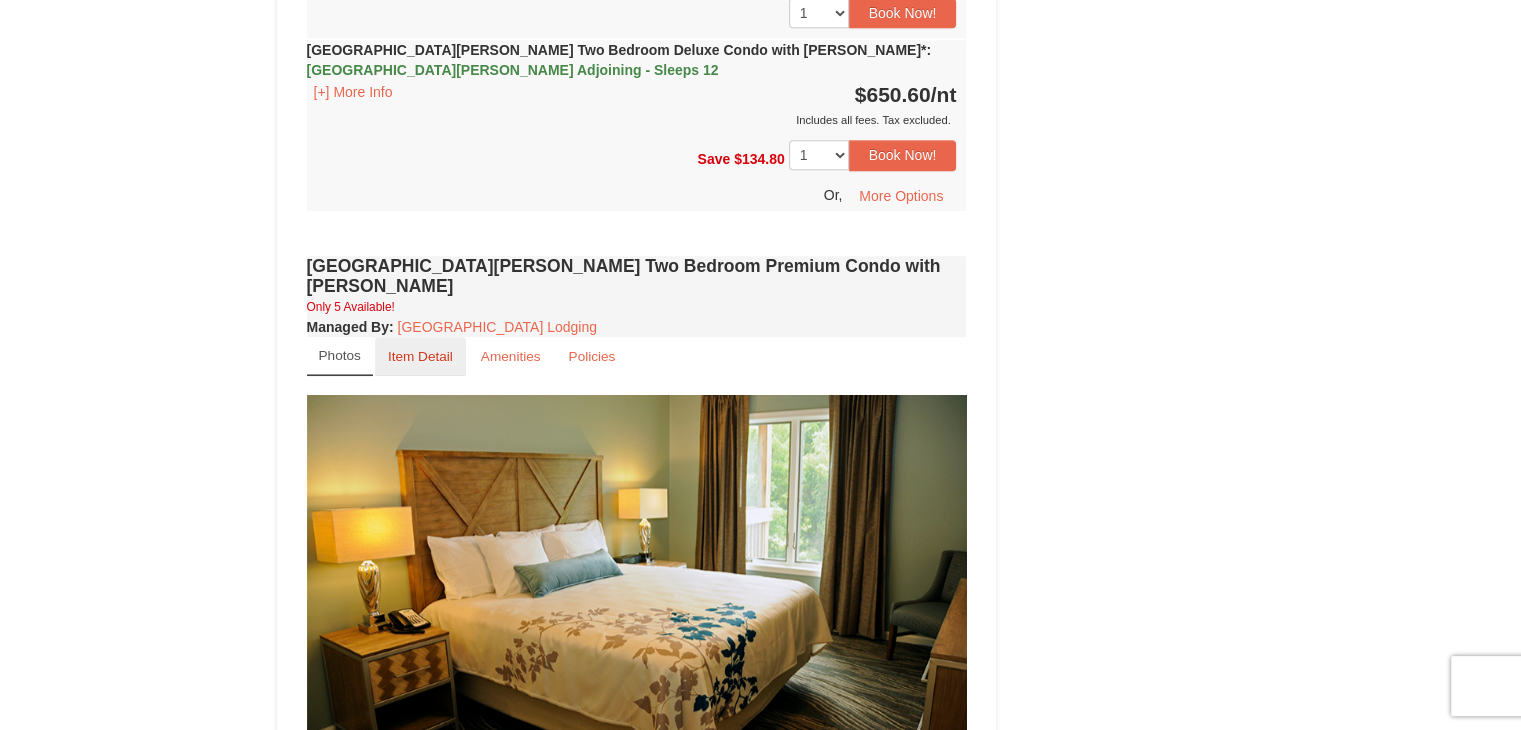 click on "Item Detail" at bounding box center (420, 356) 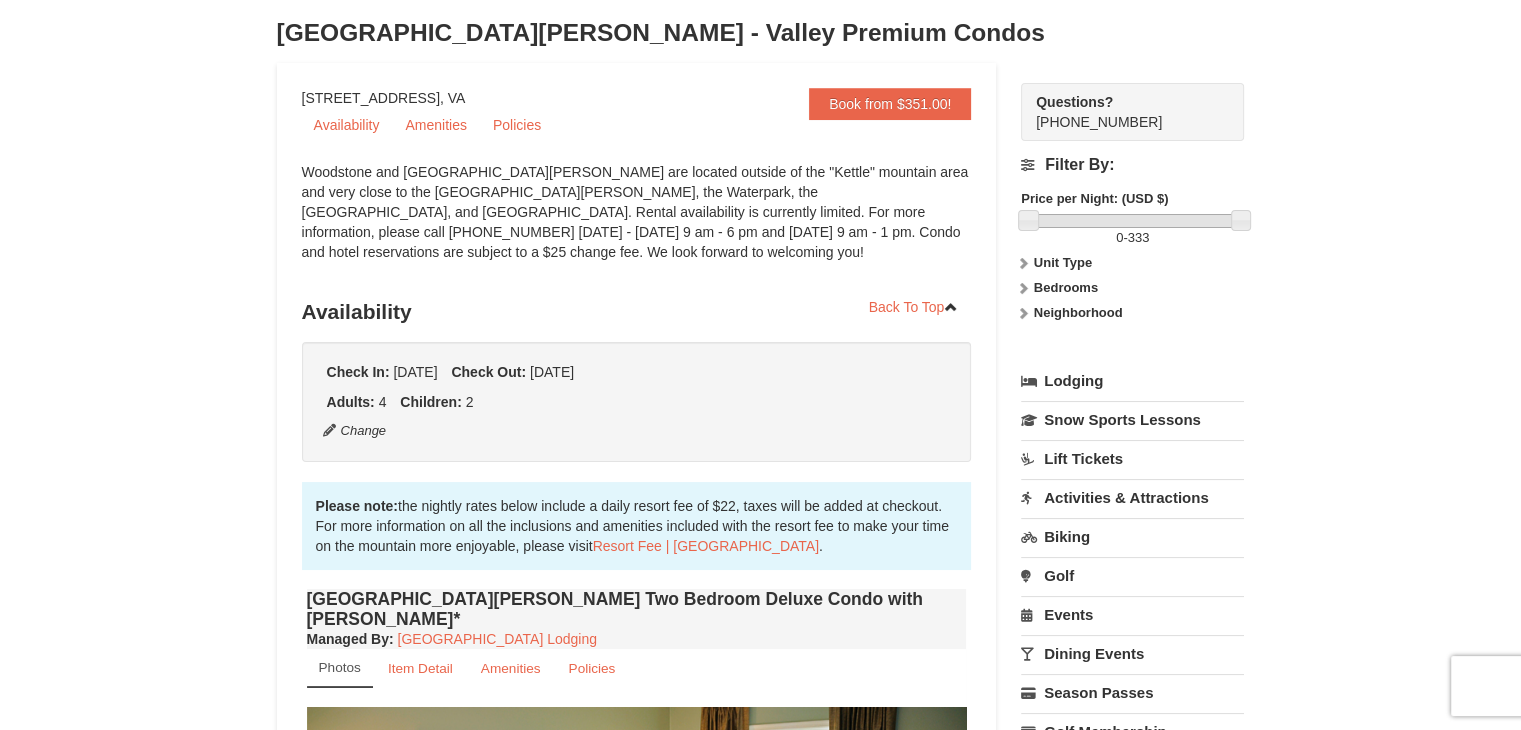 scroll, scrollTop: 300, scrollLeft: 0, axis: vertical 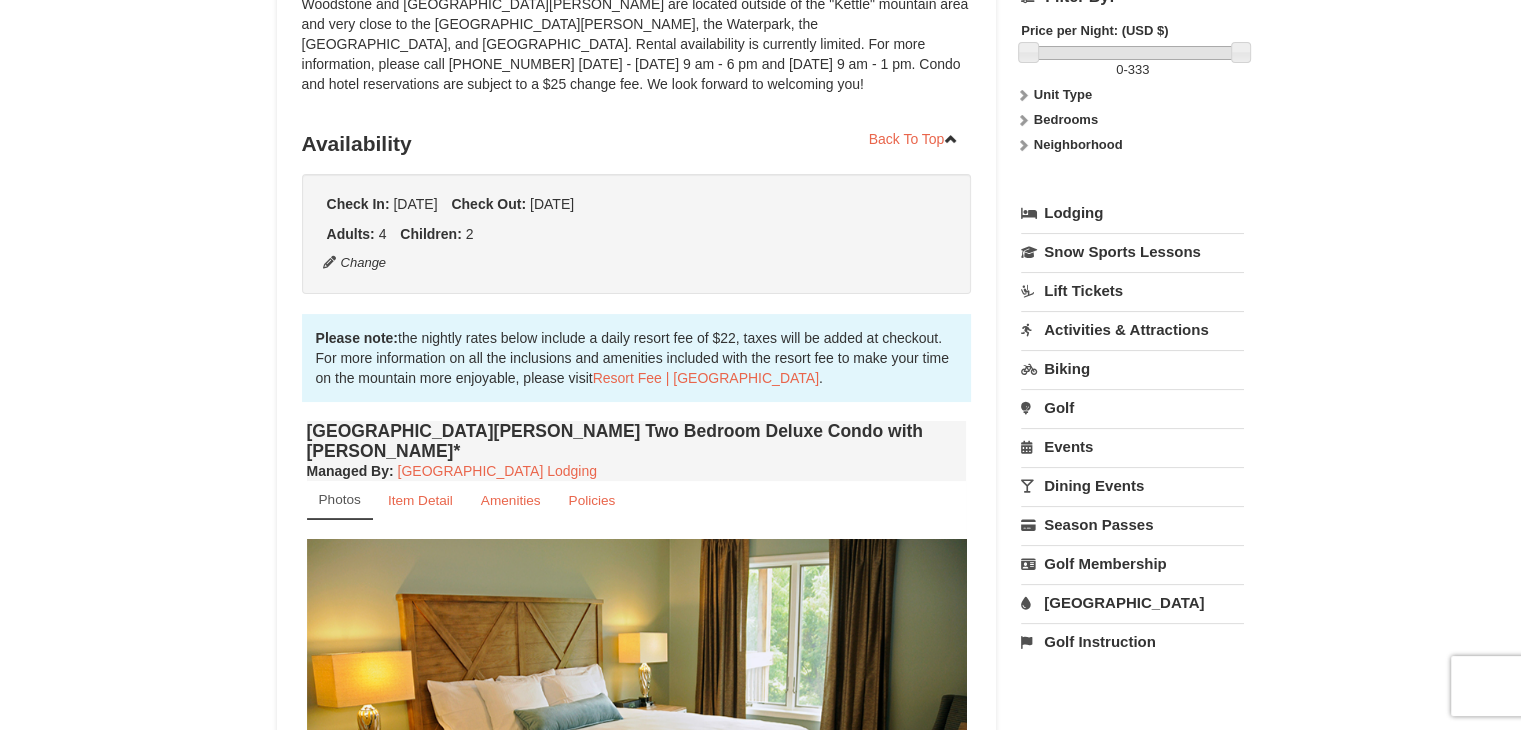 click on "Lodging" at bounding box center (1132, 213) 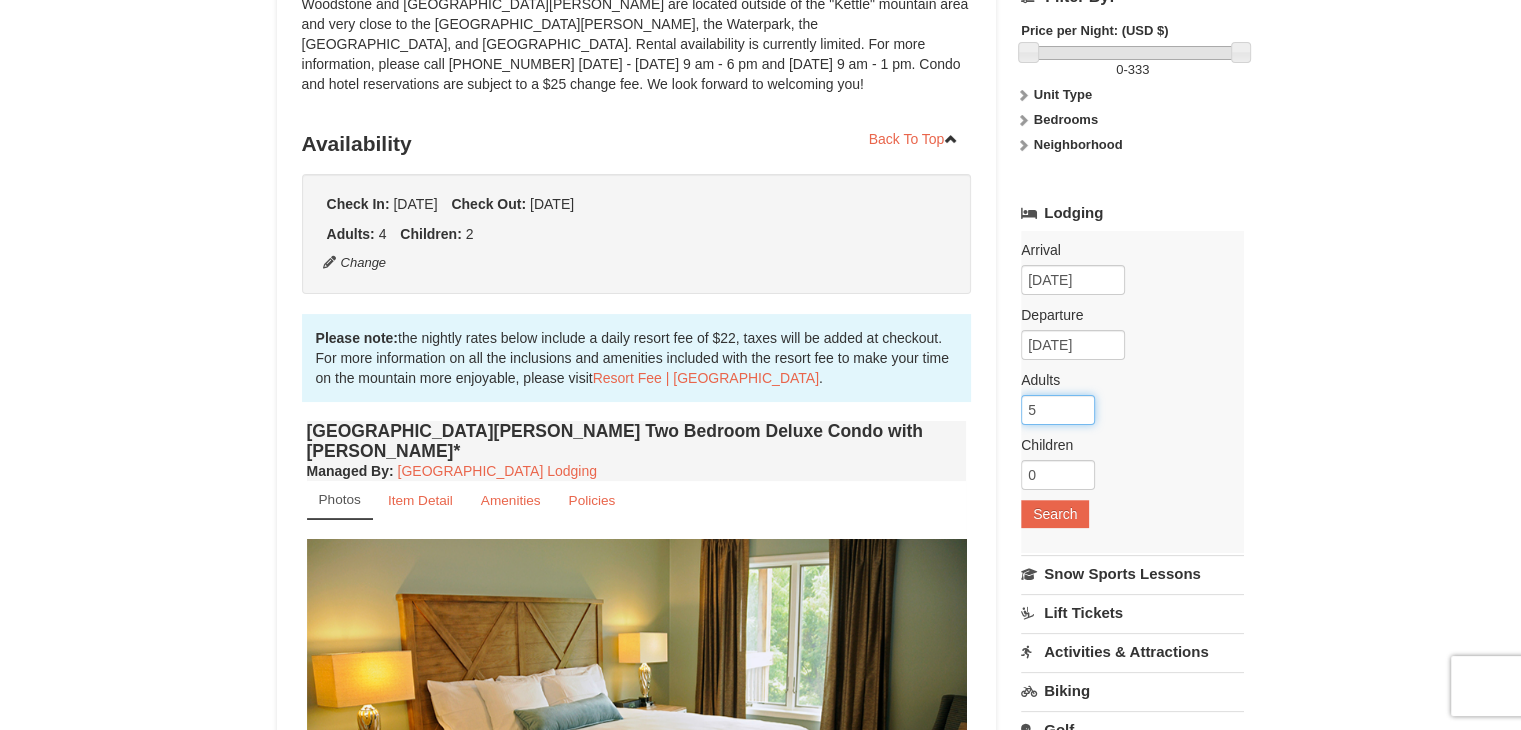 click on "5" at bounding box center [1058, 410] 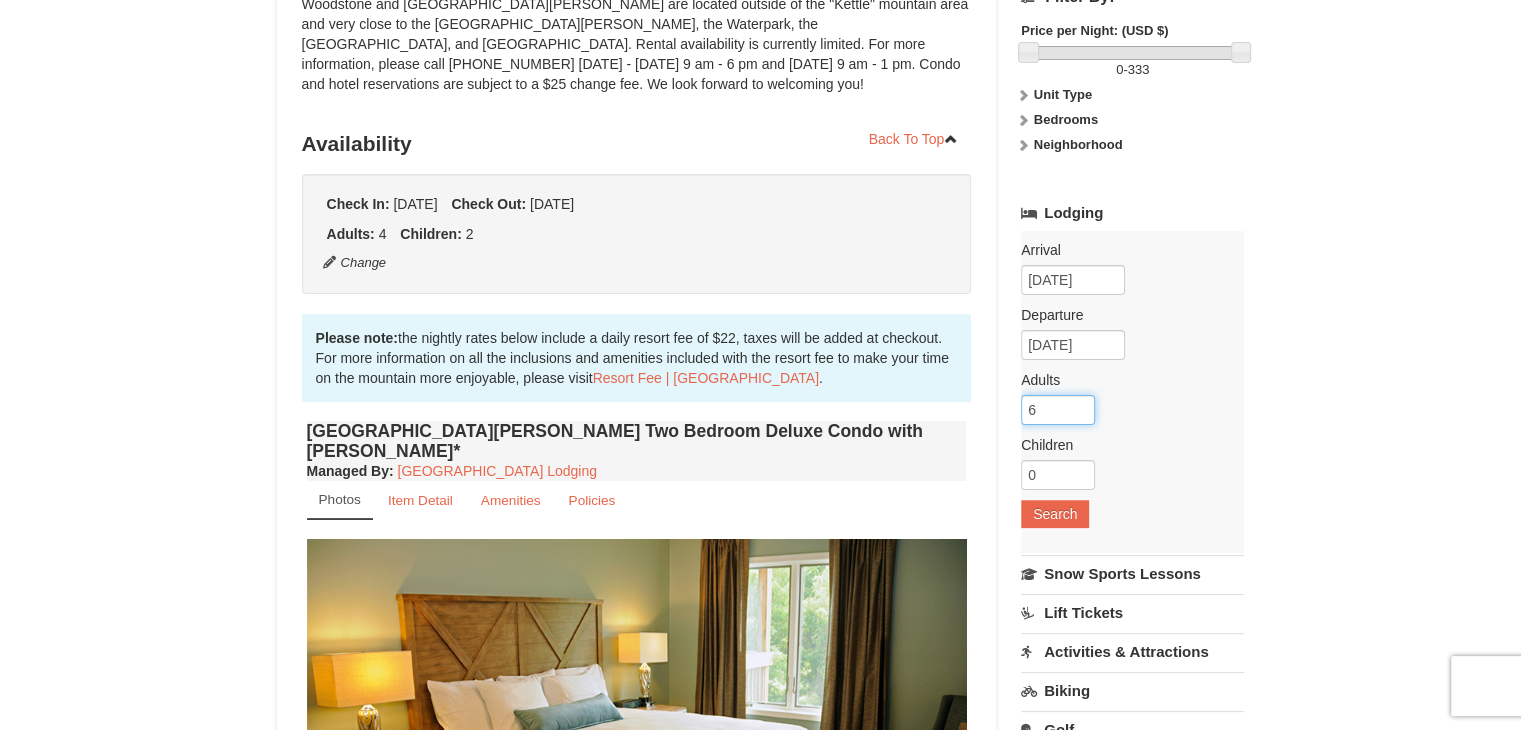 click on "6" at bounding box center (1058, 410) 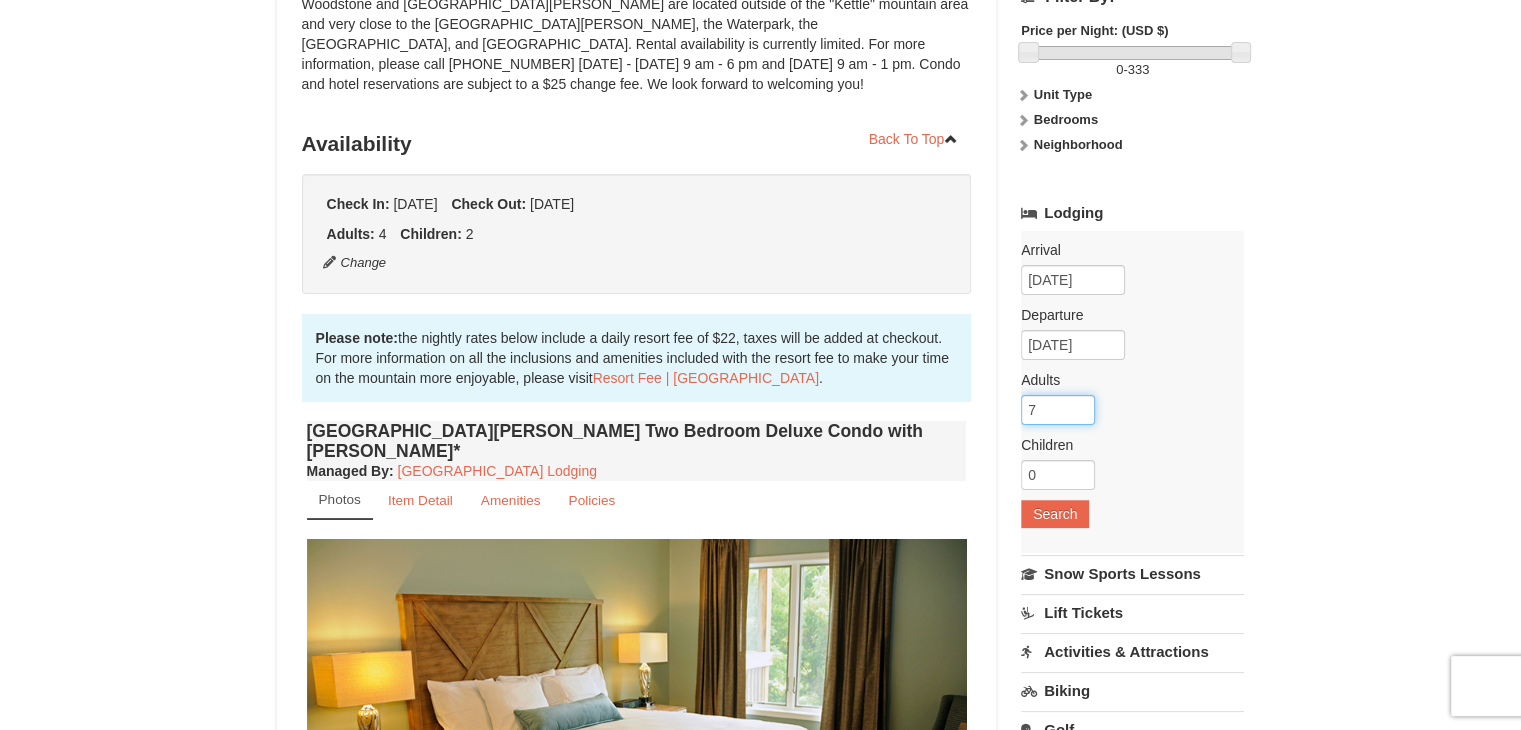 click on "7" at bounding box center [1058, 410] 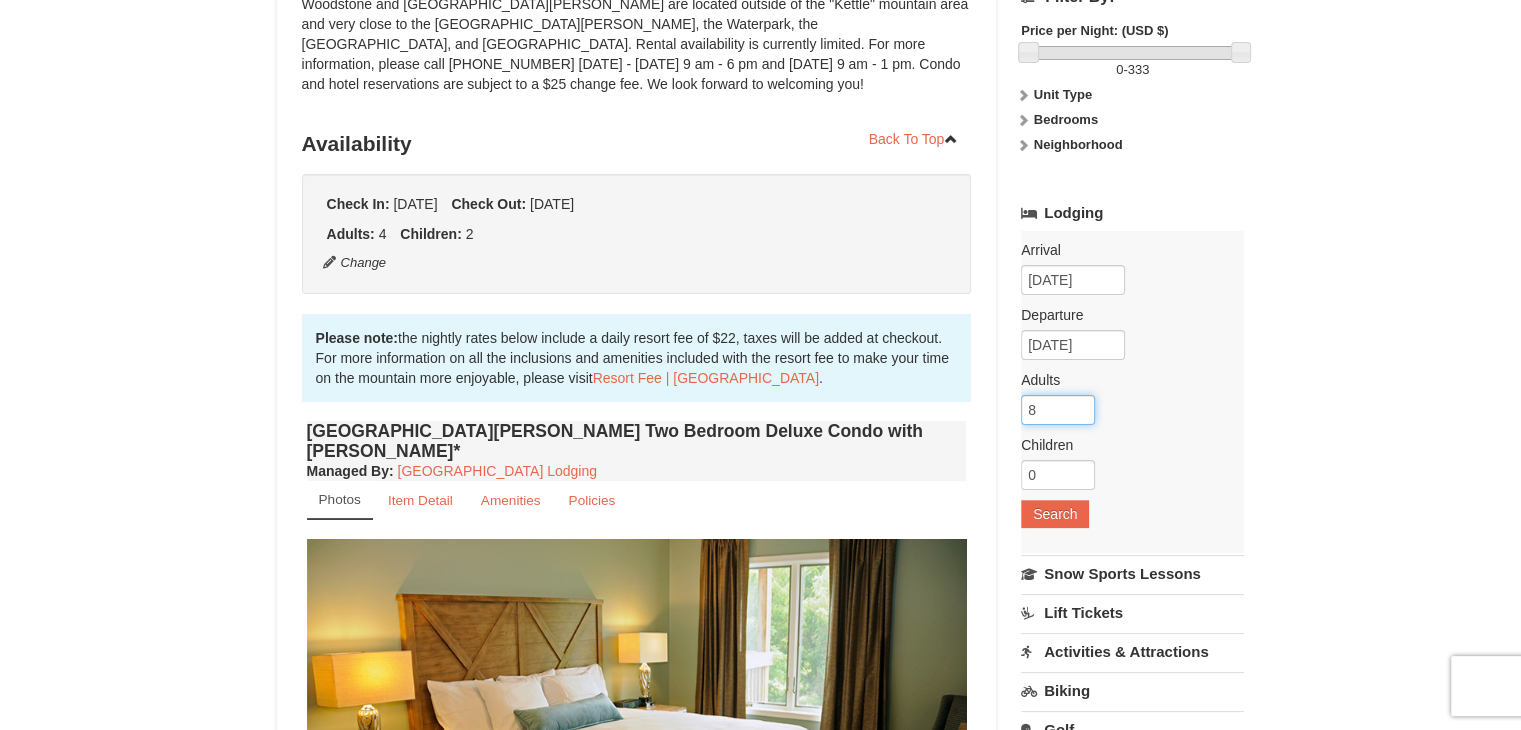 type on "8" 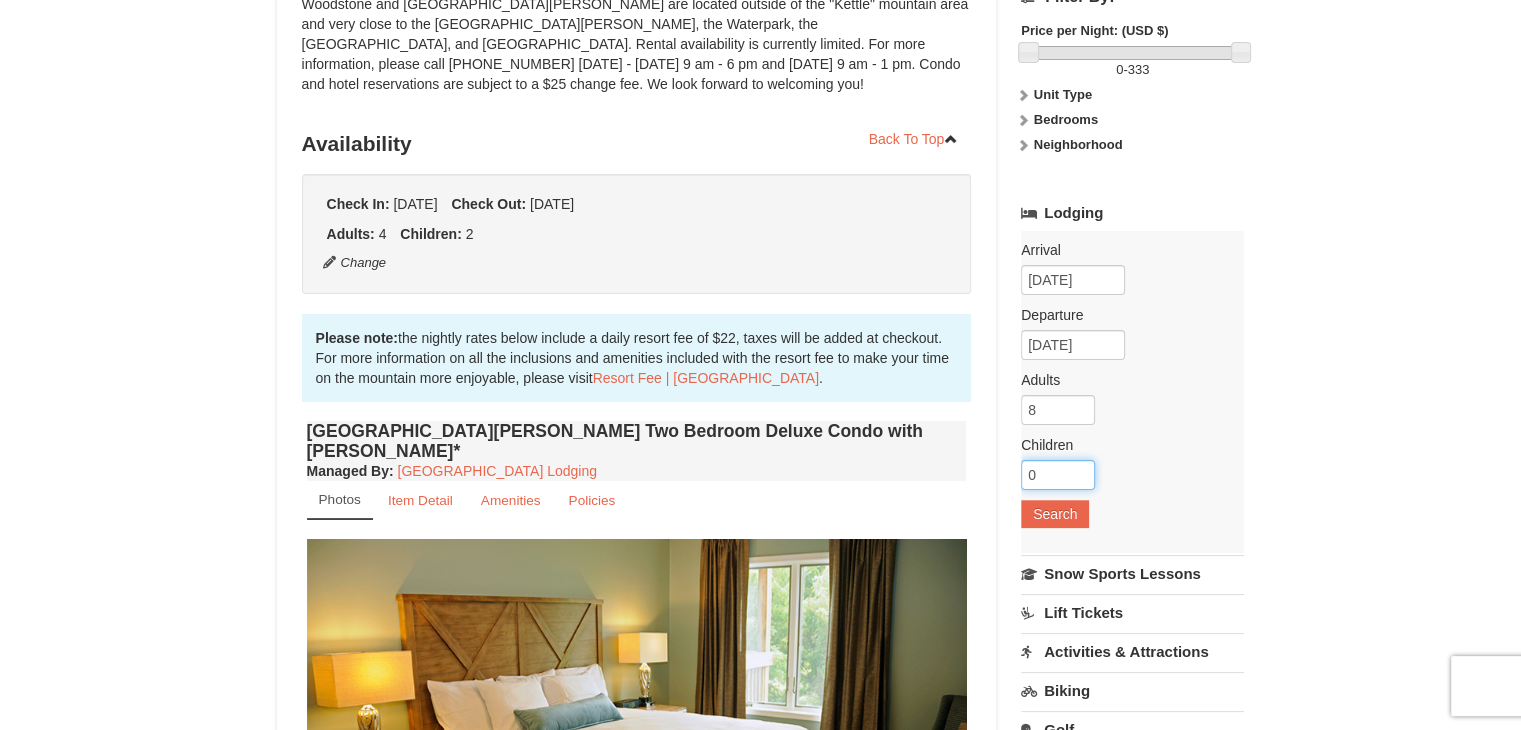 click on "0" at bounding box center [1058, 475] 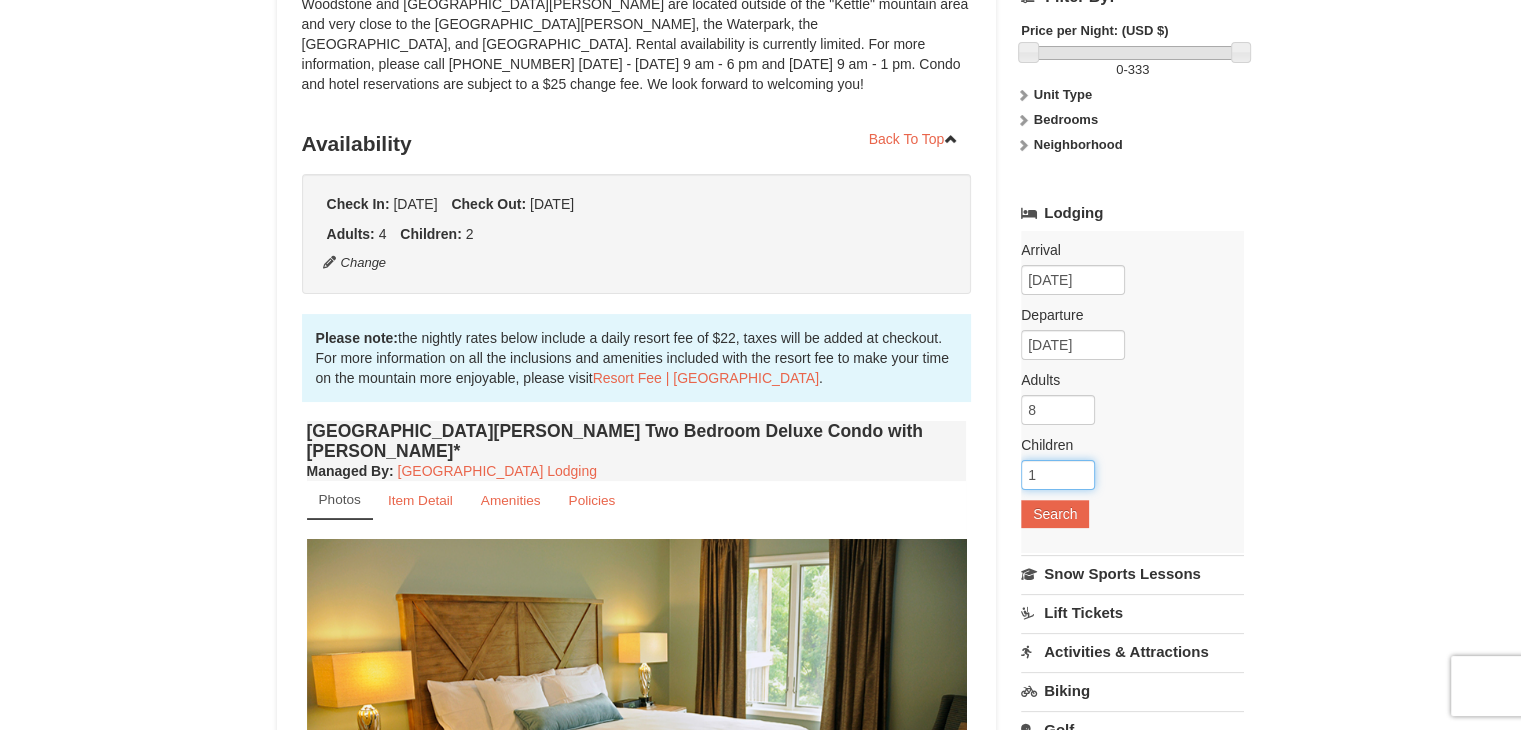 click on "1" at bounding box center [1058, 475] 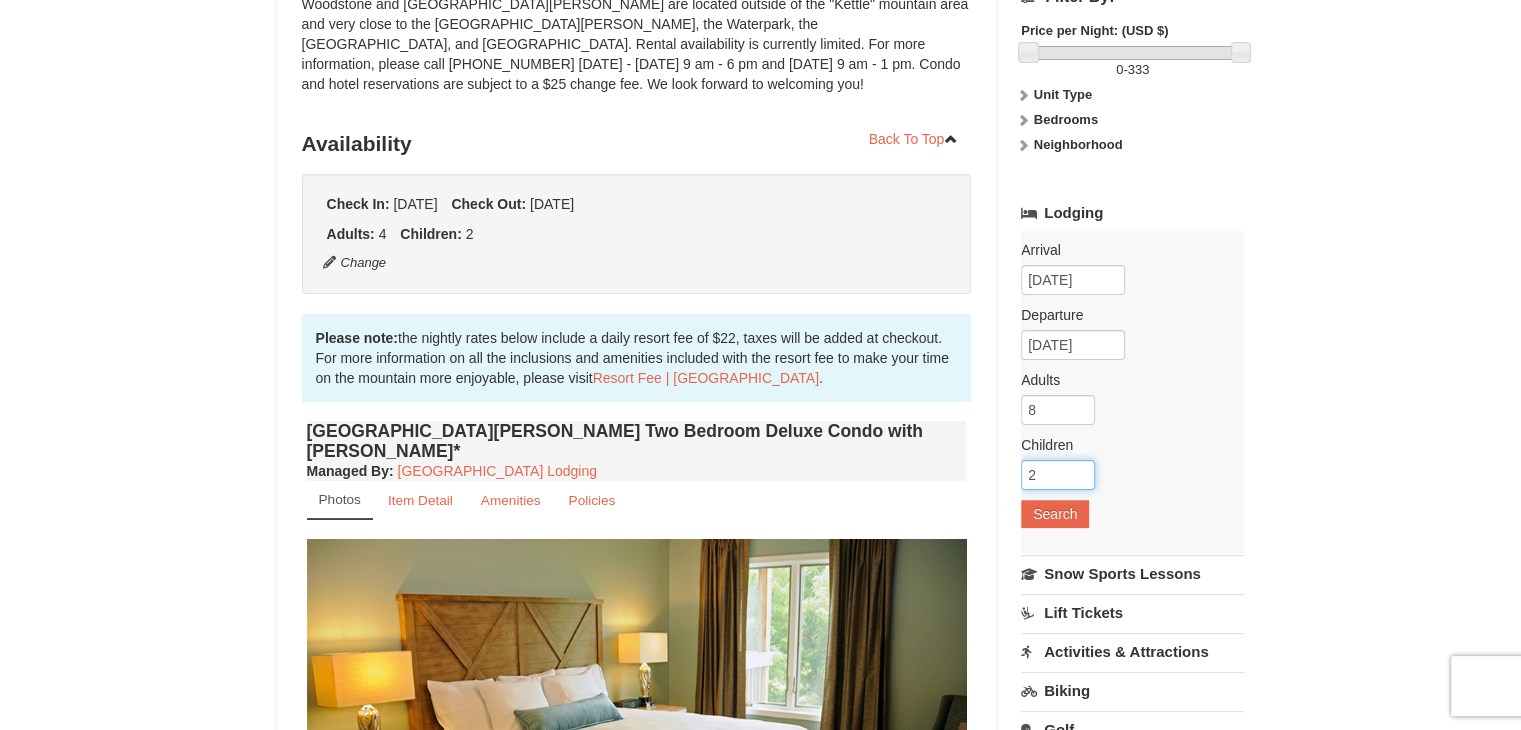 type on "2" 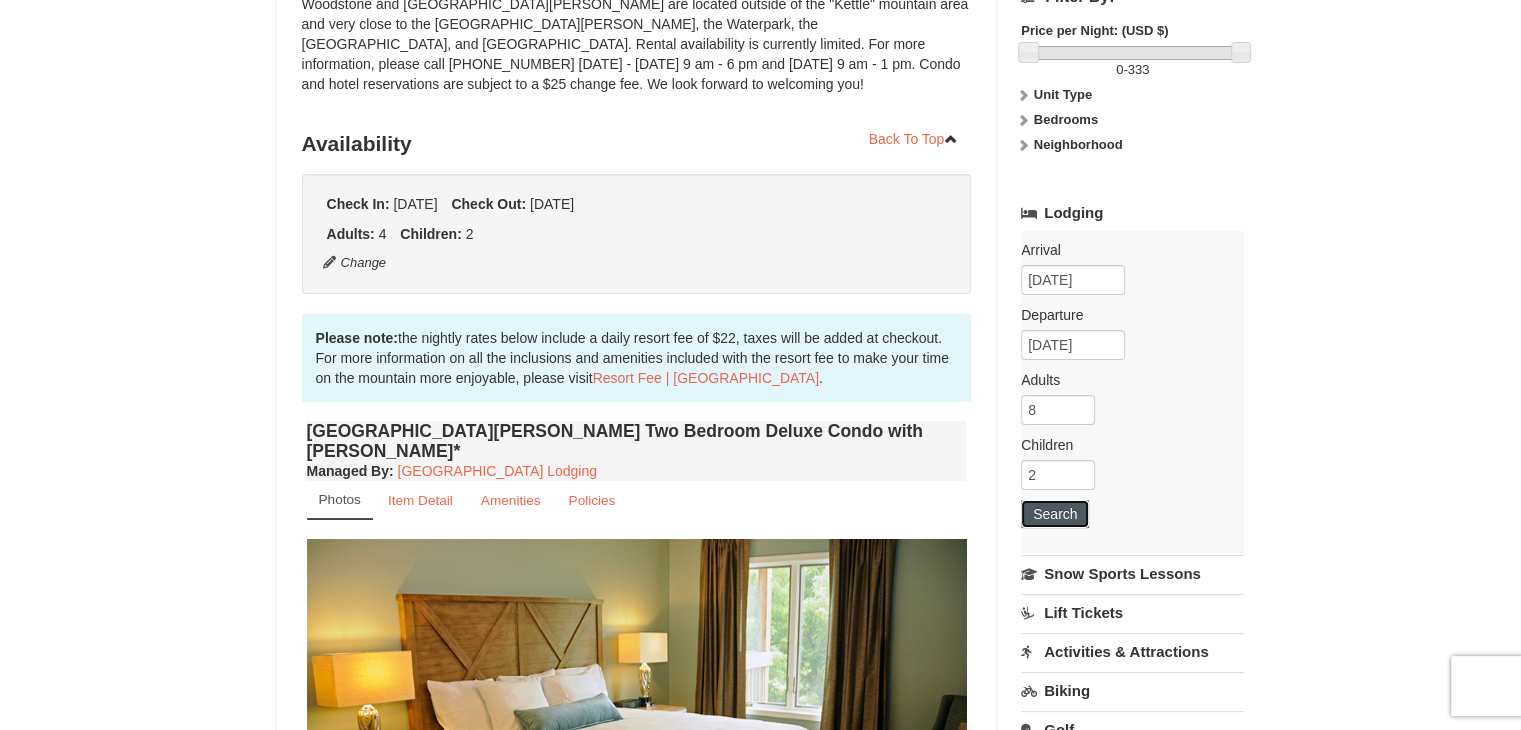 click on "Search" at bounding box center [1055, 514] 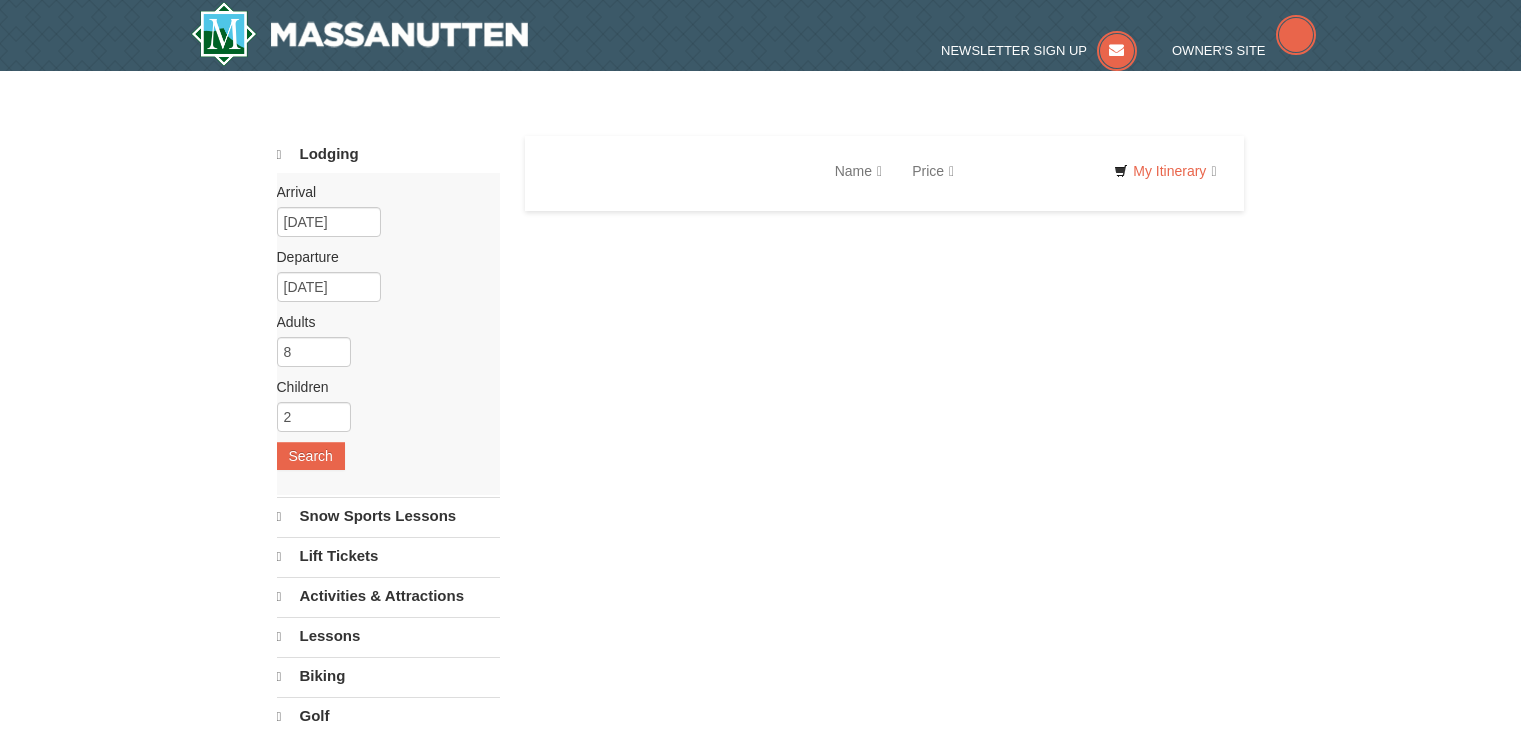 scroll, scrollTop: 0, scrollLeft: 0, axis: both 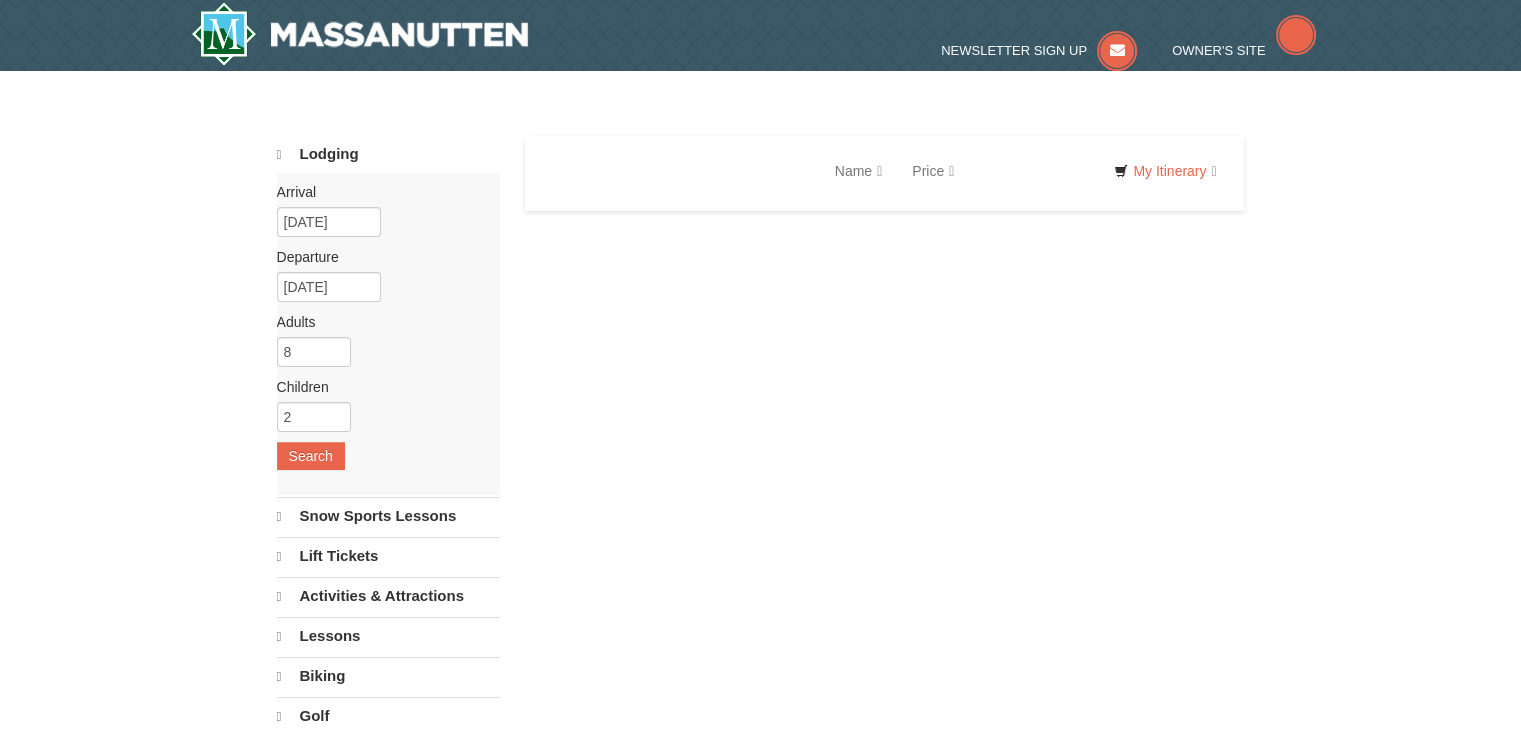 select on "7" 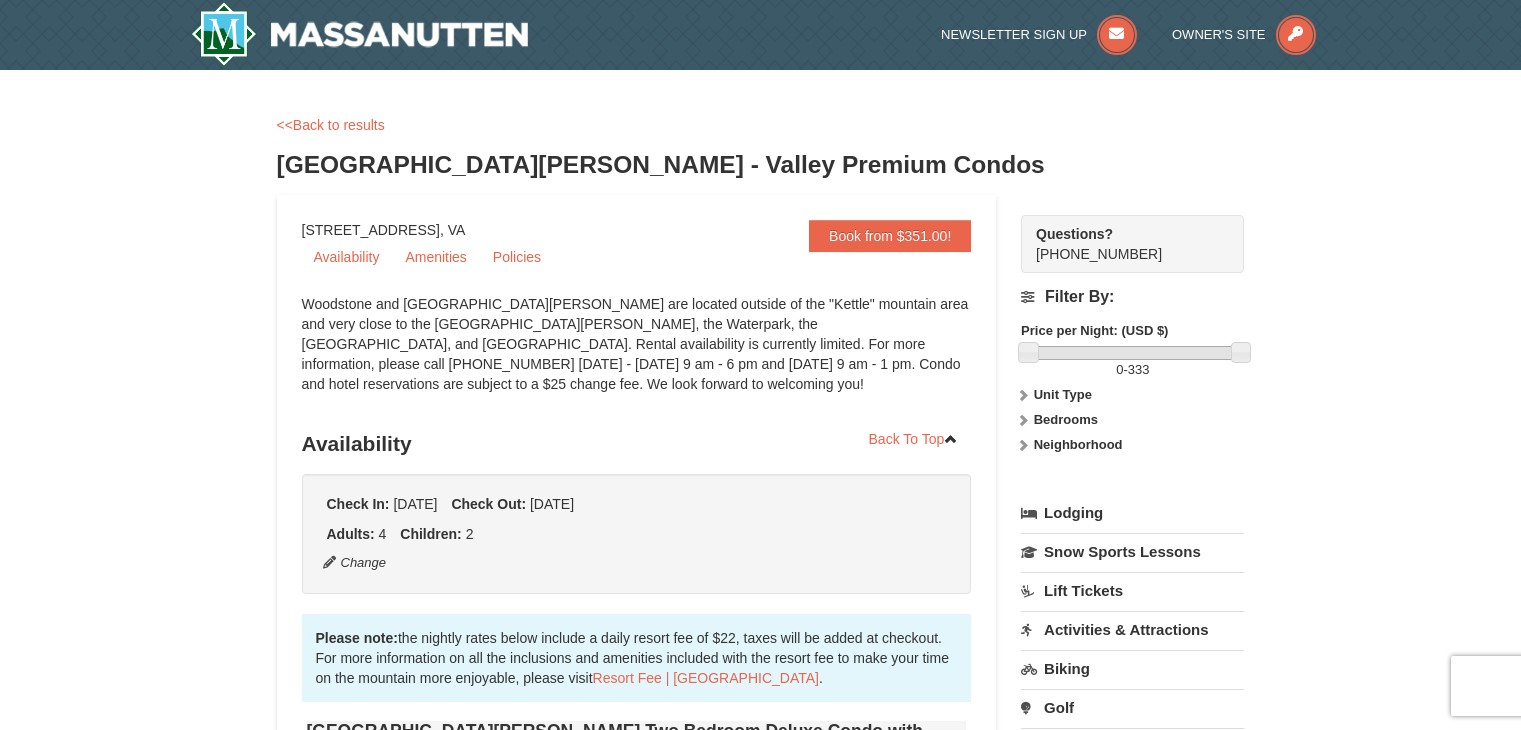 scroll, scrollTop: 280, scrollLeft: 0, axis: vertical 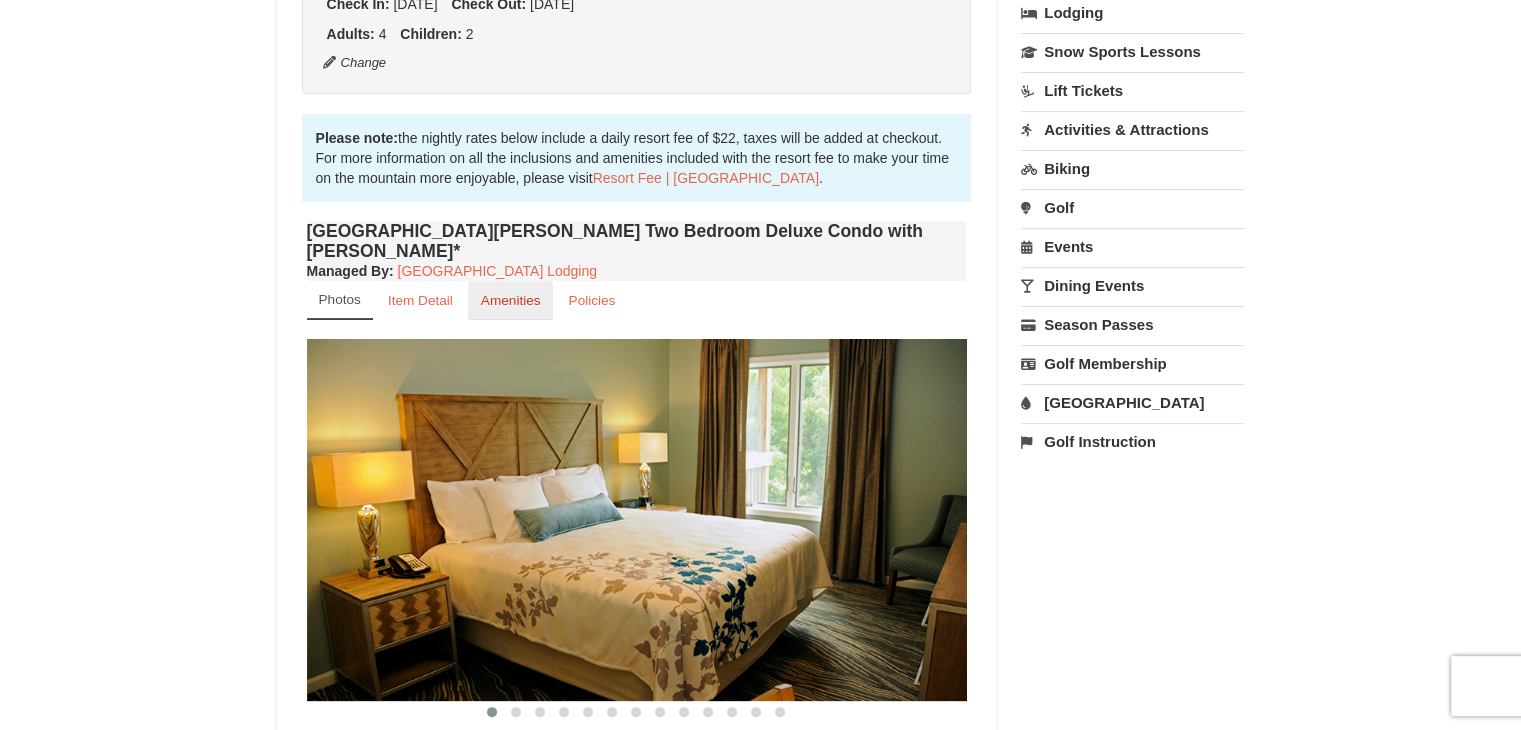 click on "Amenities" at bounding box center [511, 300] 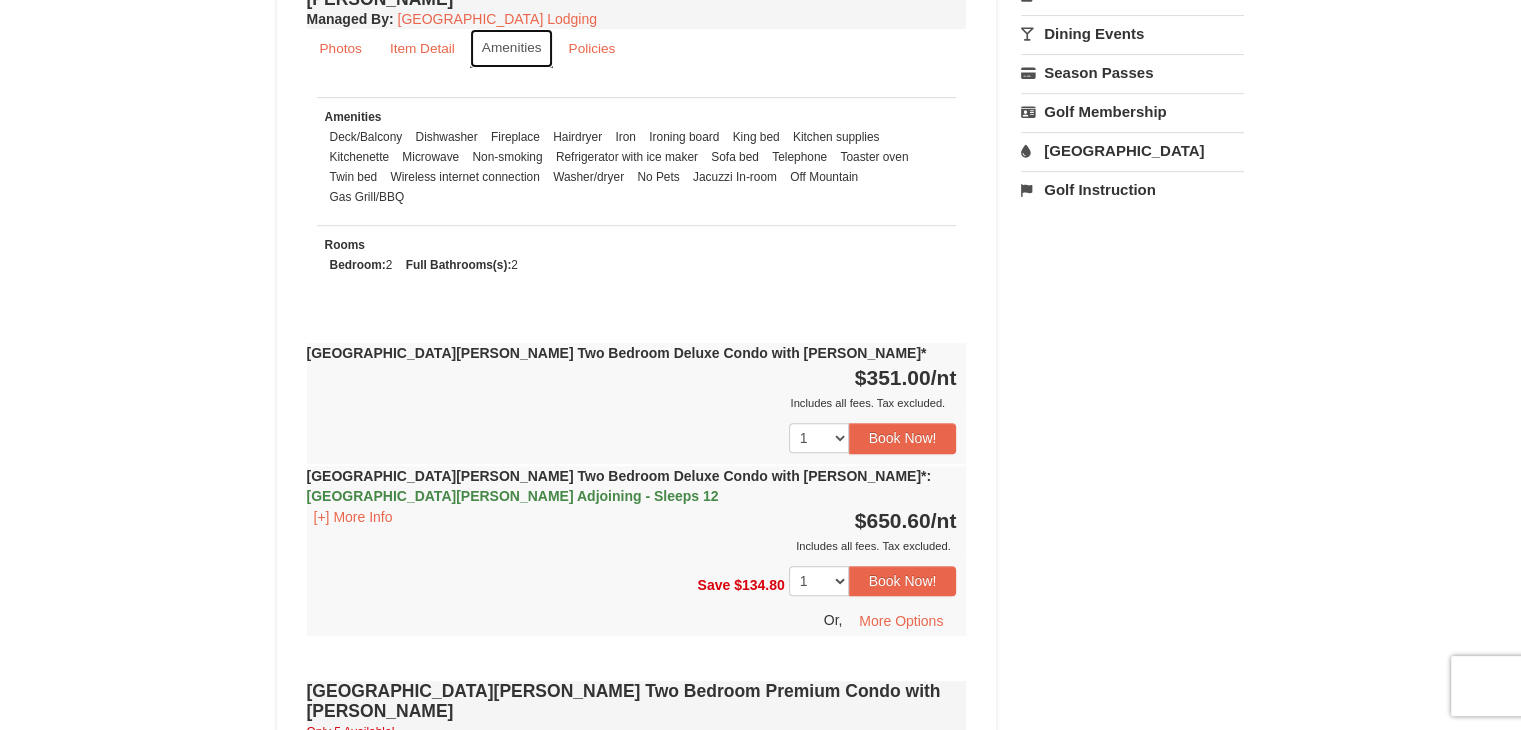 scroll, scrollTop: 800, scrollLeft: 0, axis: vertical 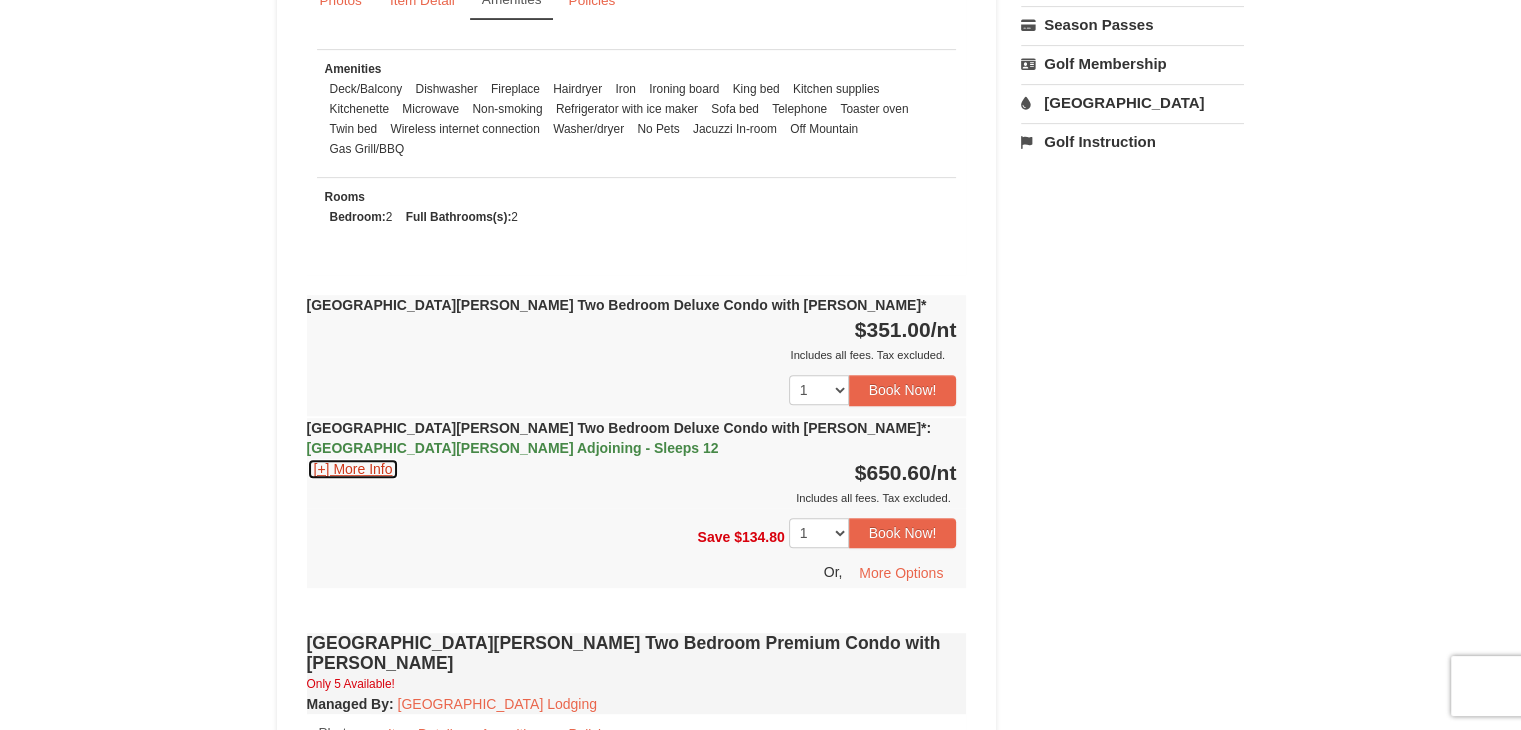 click on "[+] More Info" at bounding box center [353, 469] 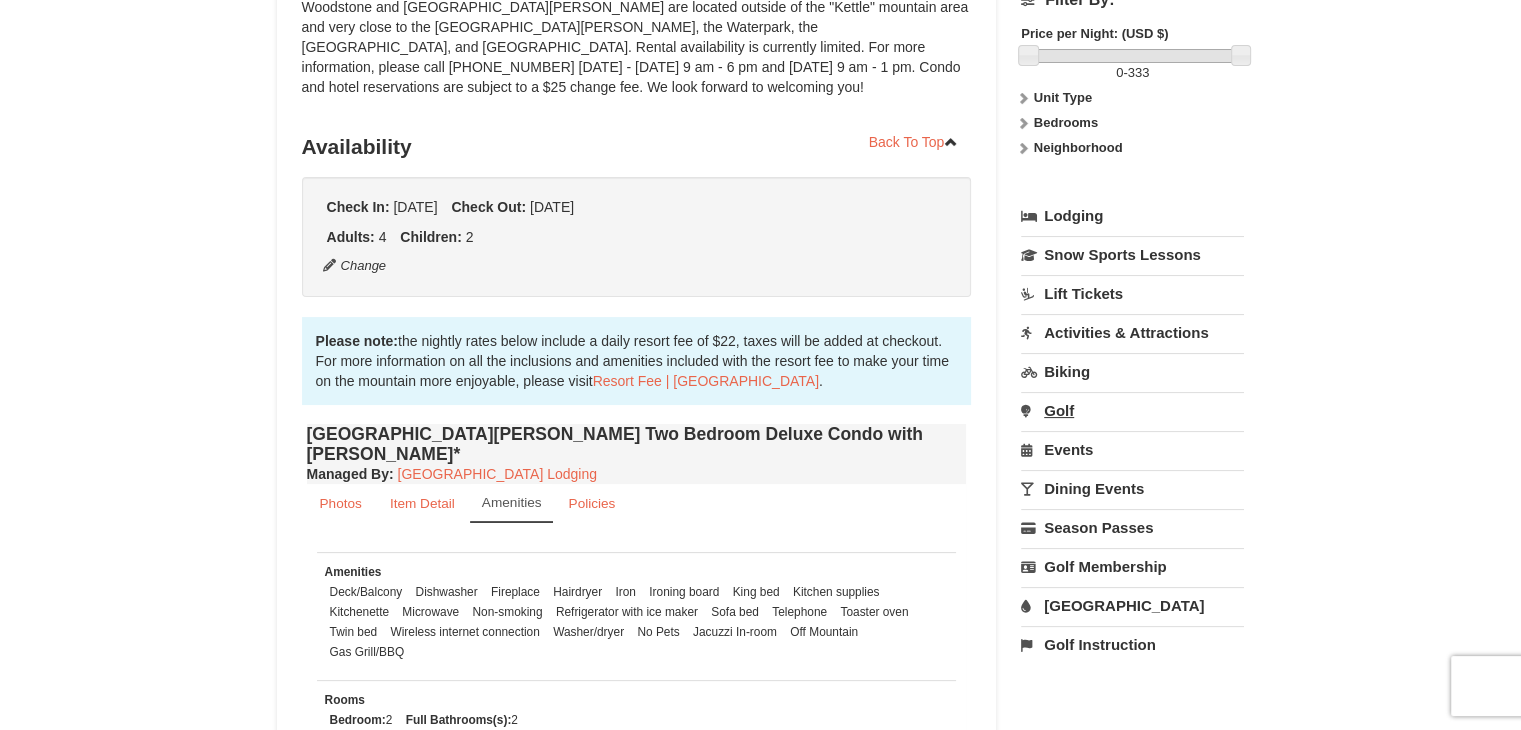 scroll, scrollTop: 300, scrollLeft: 0, axis: vertical 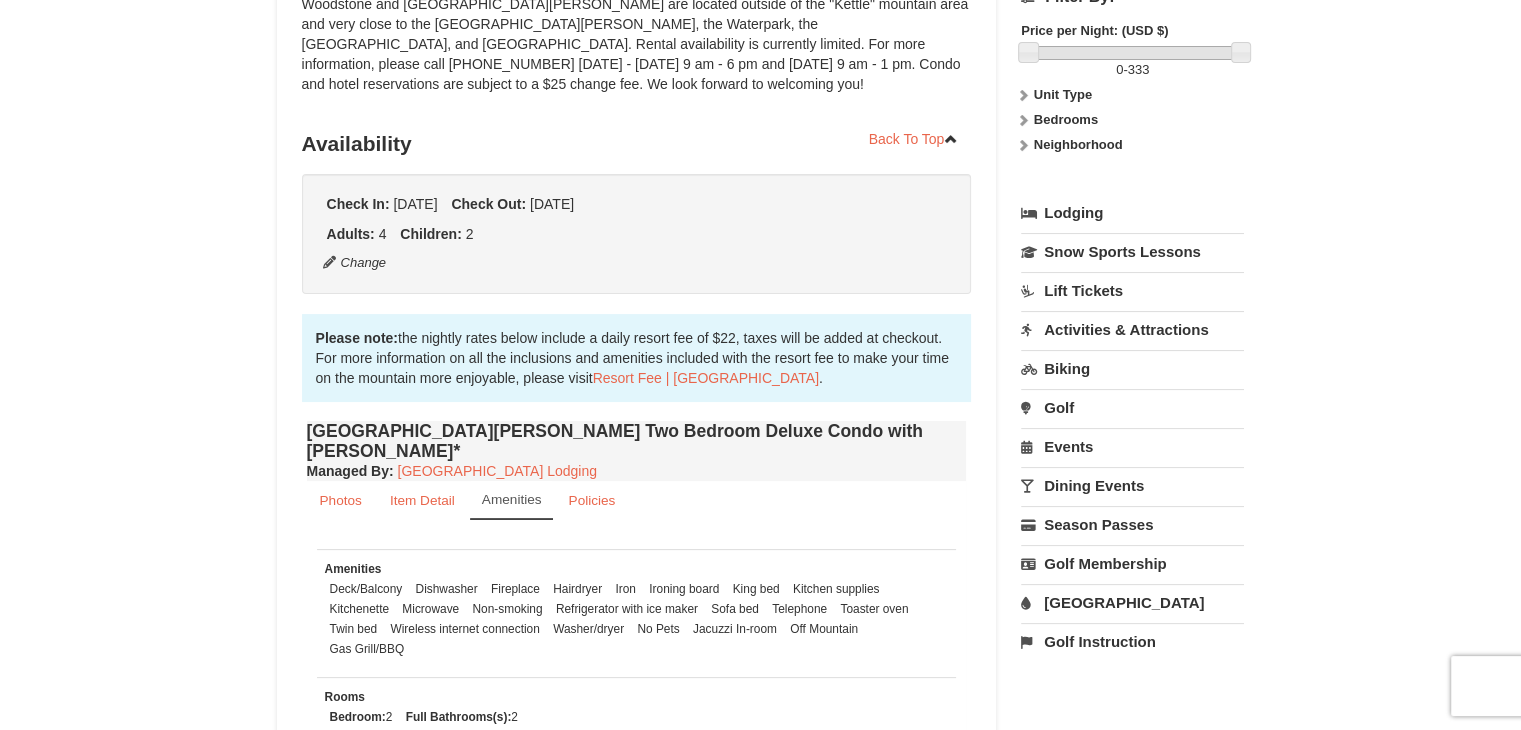 click on "Dining Events" at bounding box center (1132, 485) 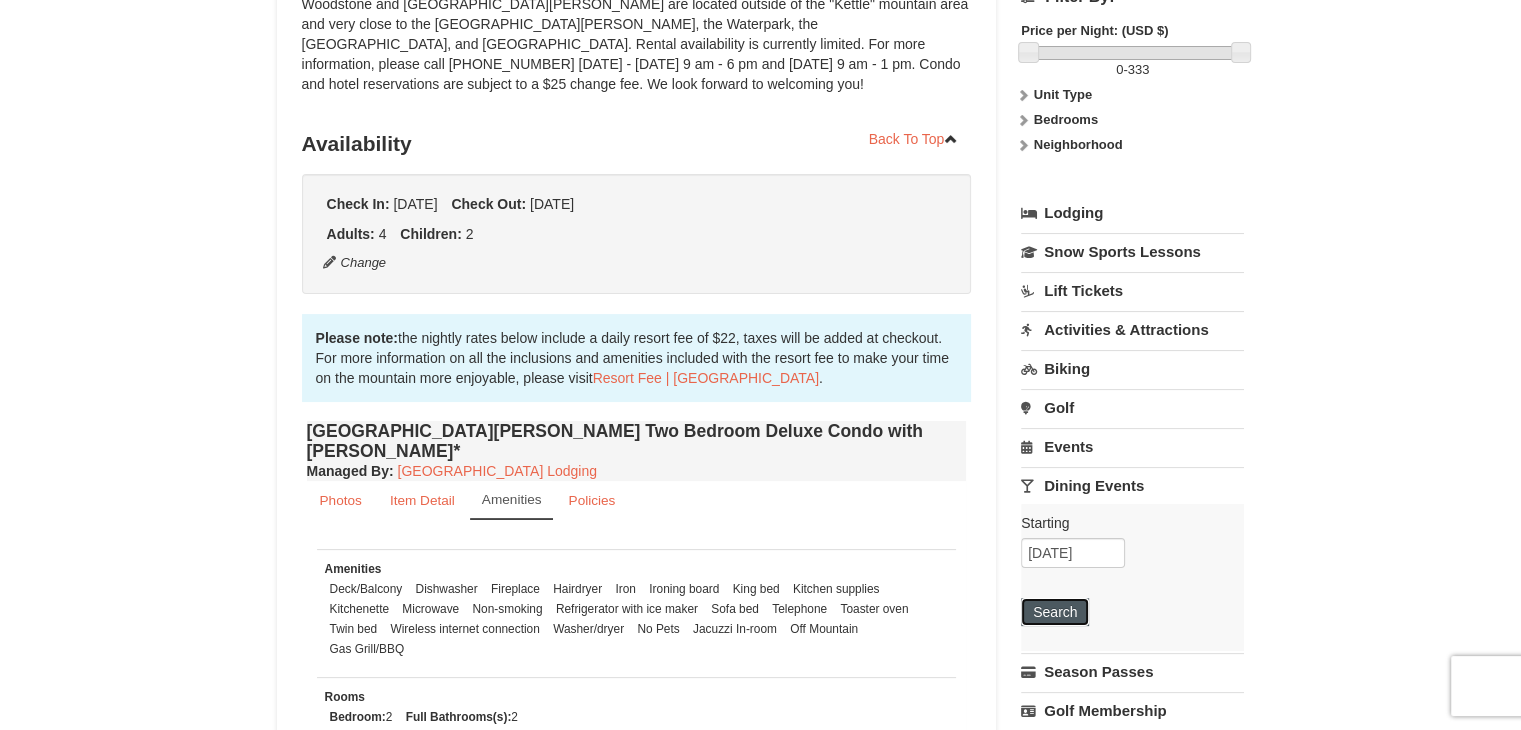 click on "Search" at bounding box center (1055, 612) 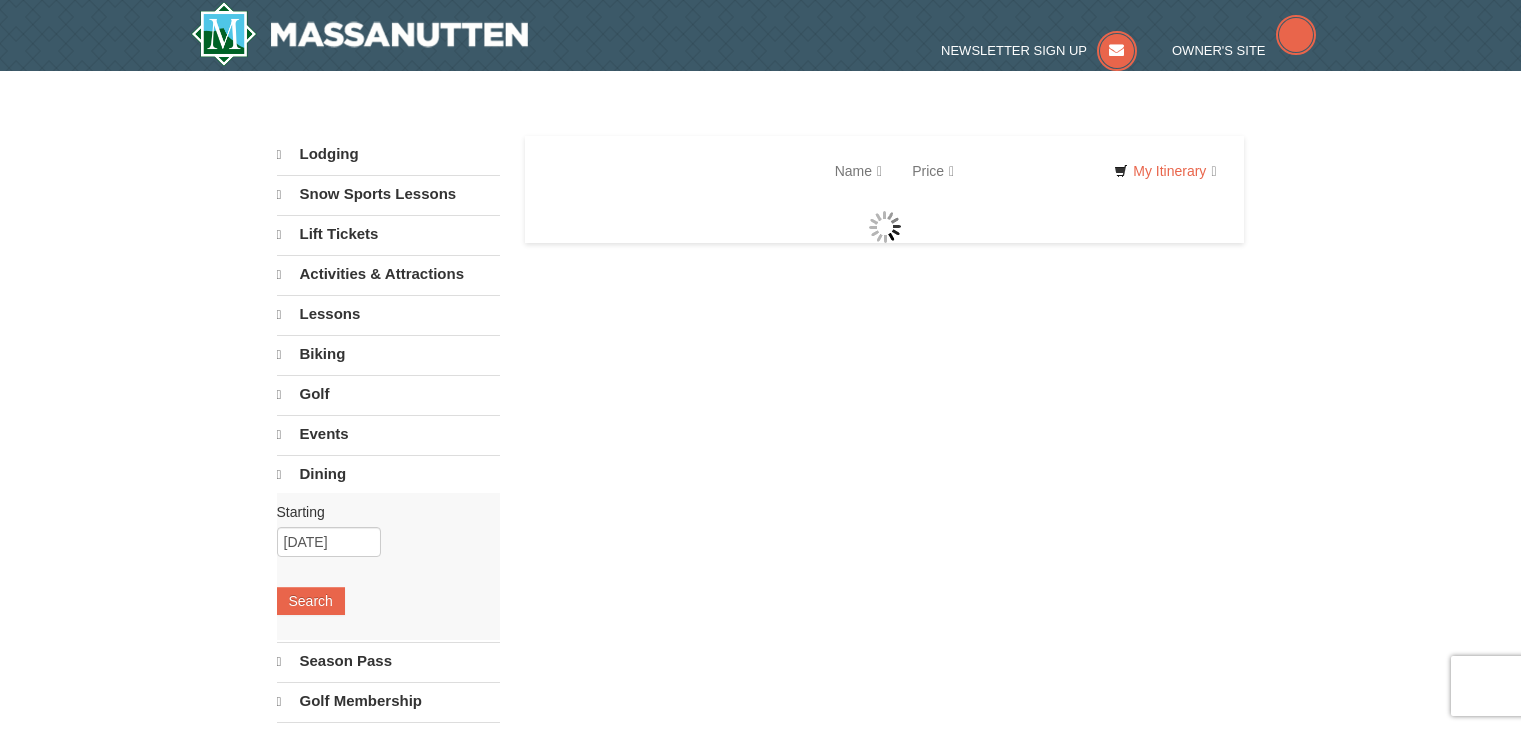 scroll, scrollTop: 0, scrollLeft: 0, axis: both 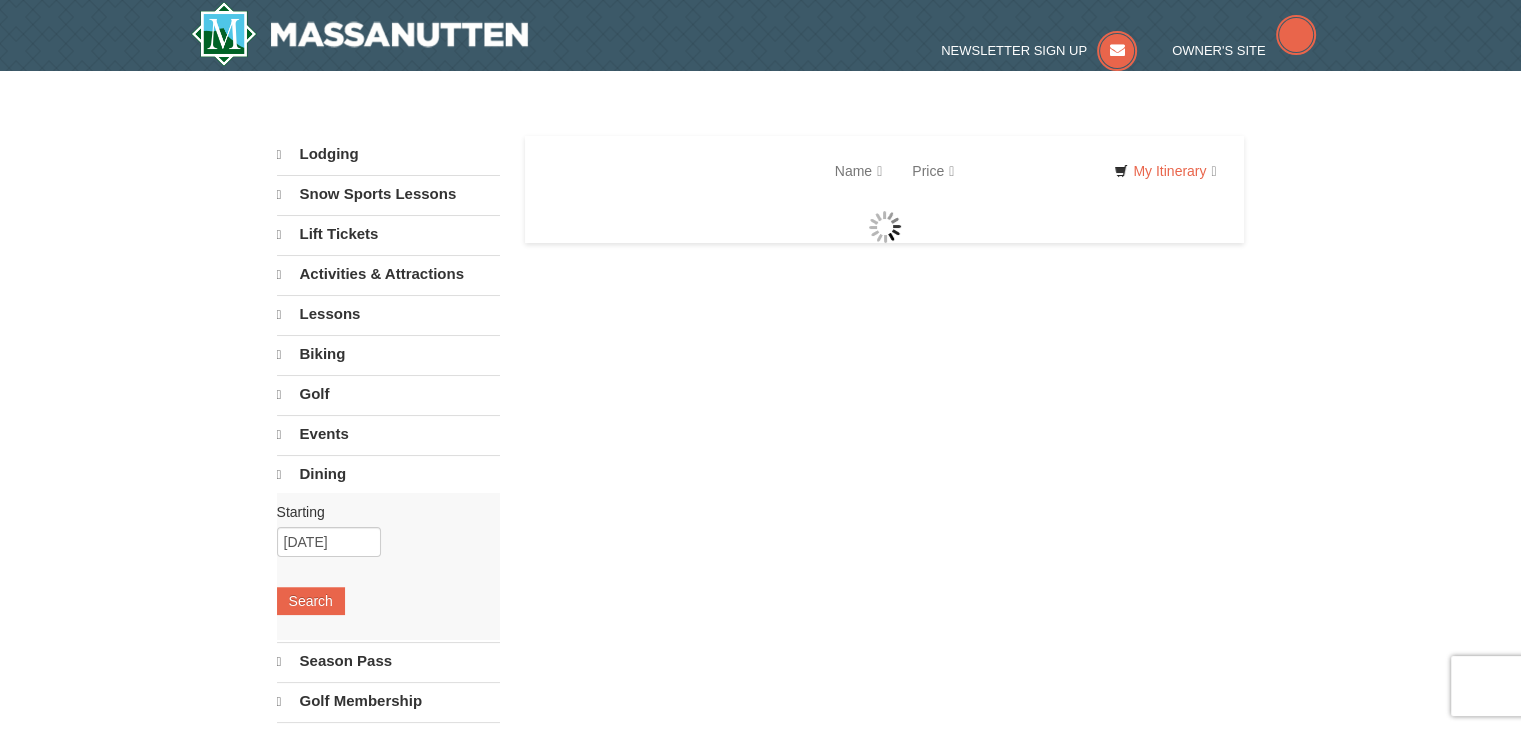select on "7" 